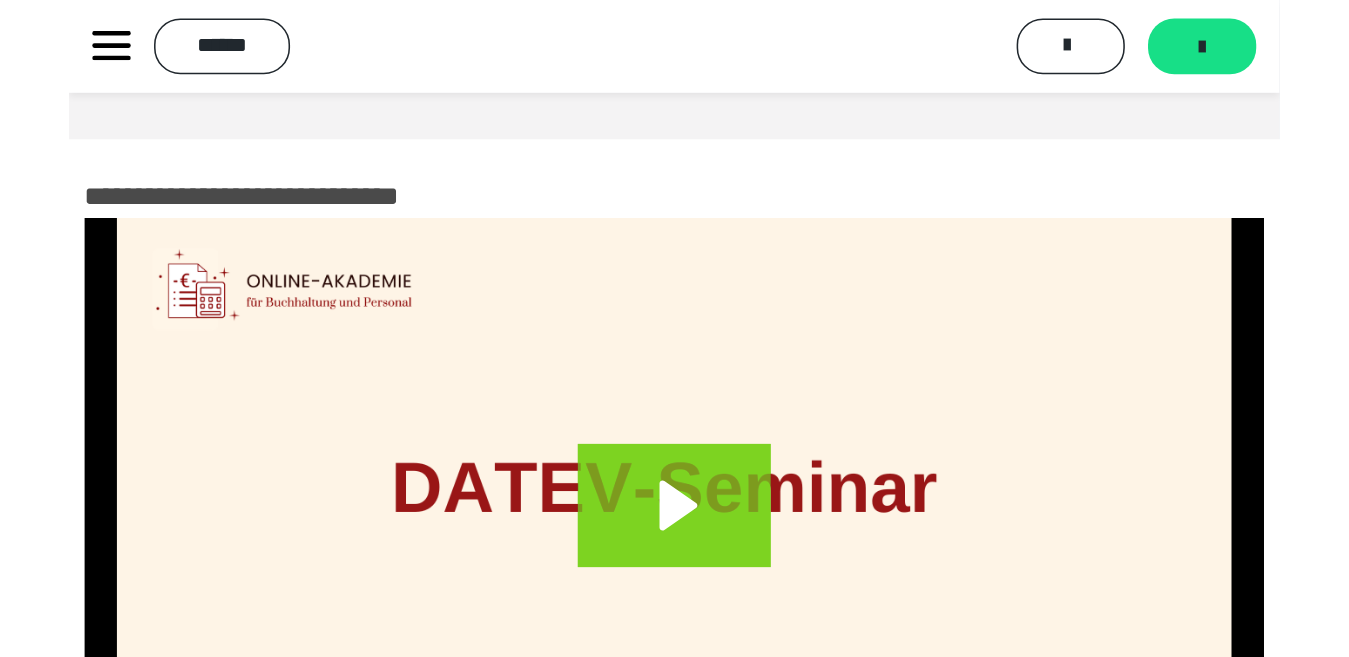 scroll, scrollTop: 0, scrollLeft: 0, axis: both 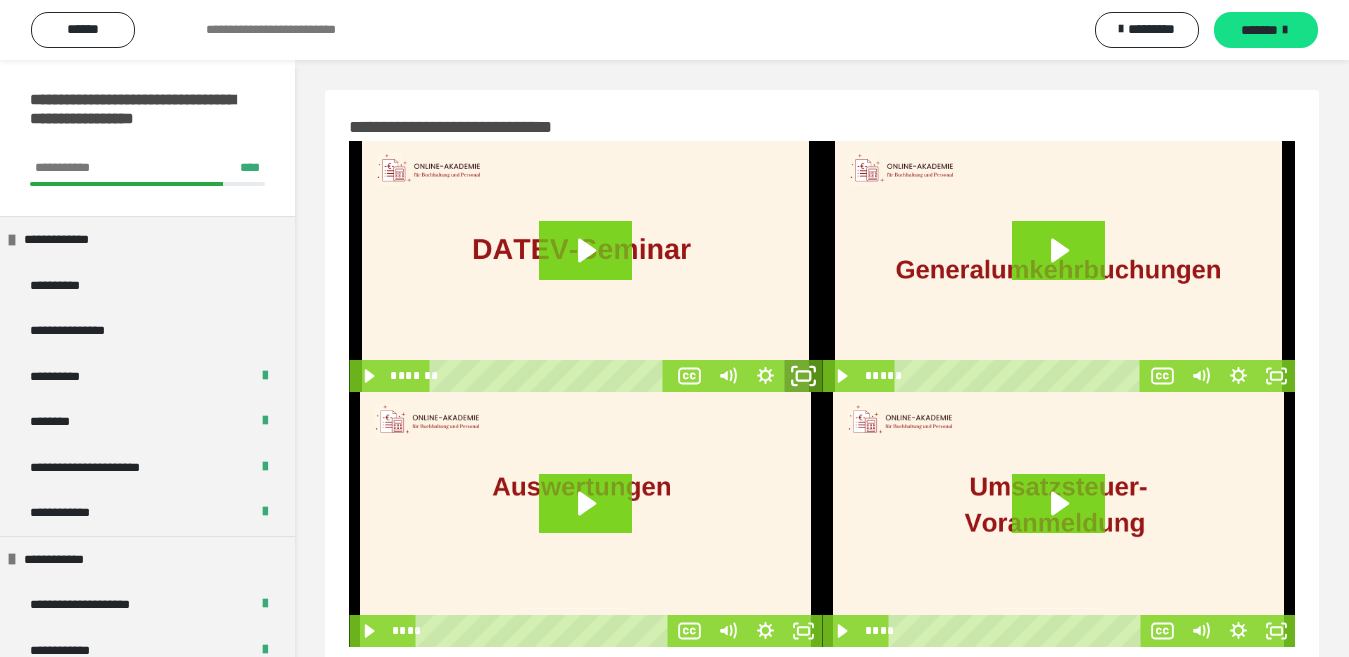 click 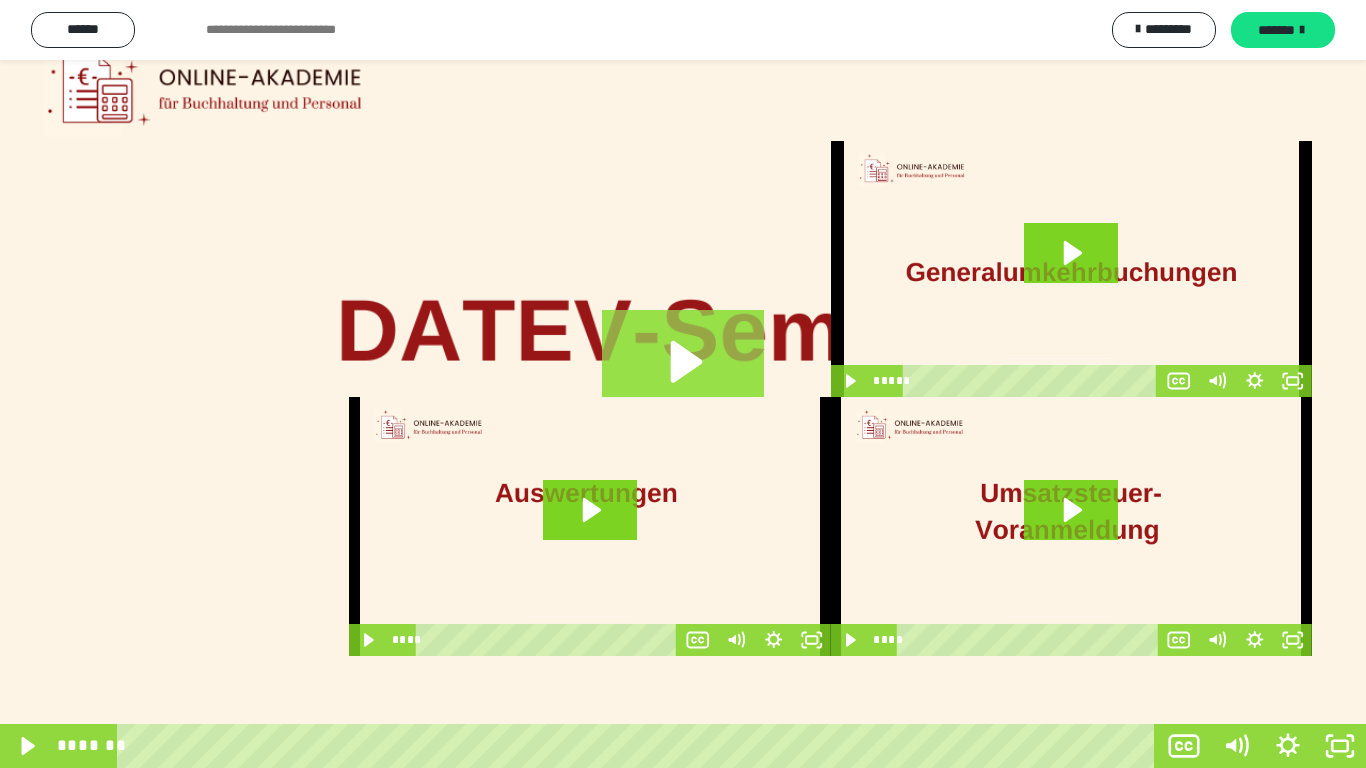 drag, startPoint x: 692, startPoint y: 362, endPoint x: 320, endPoint y: 558, distance: 420.47592 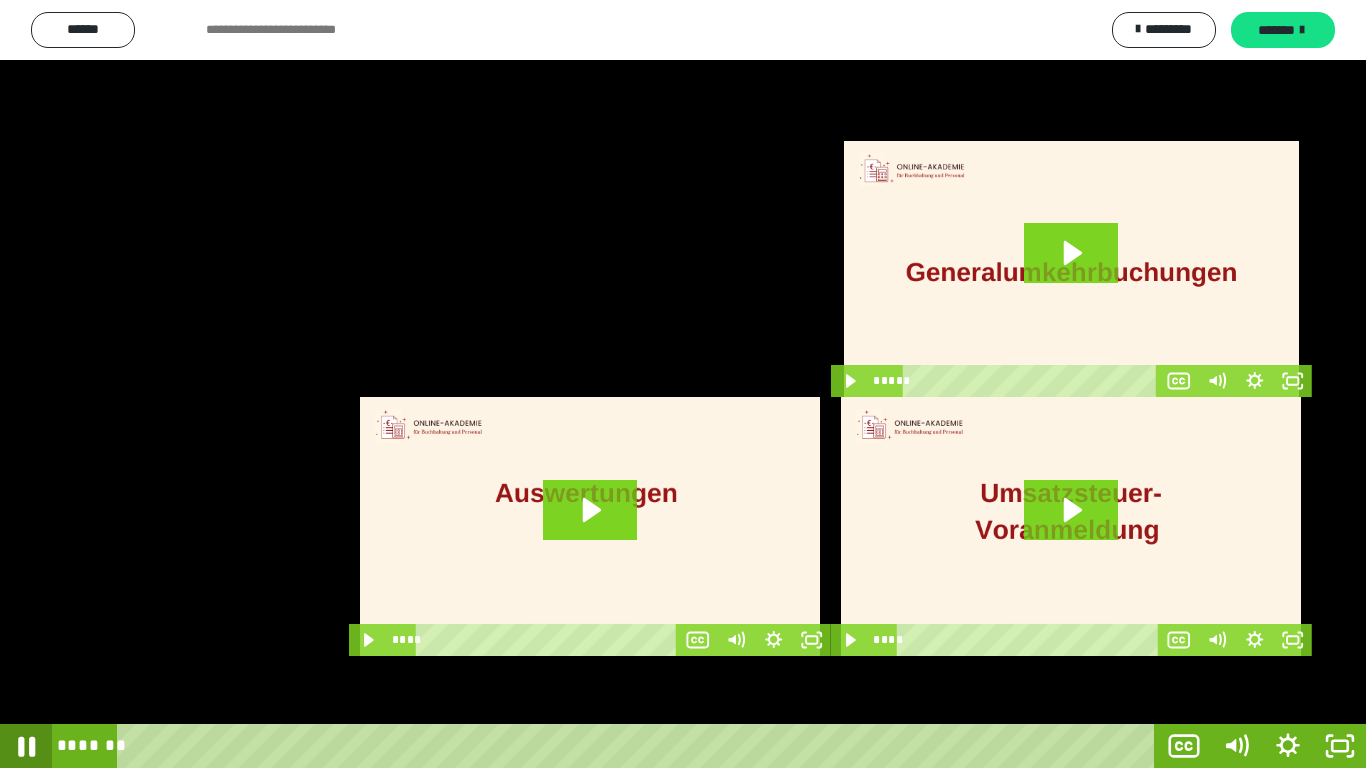 click 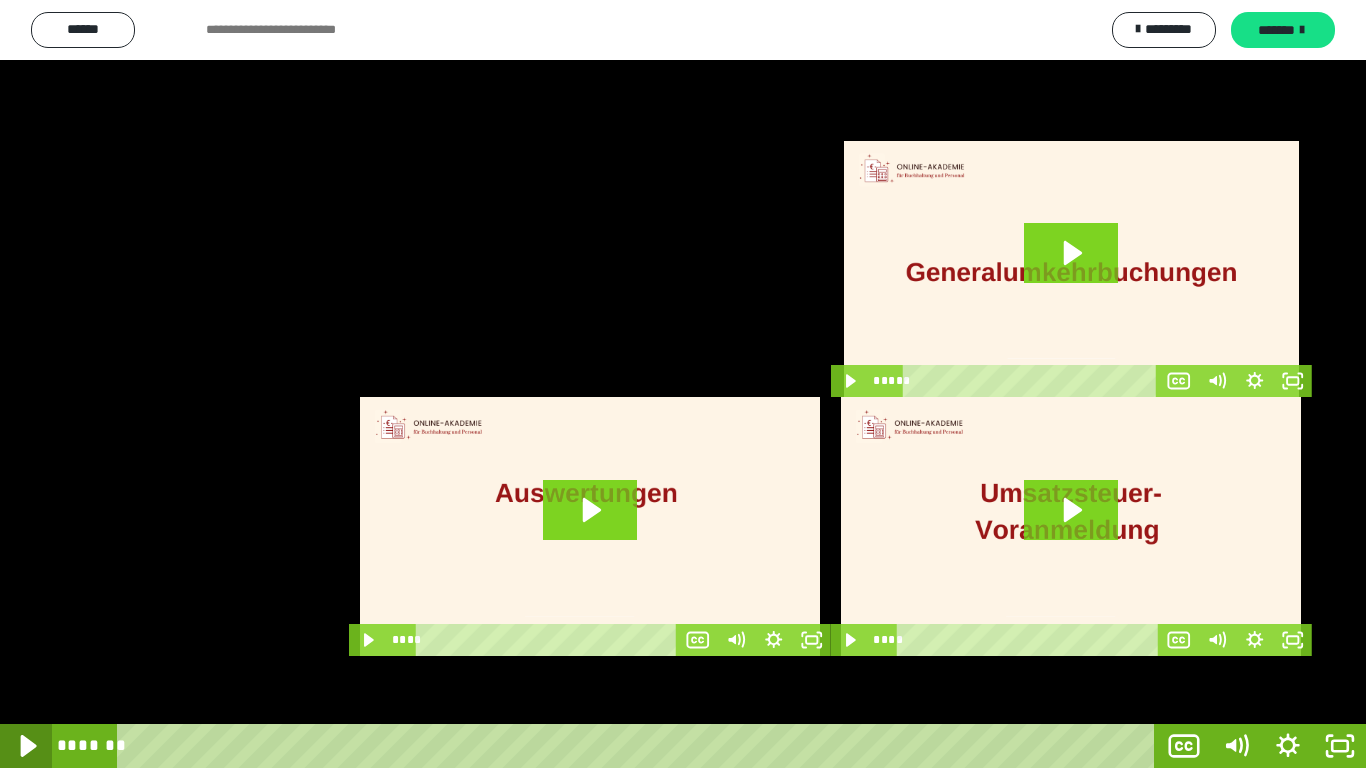 click 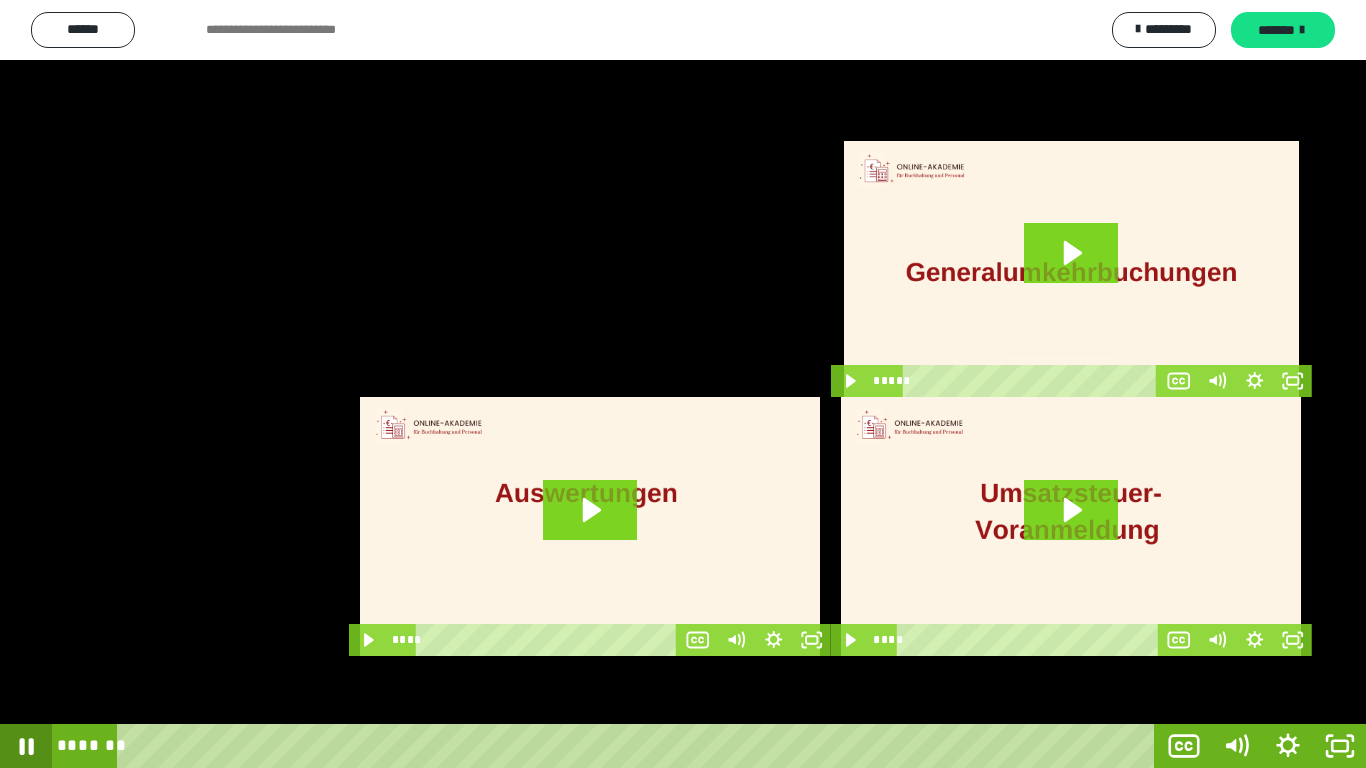click 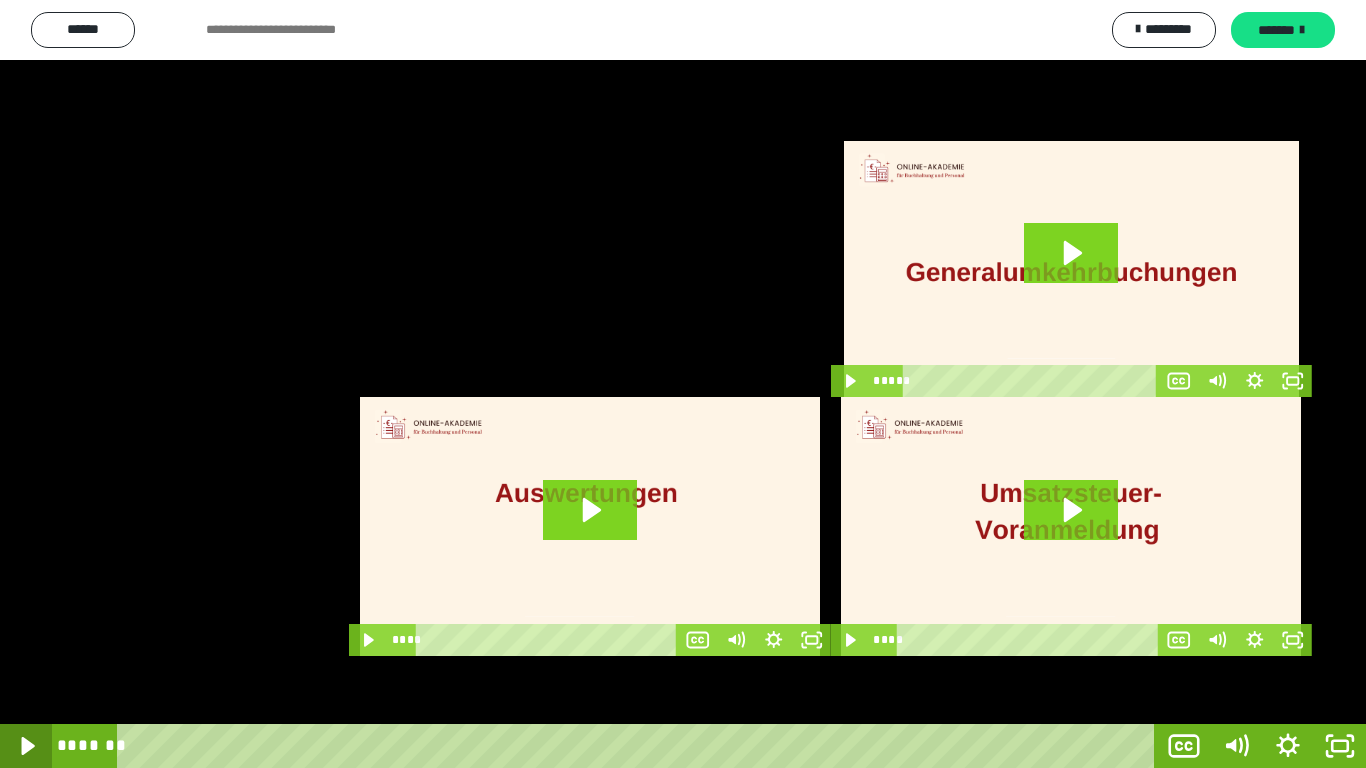 click 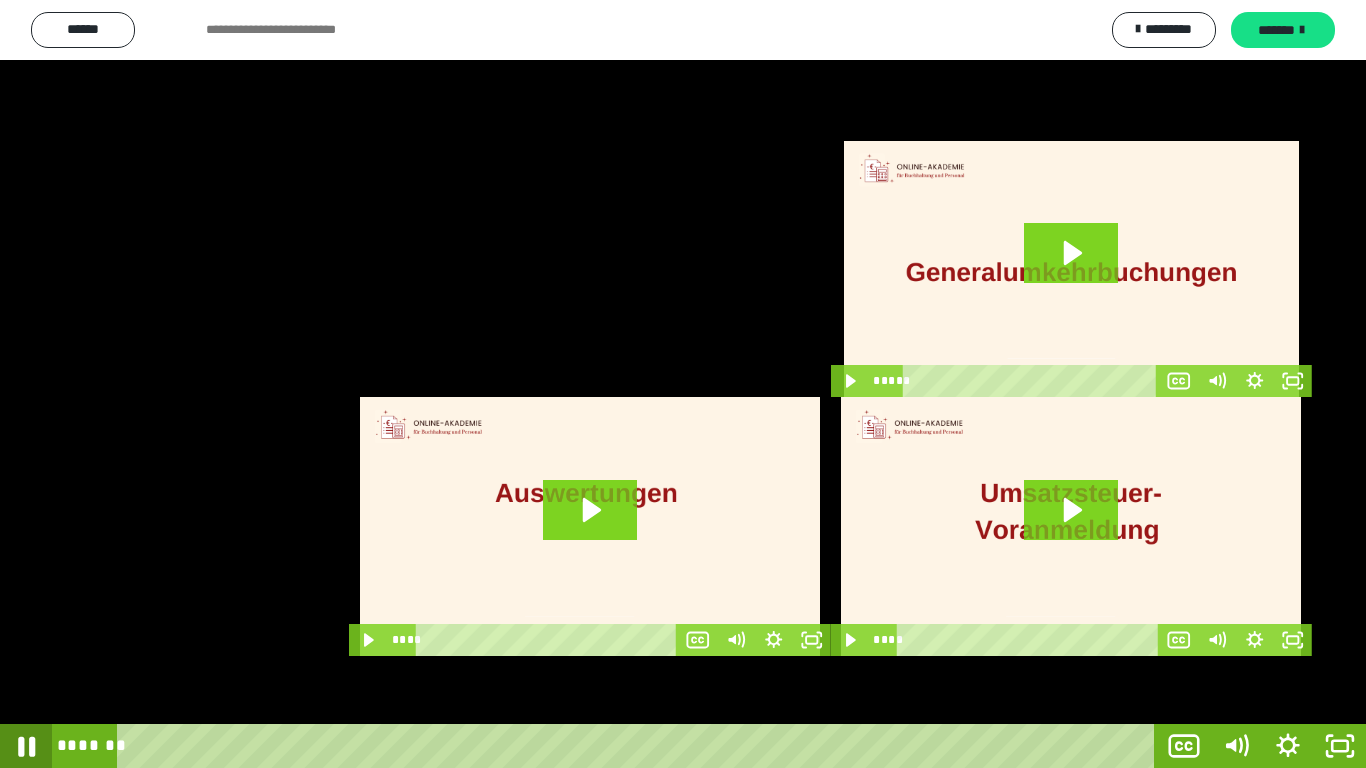 click 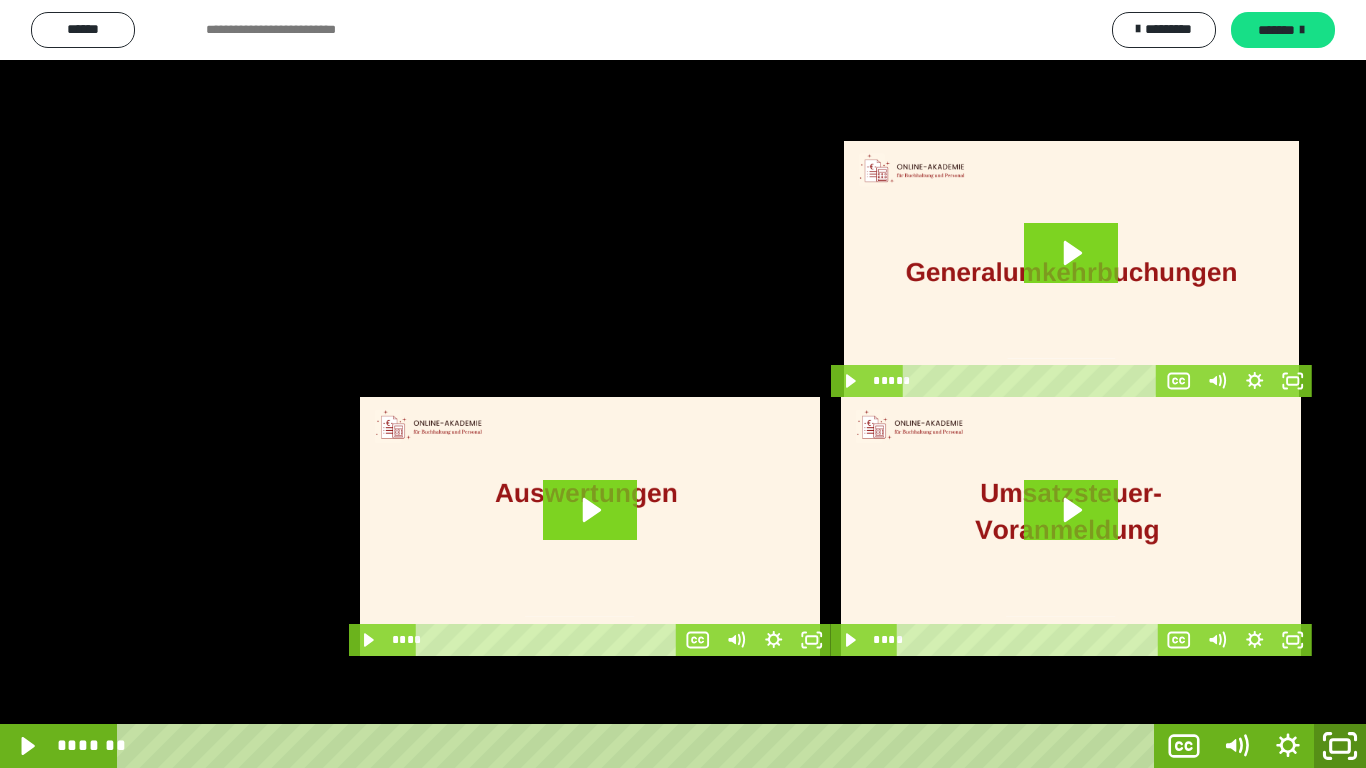 click 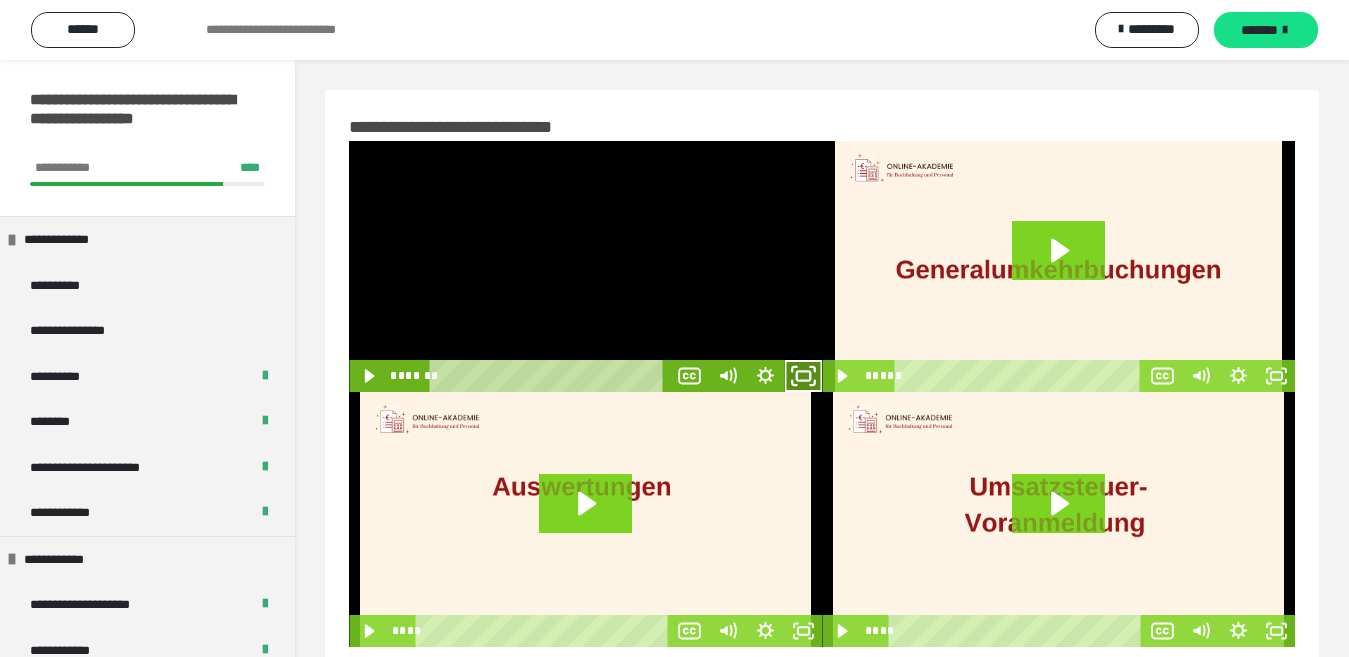 click 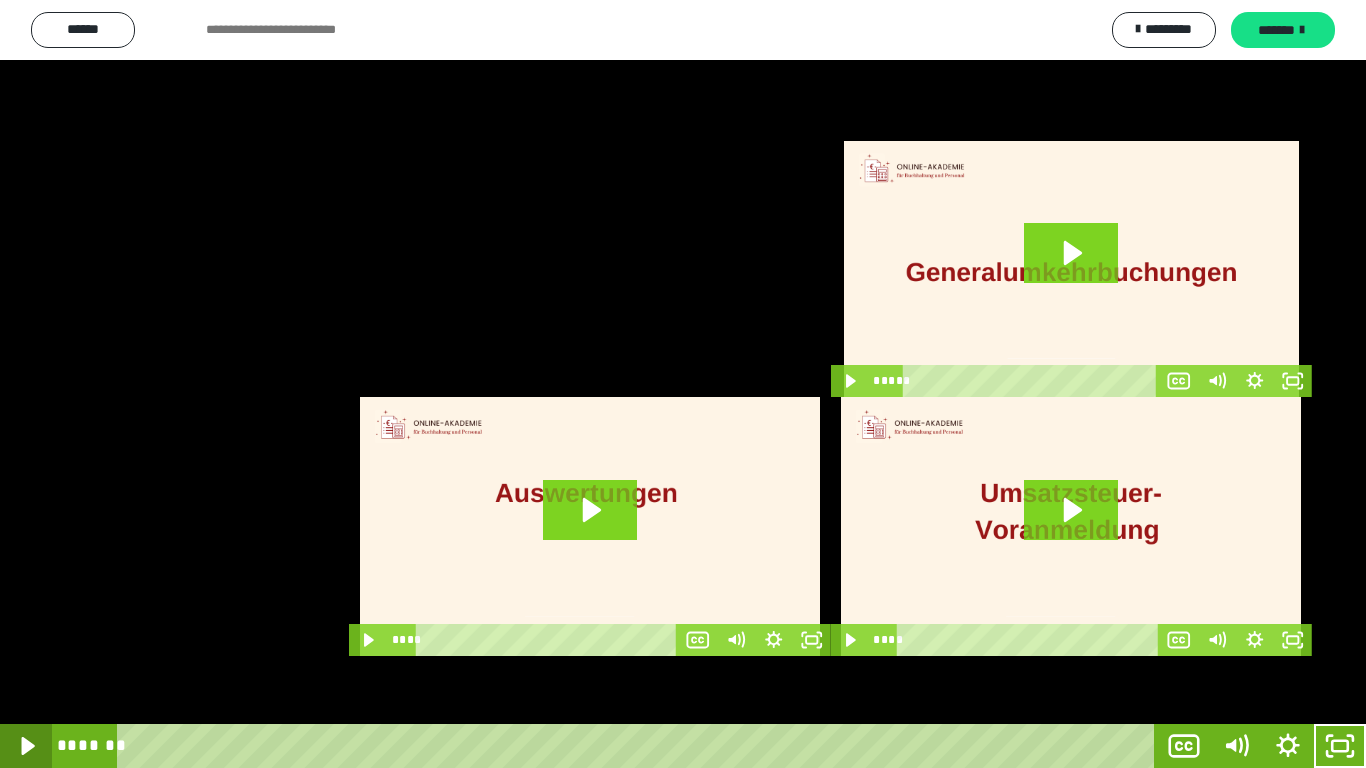 click 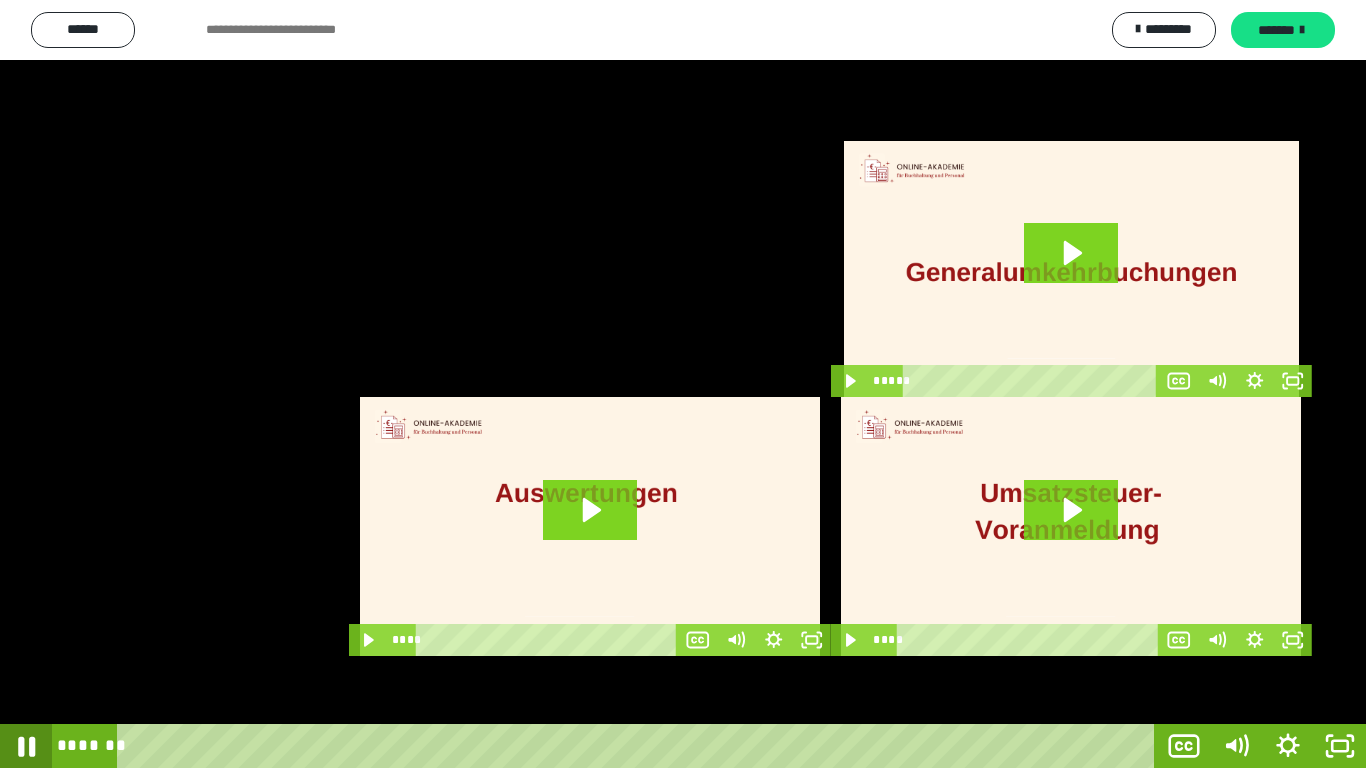 click 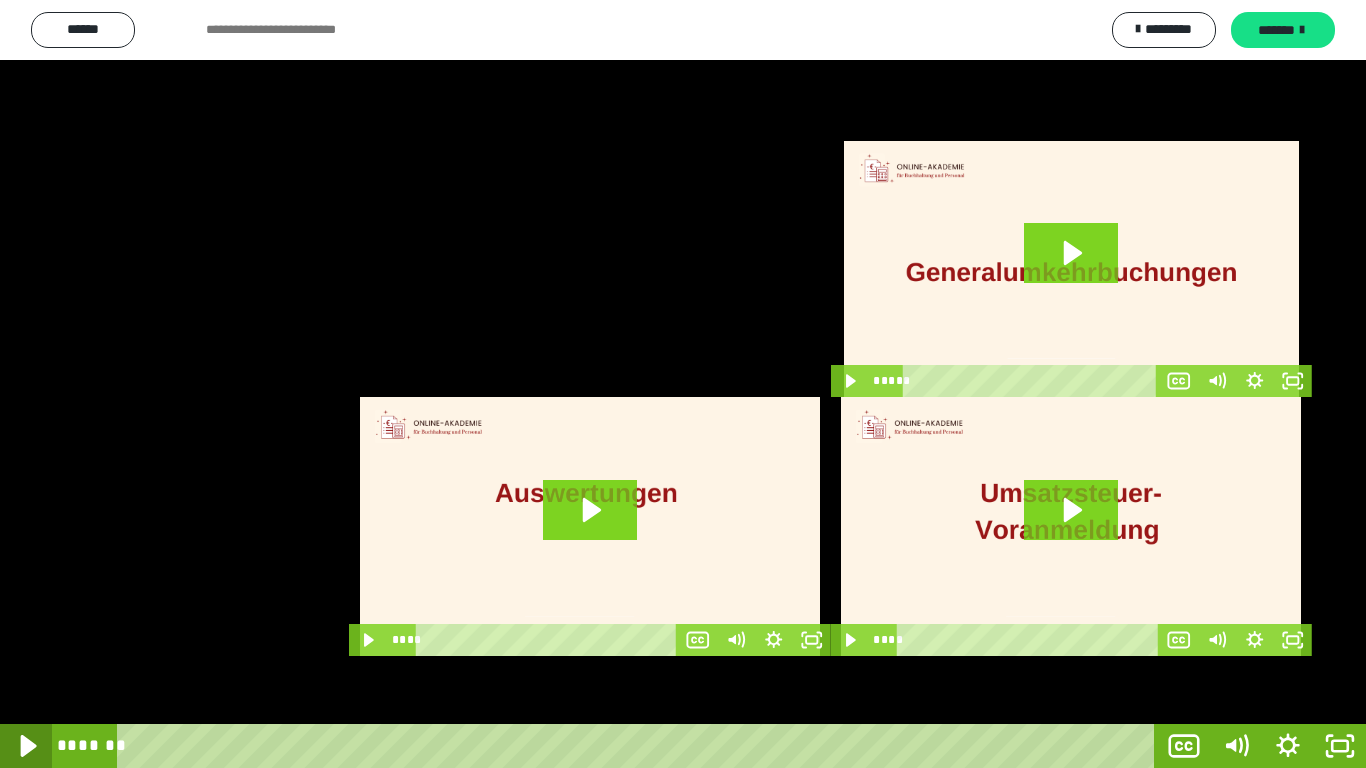 click 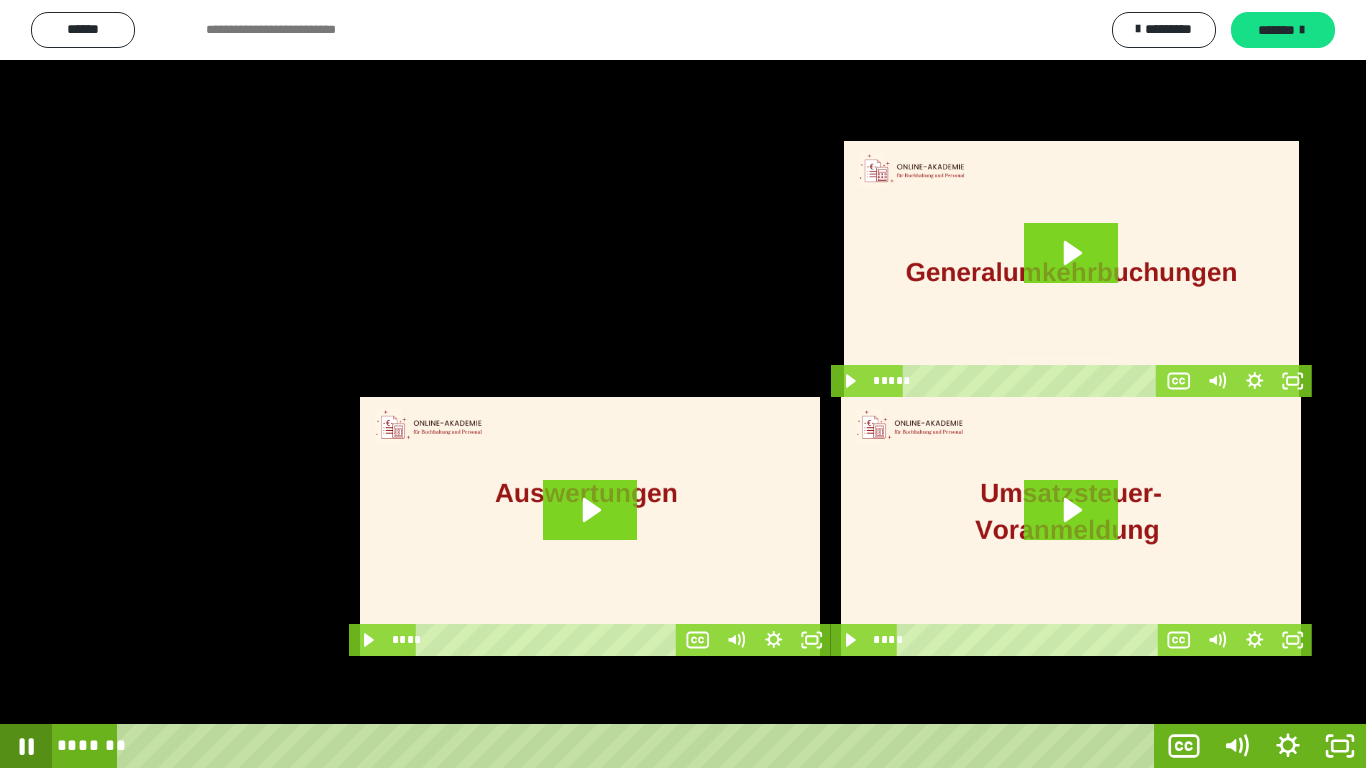 click 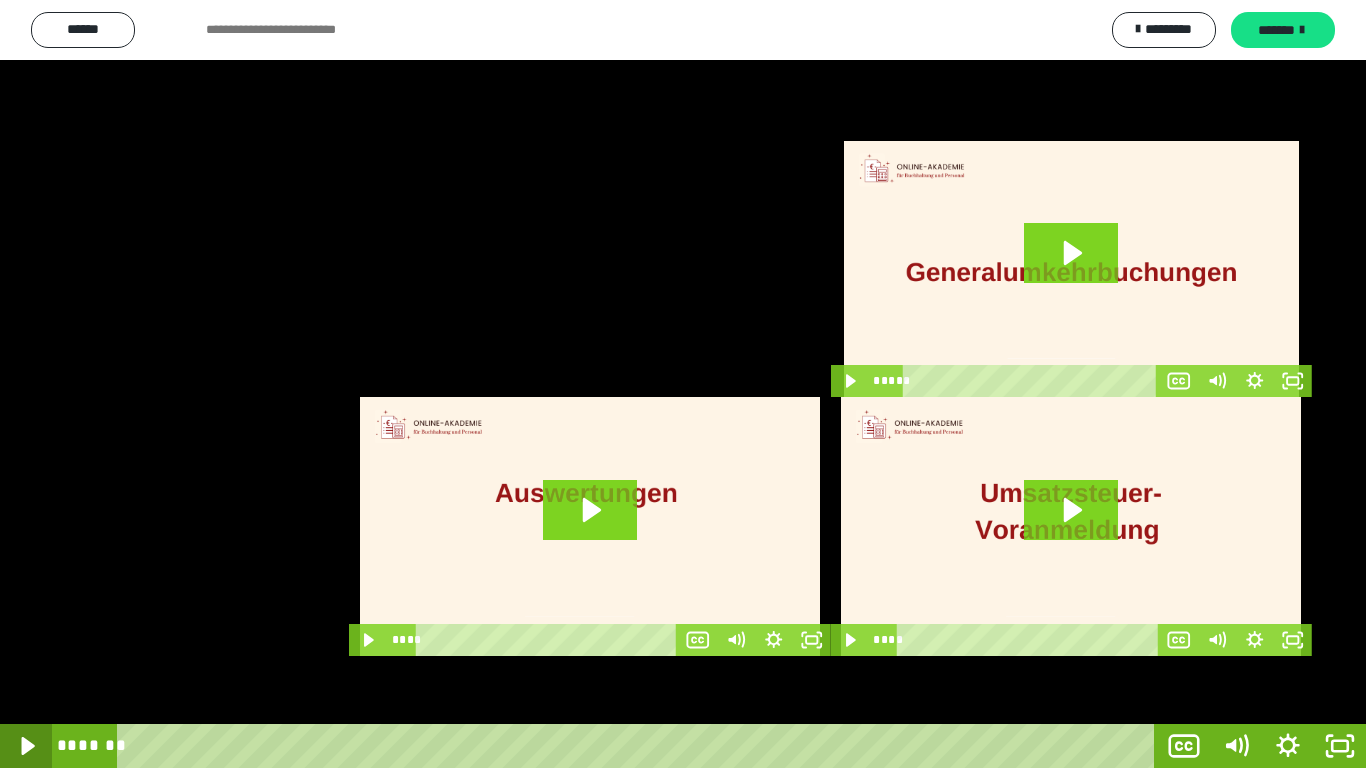 click 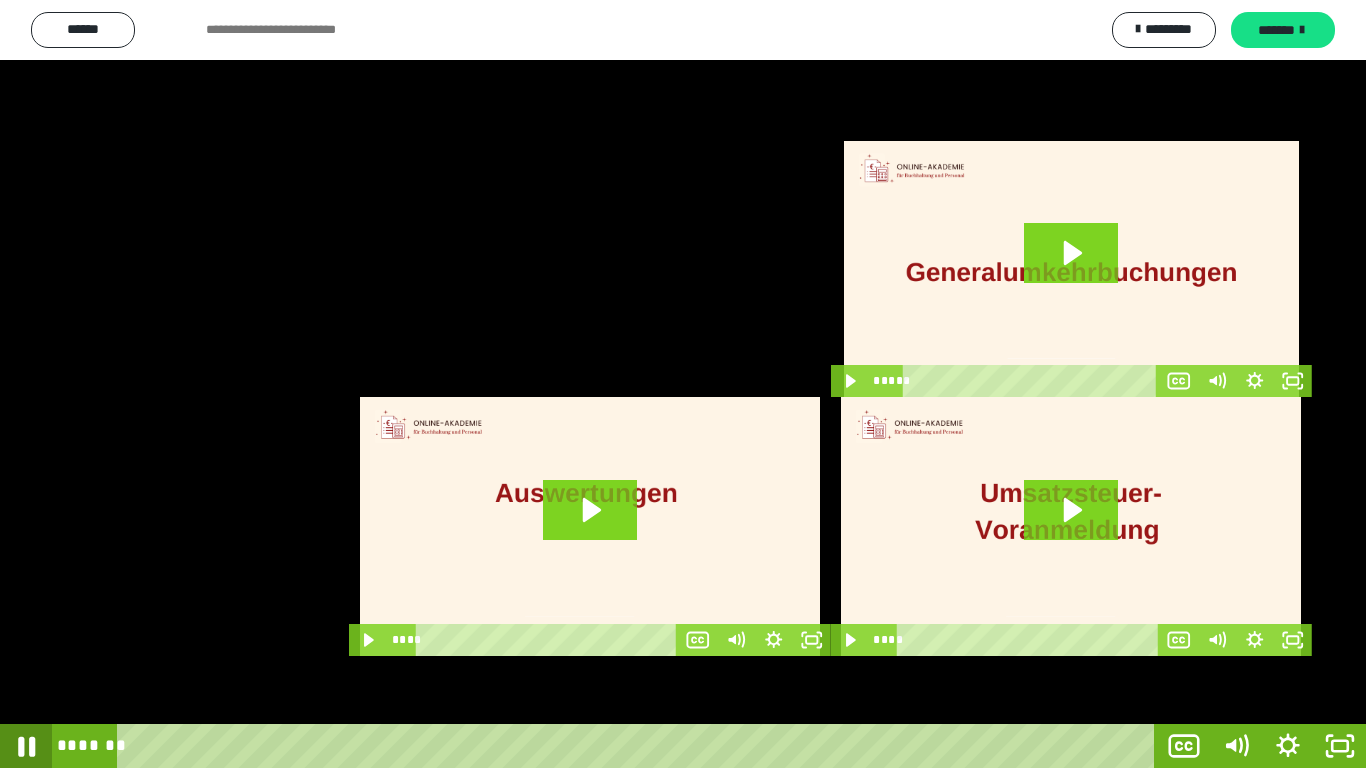 click 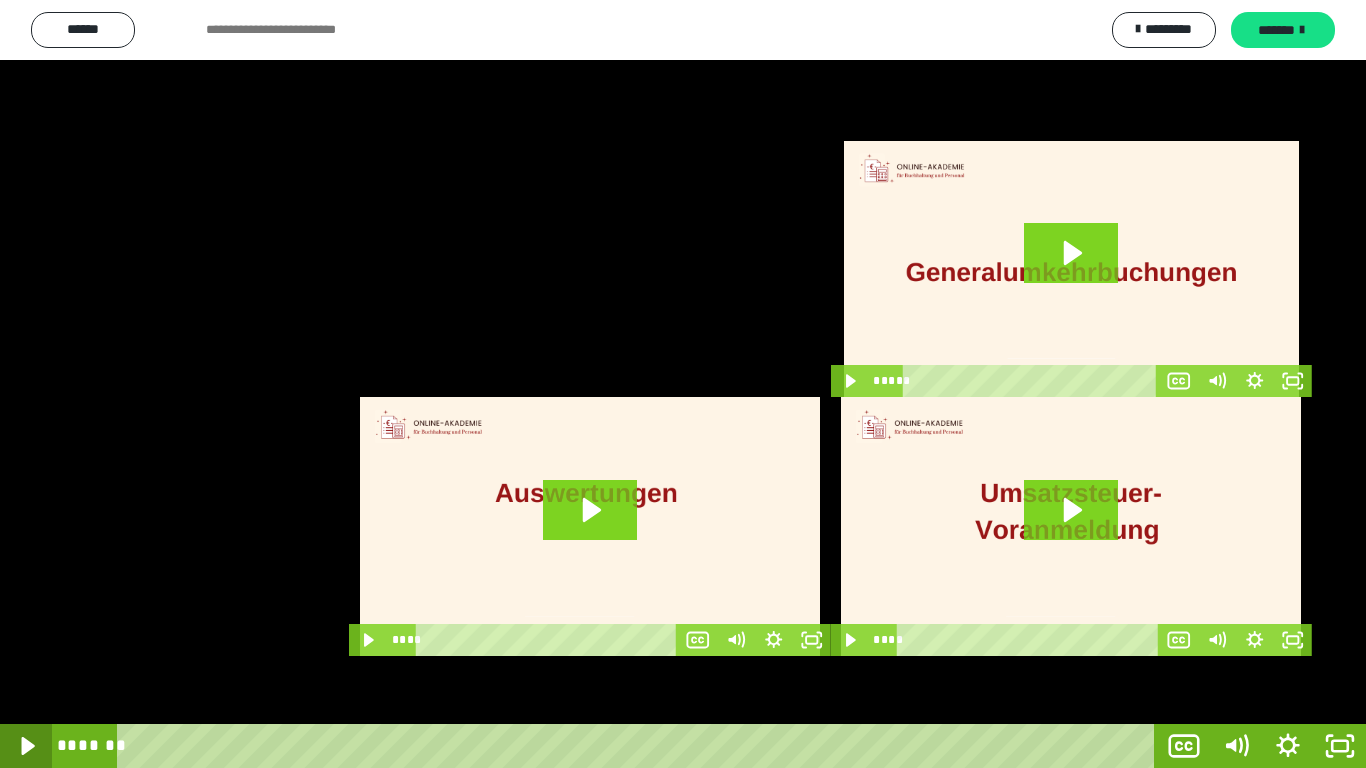 click 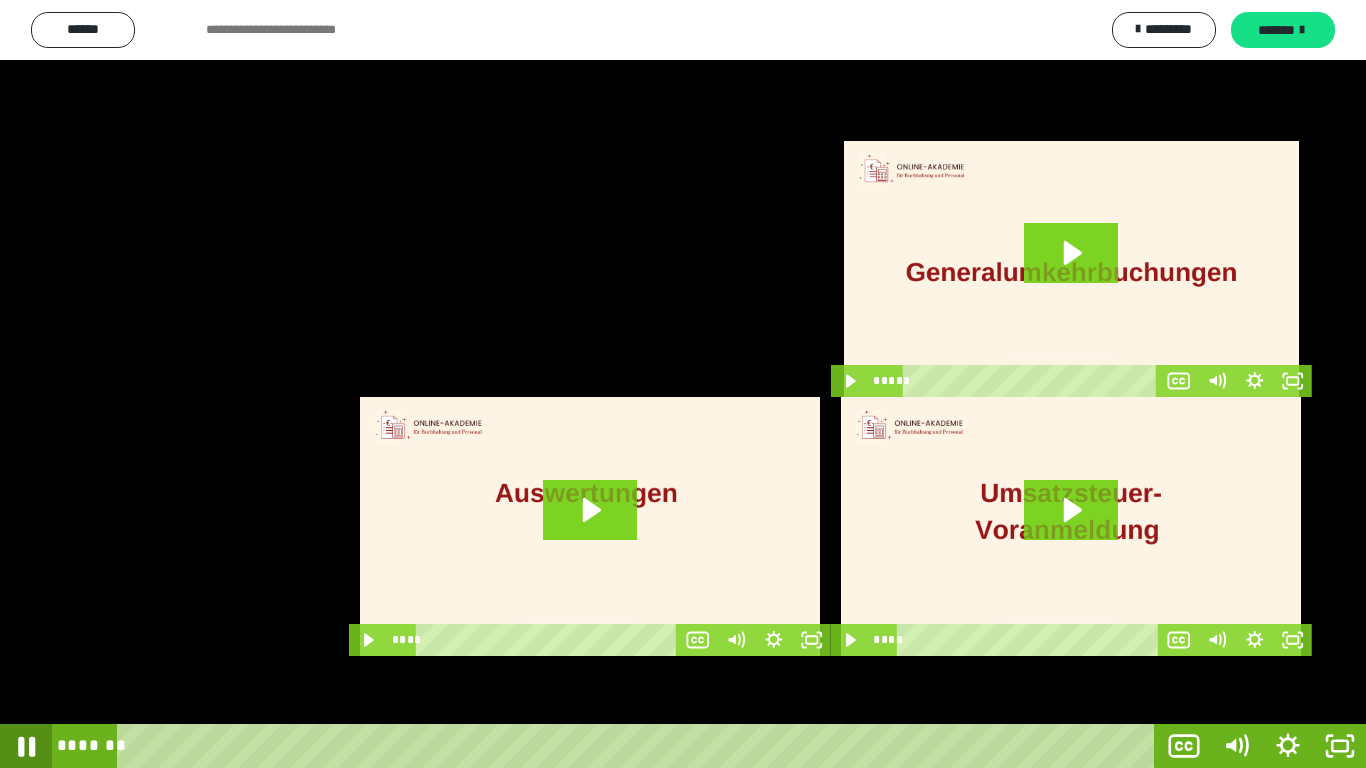 click 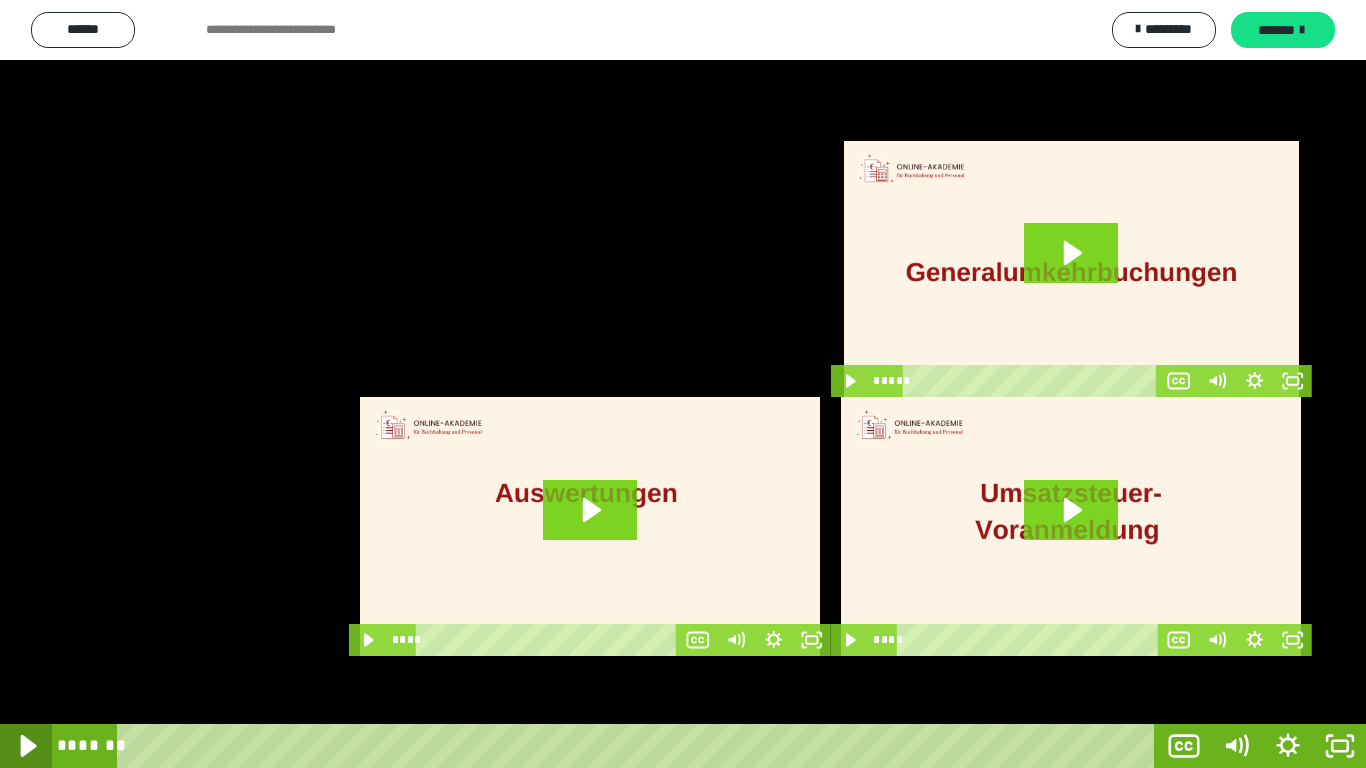 click 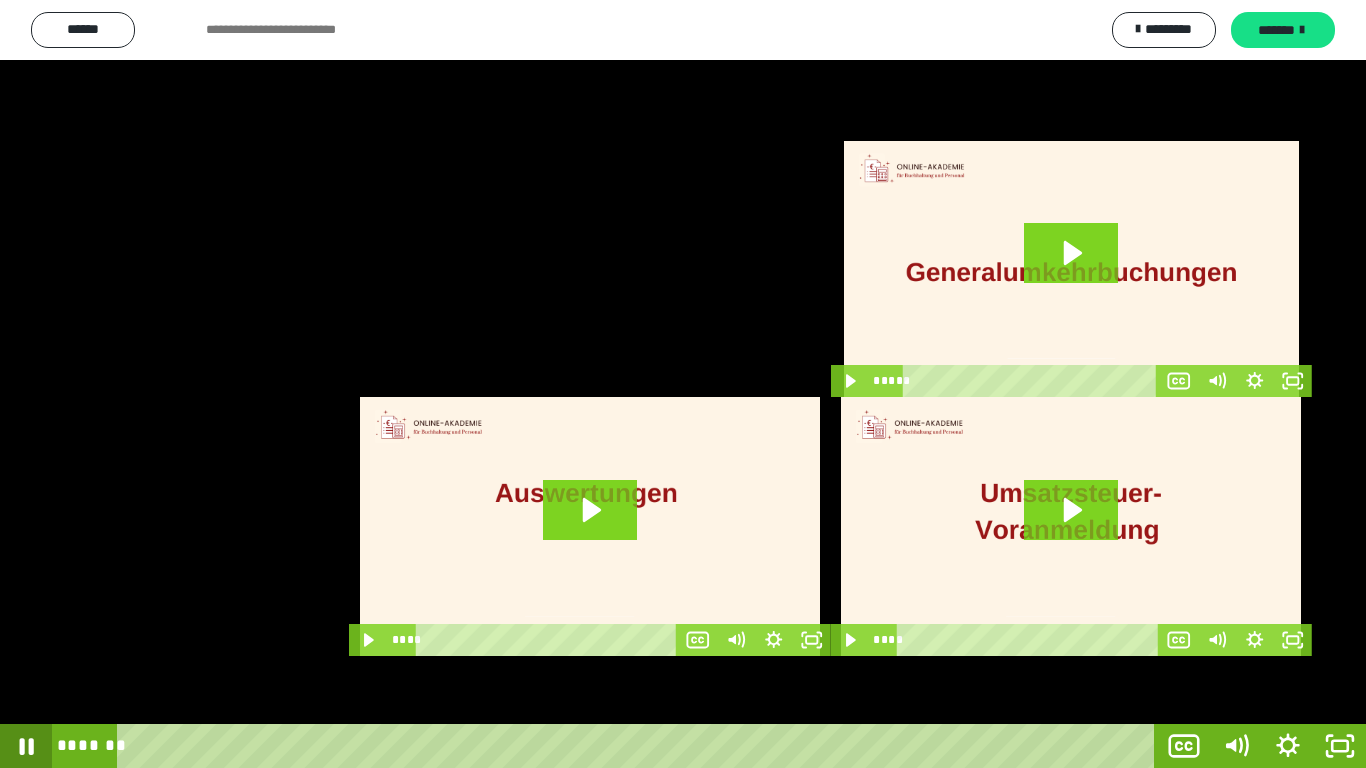 click 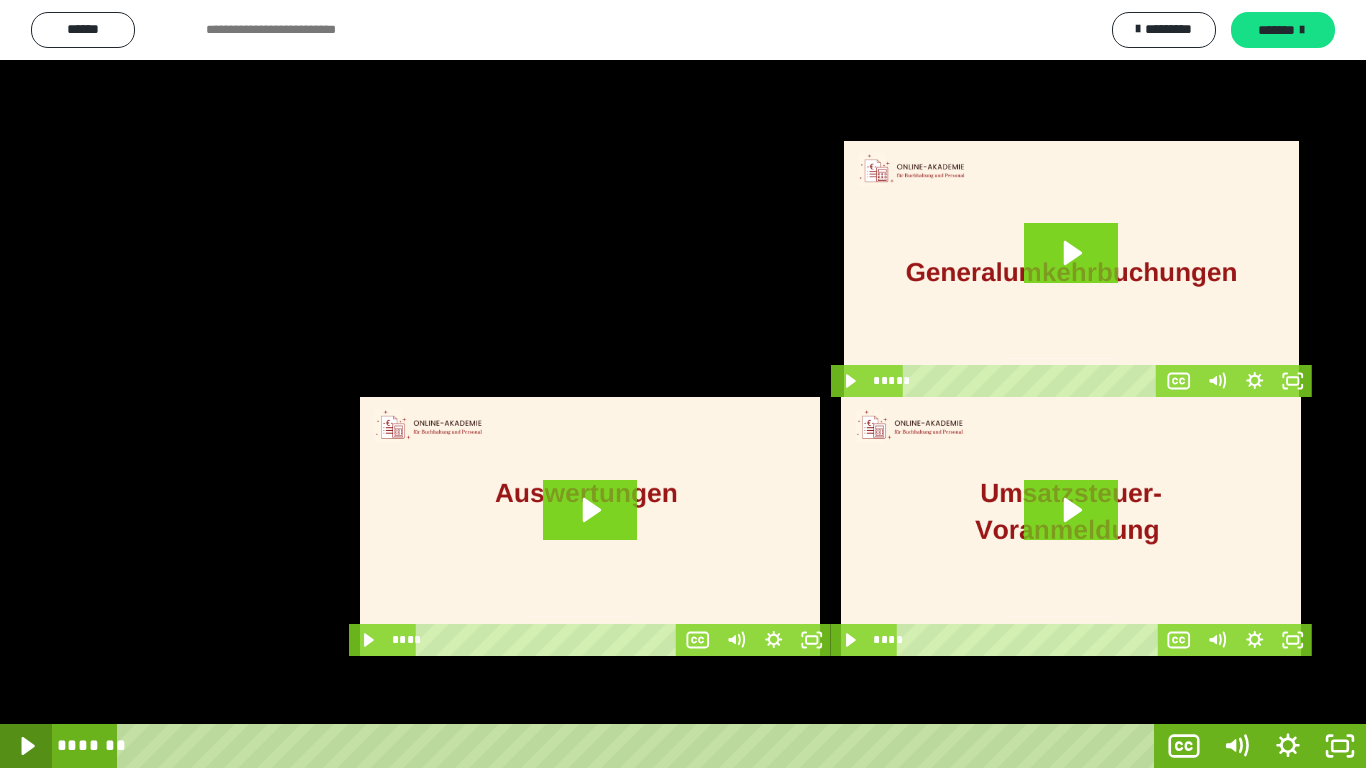 click 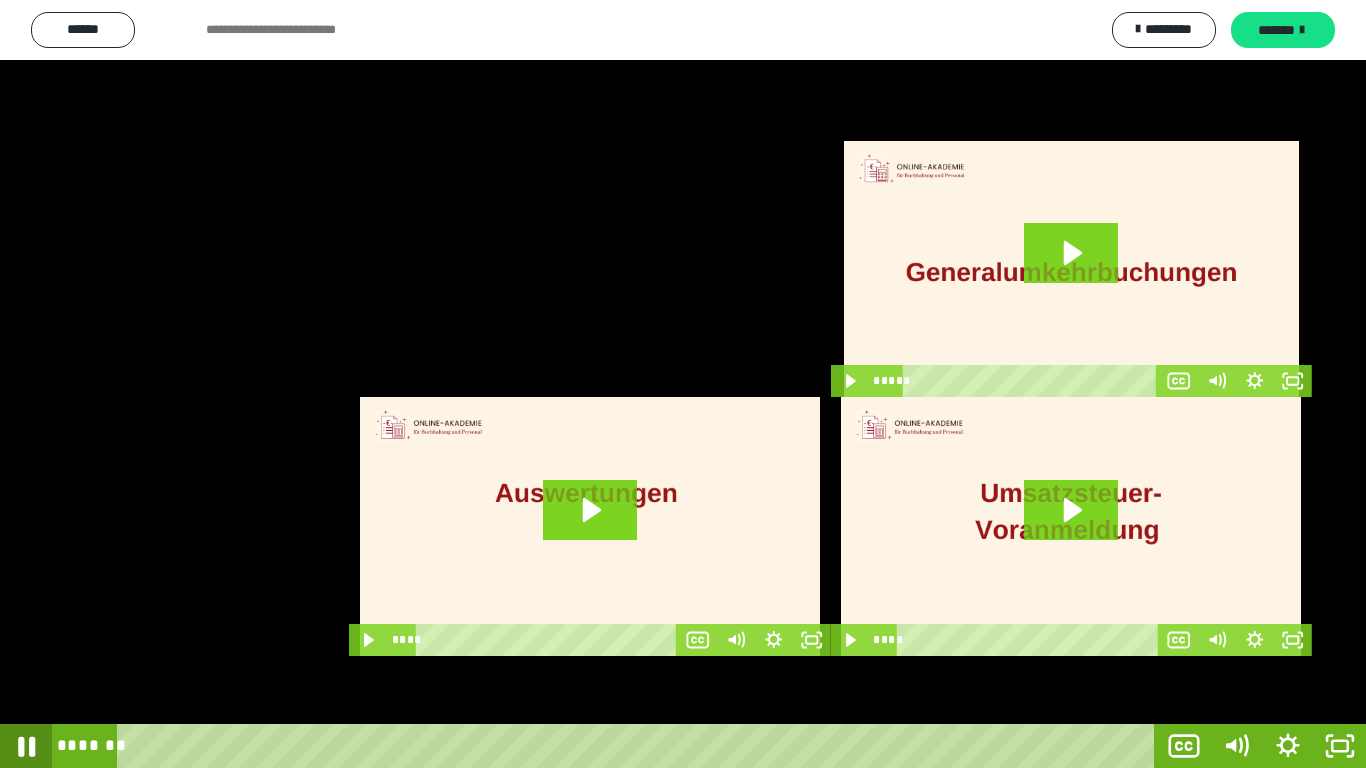 click 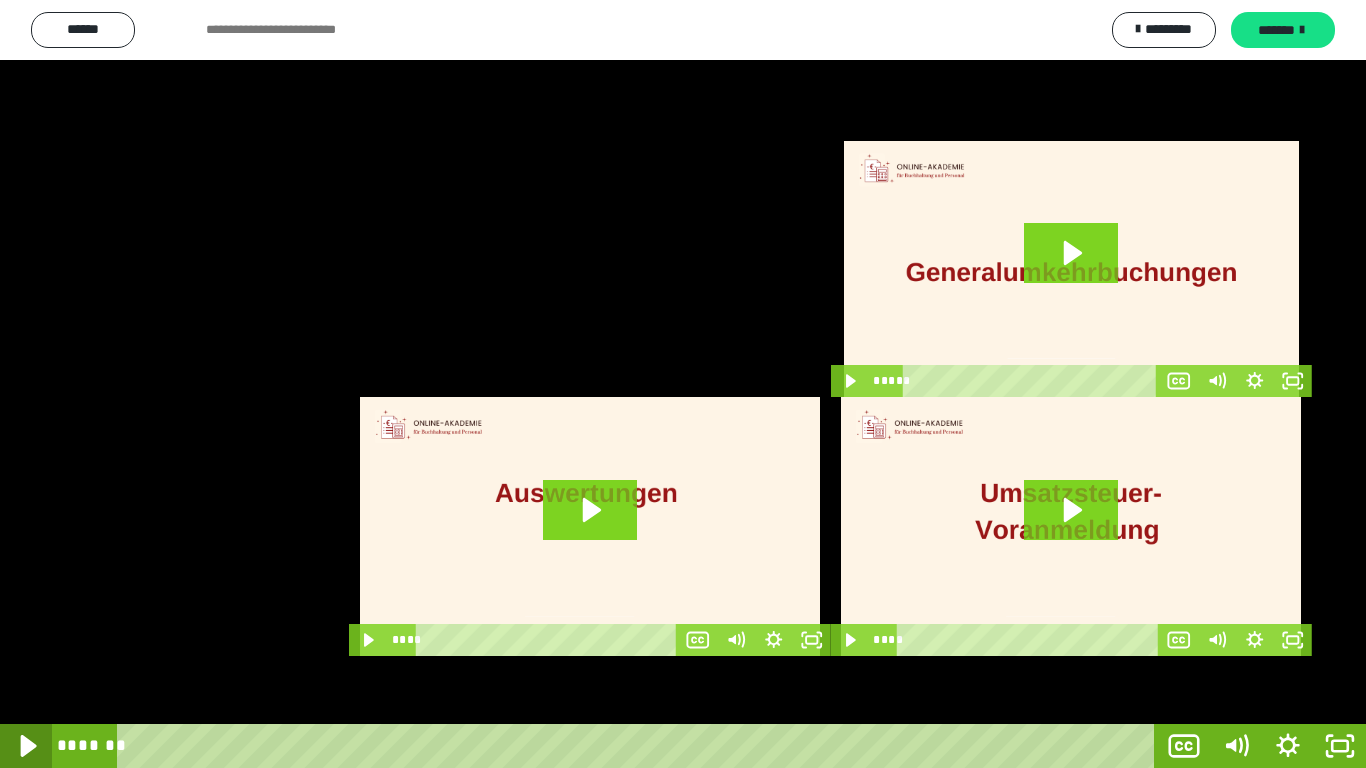 click 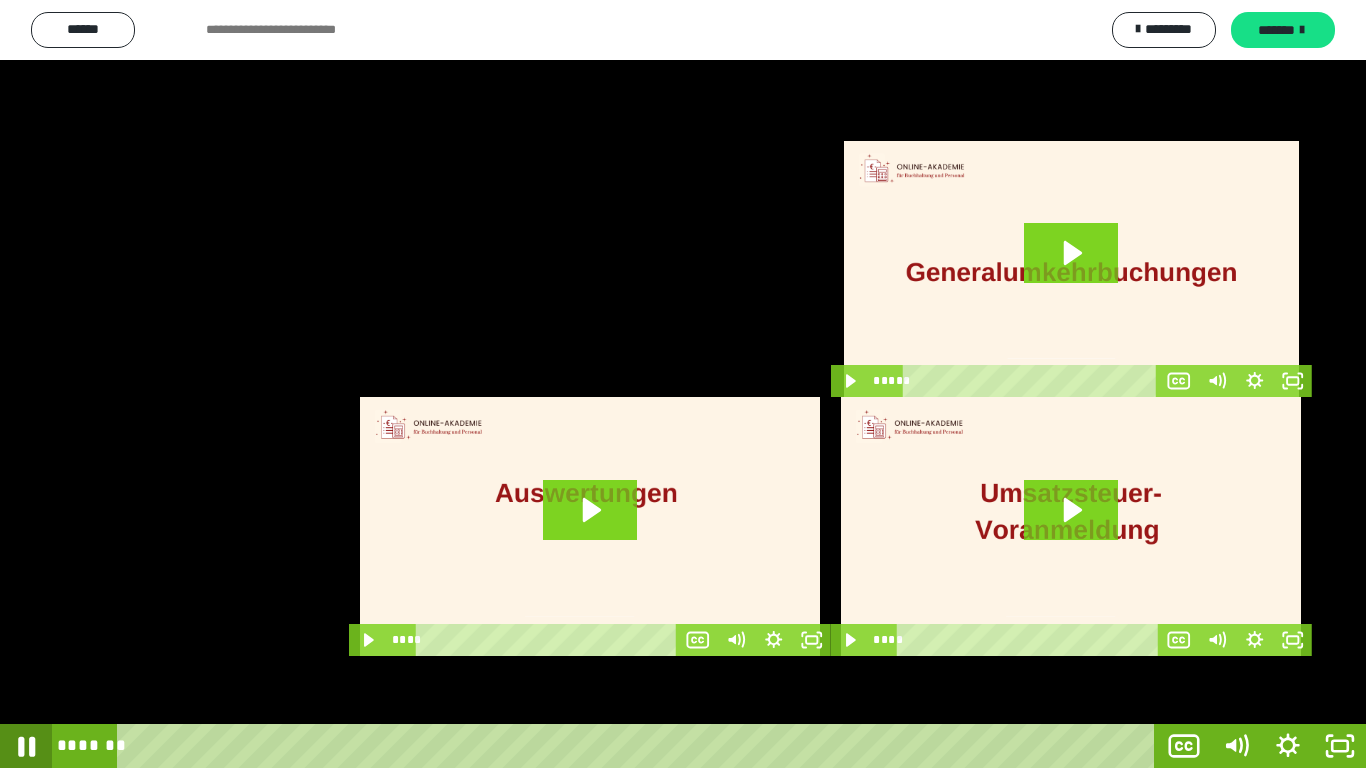 click 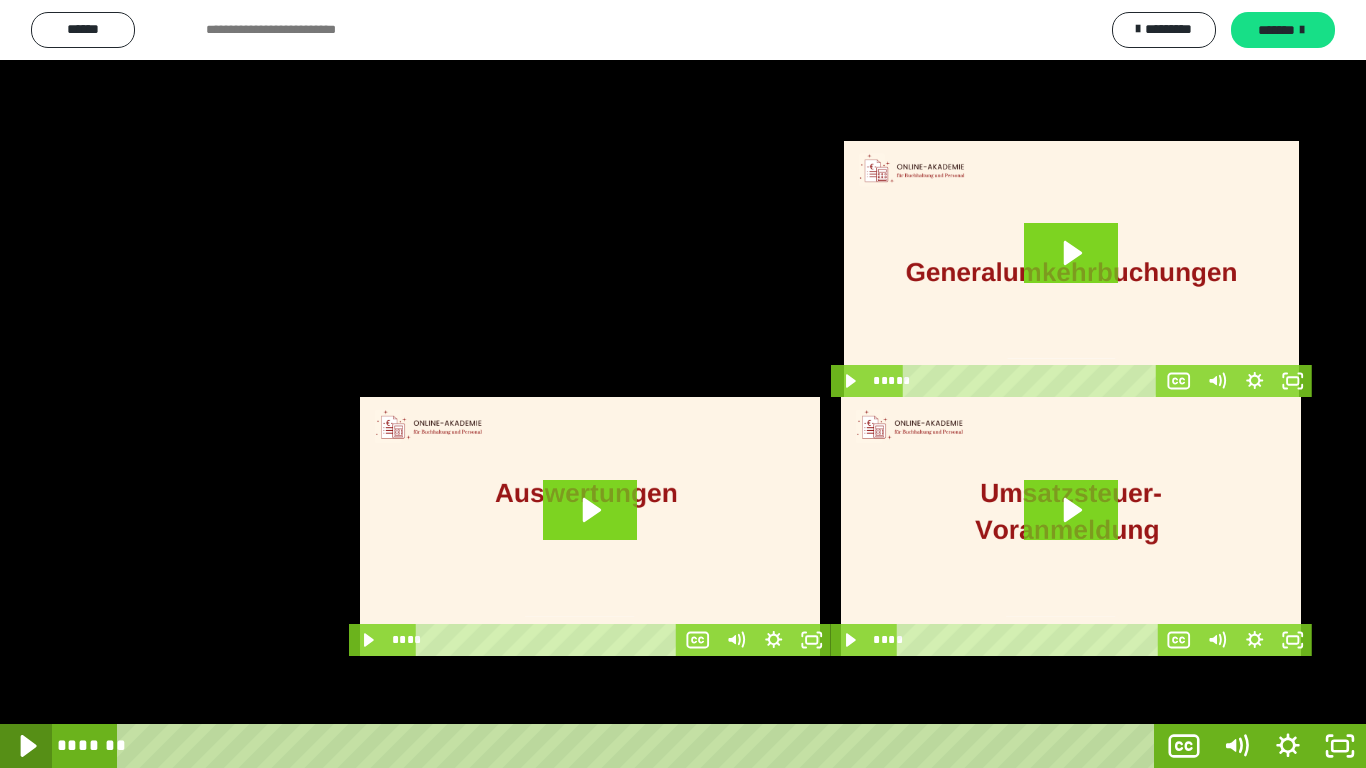 click 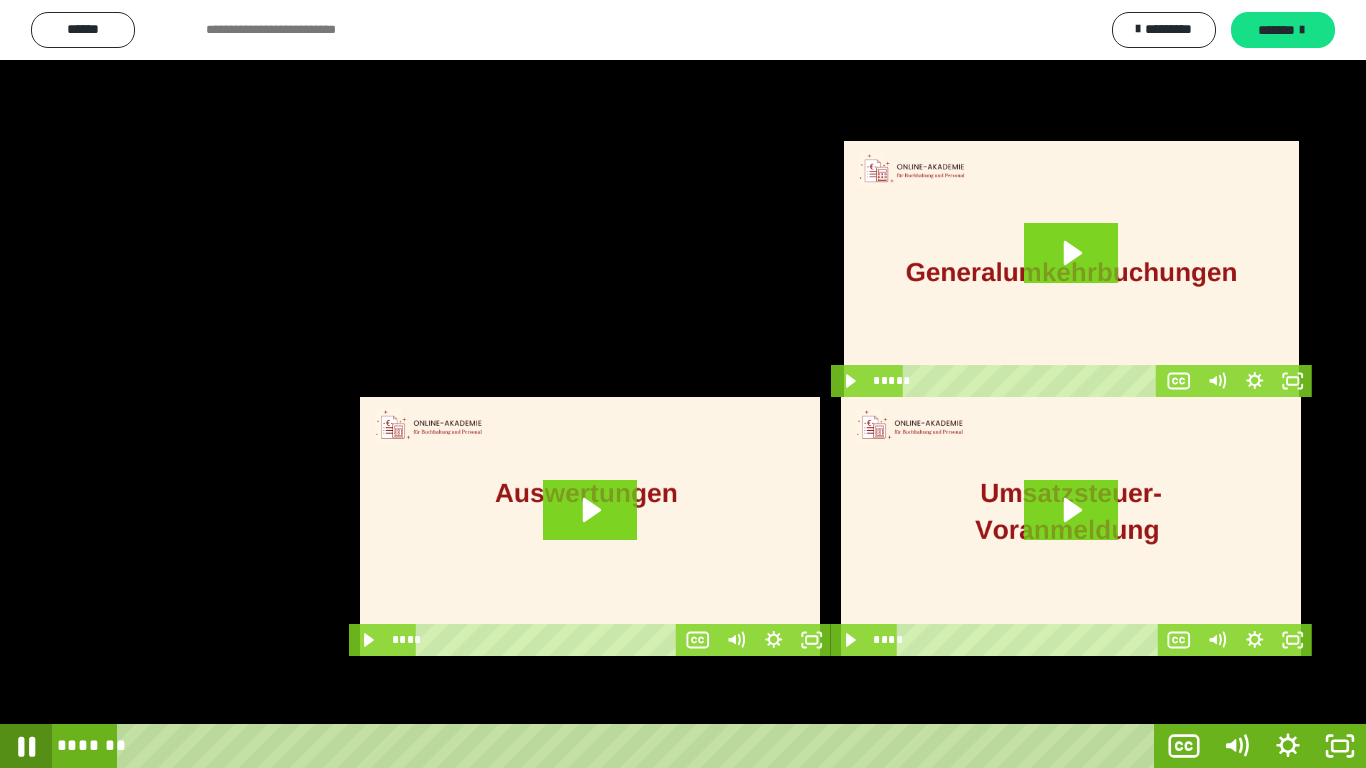 click 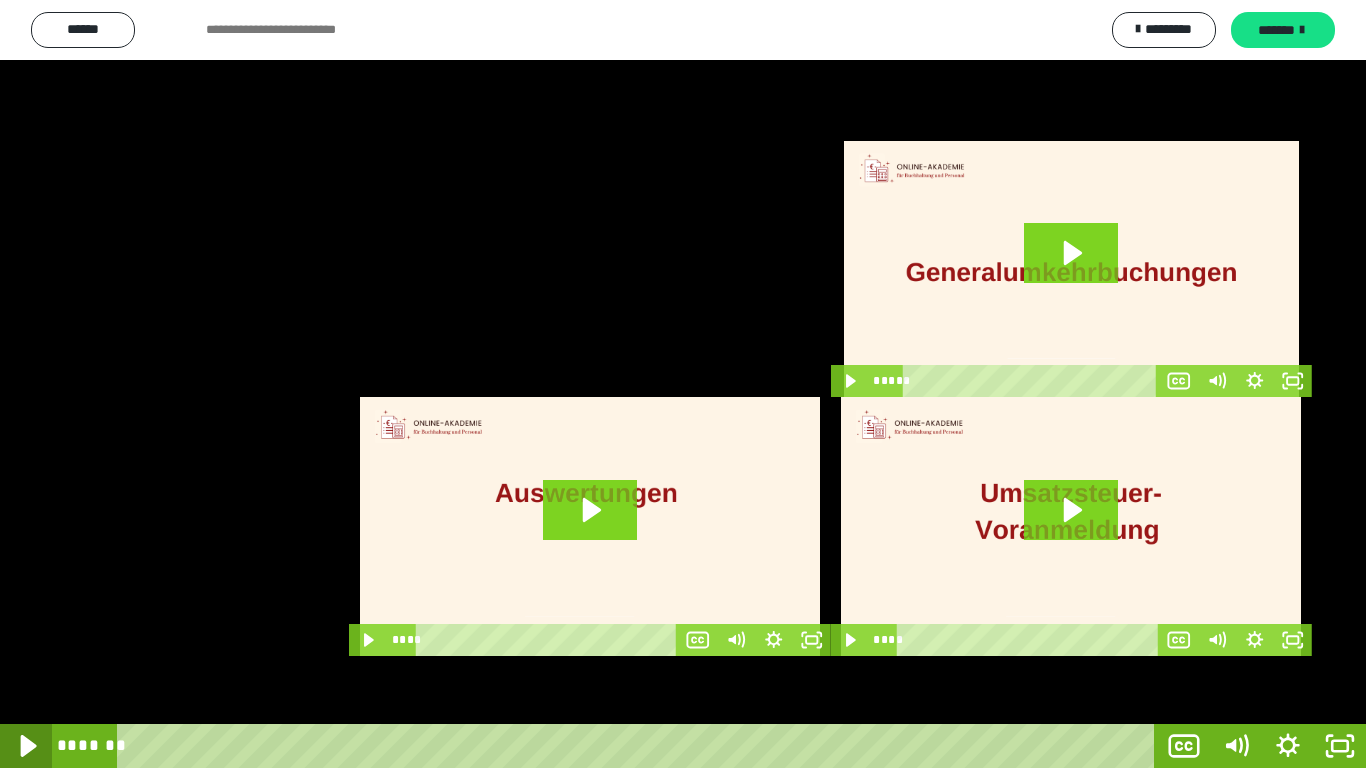 click 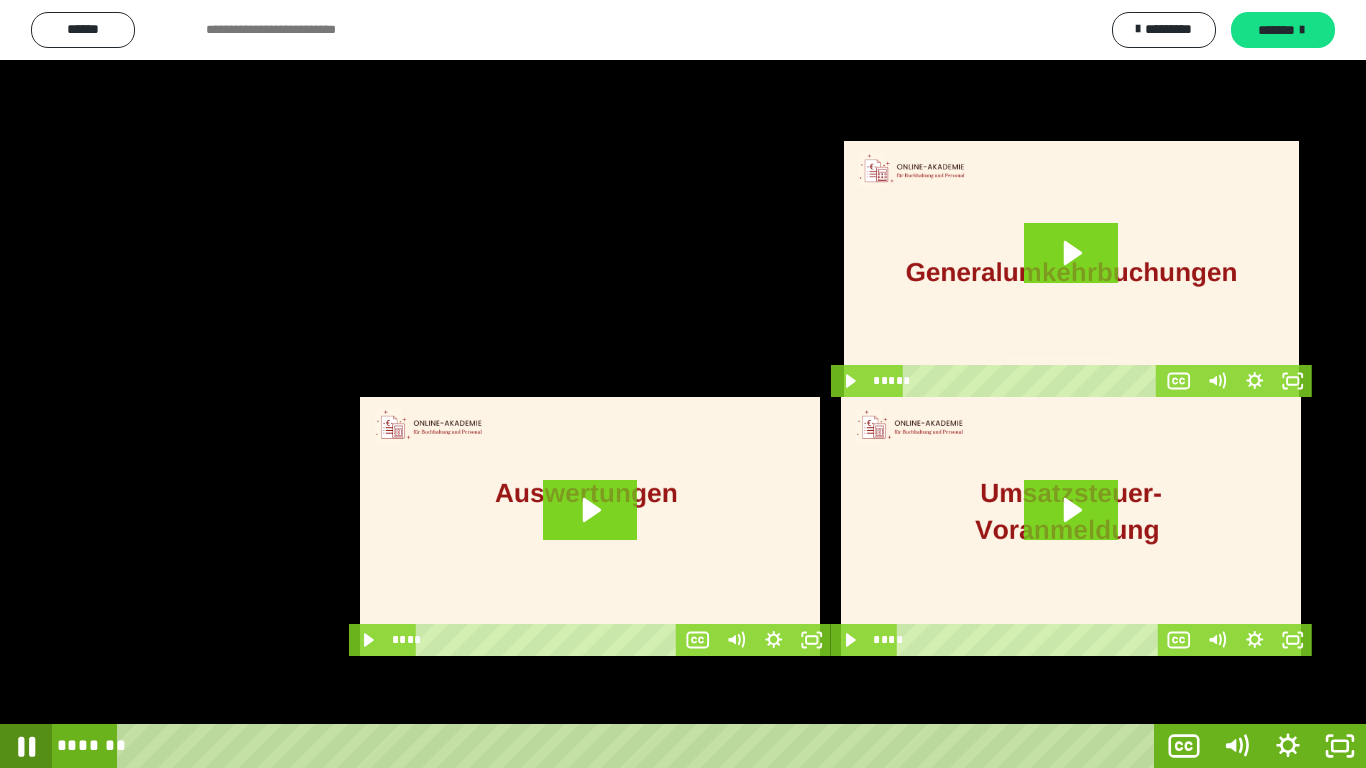 click 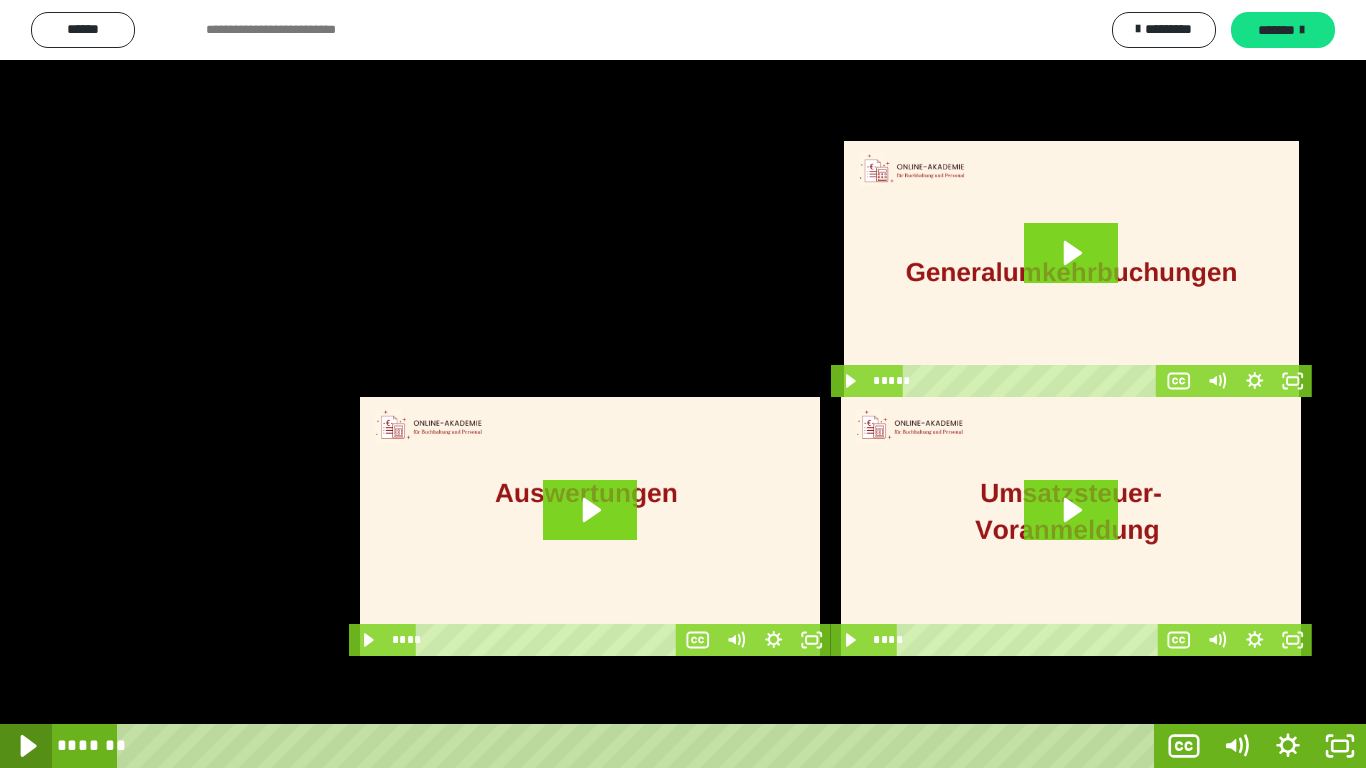 click 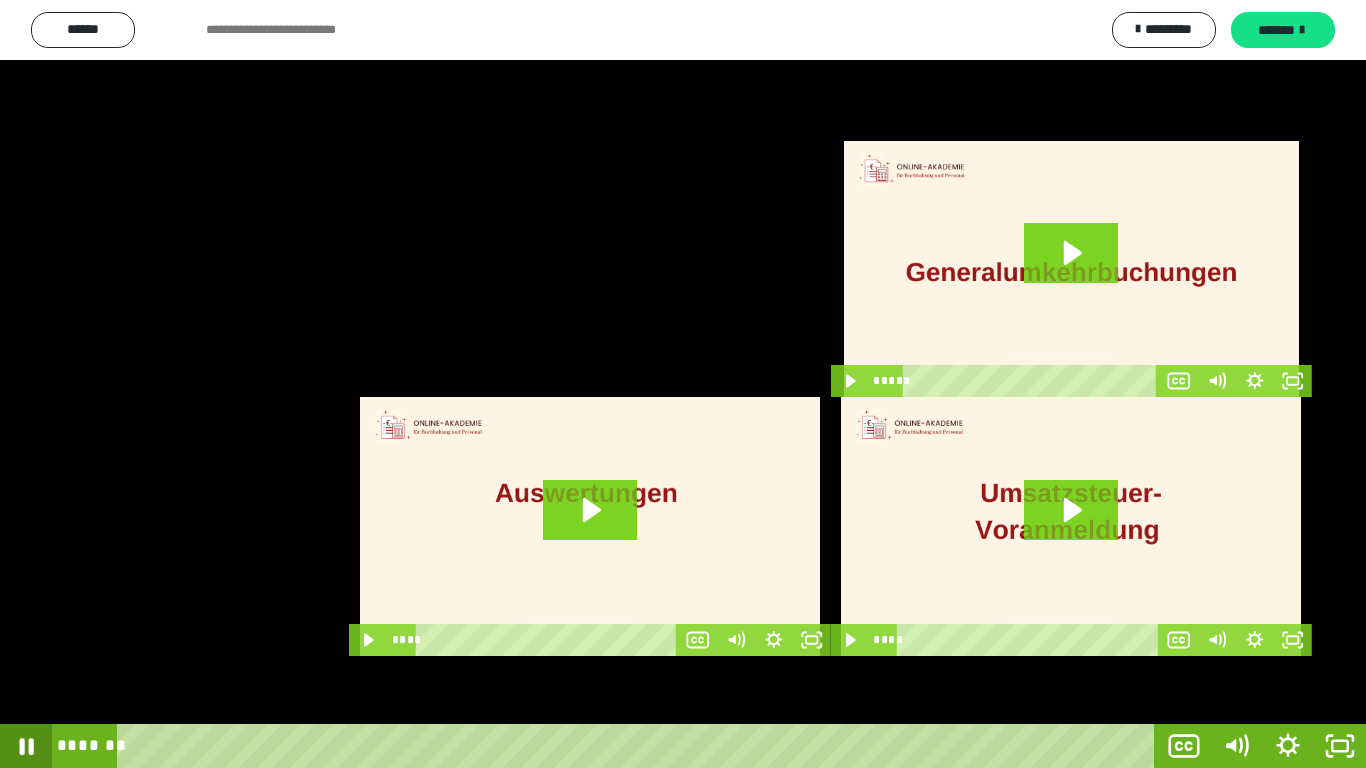 click 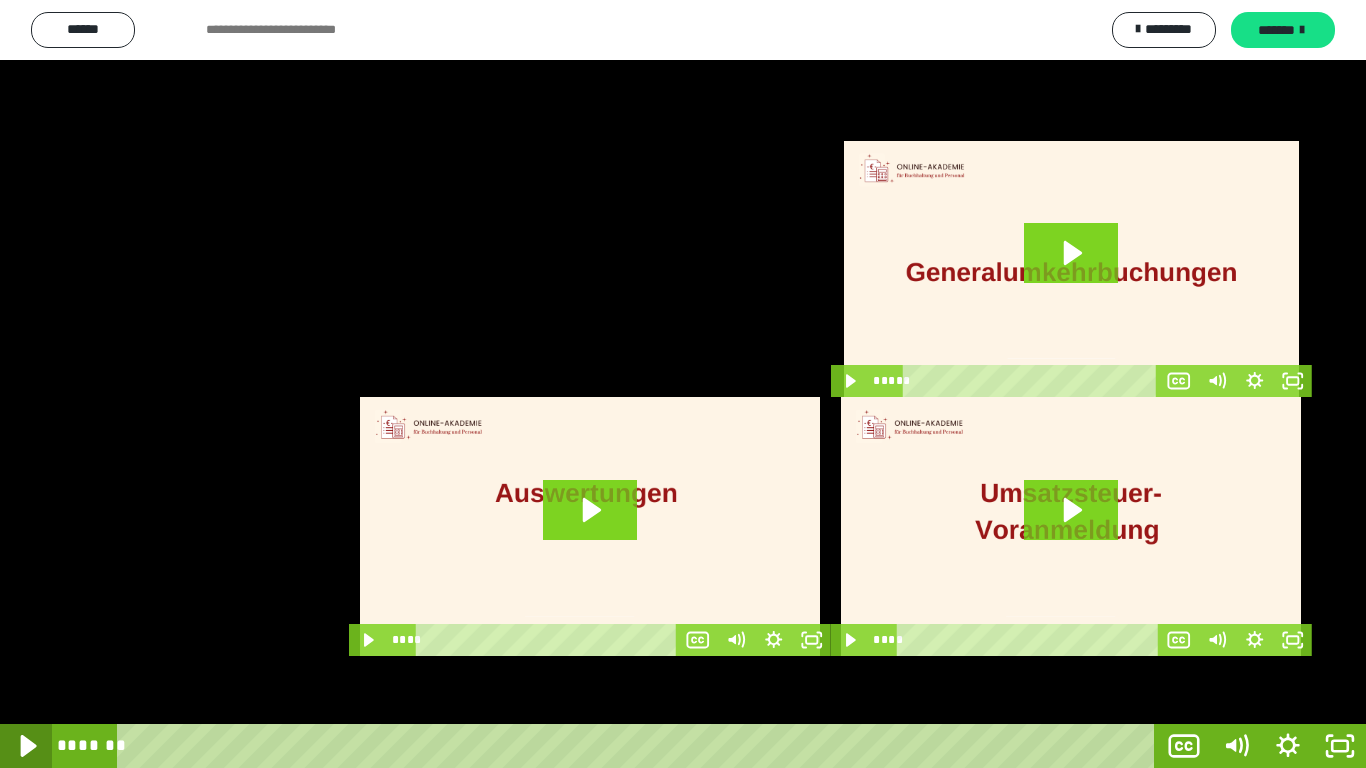 click 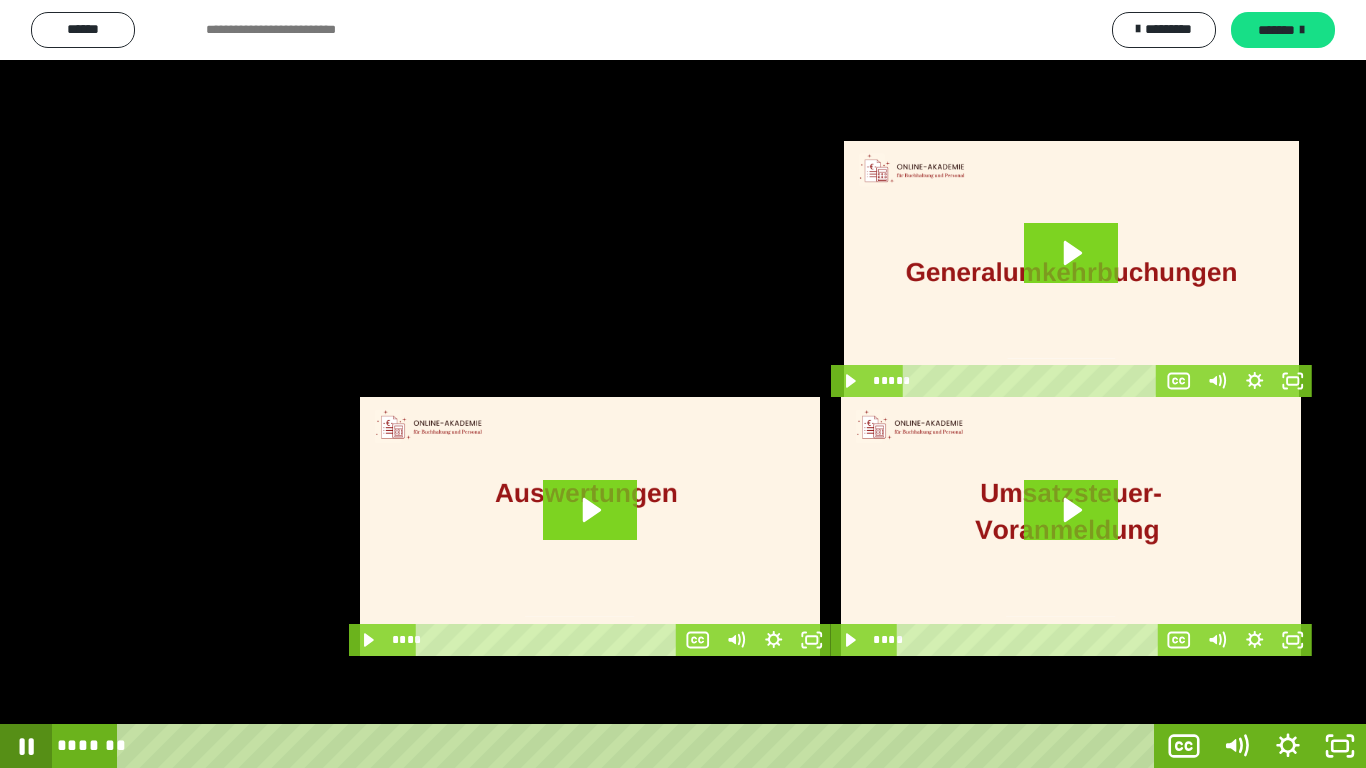 click 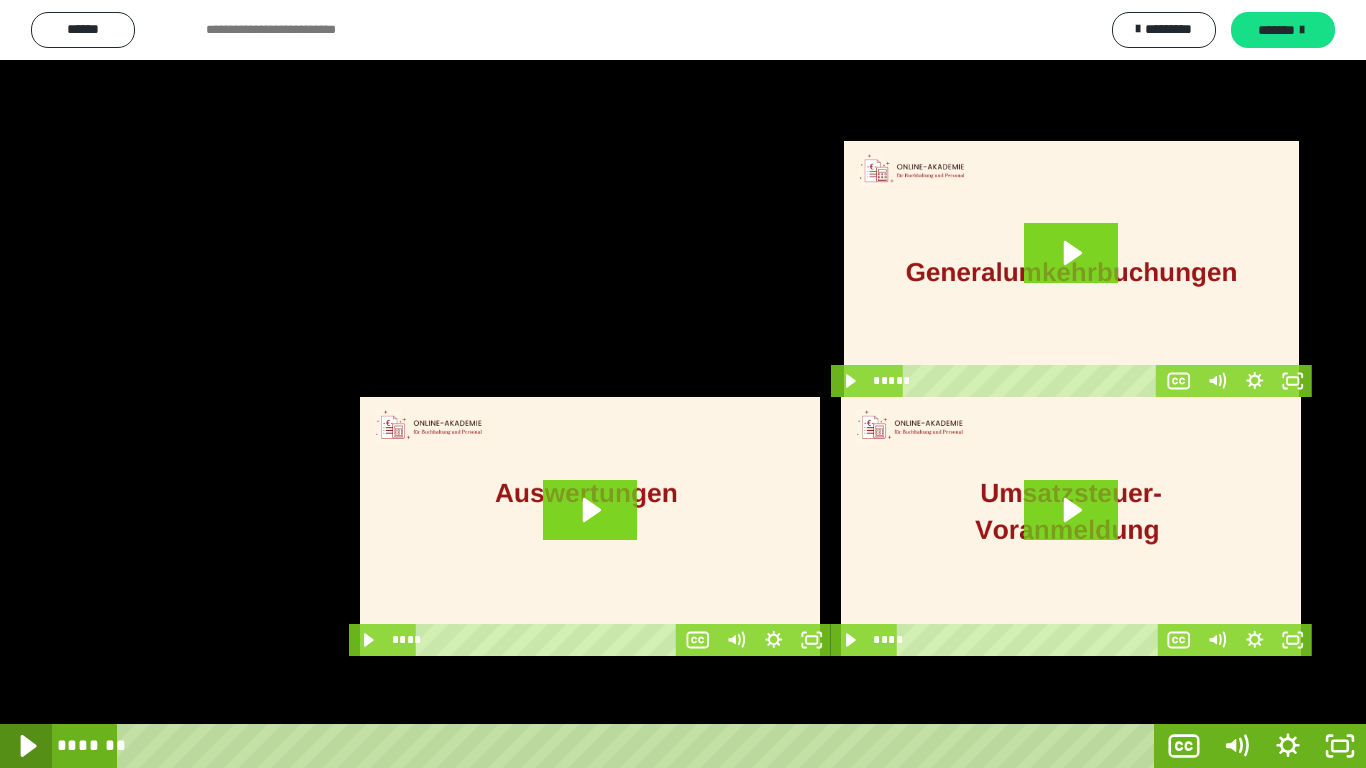 click 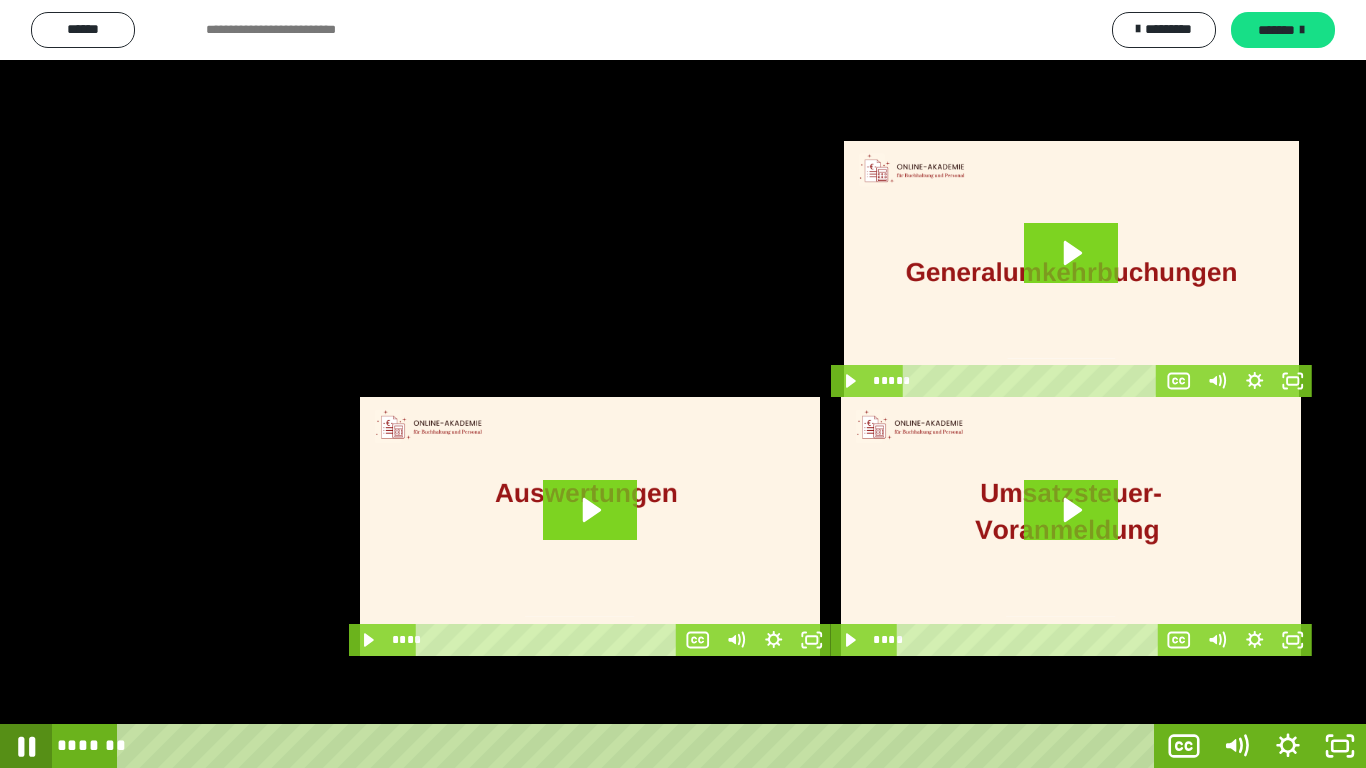 click 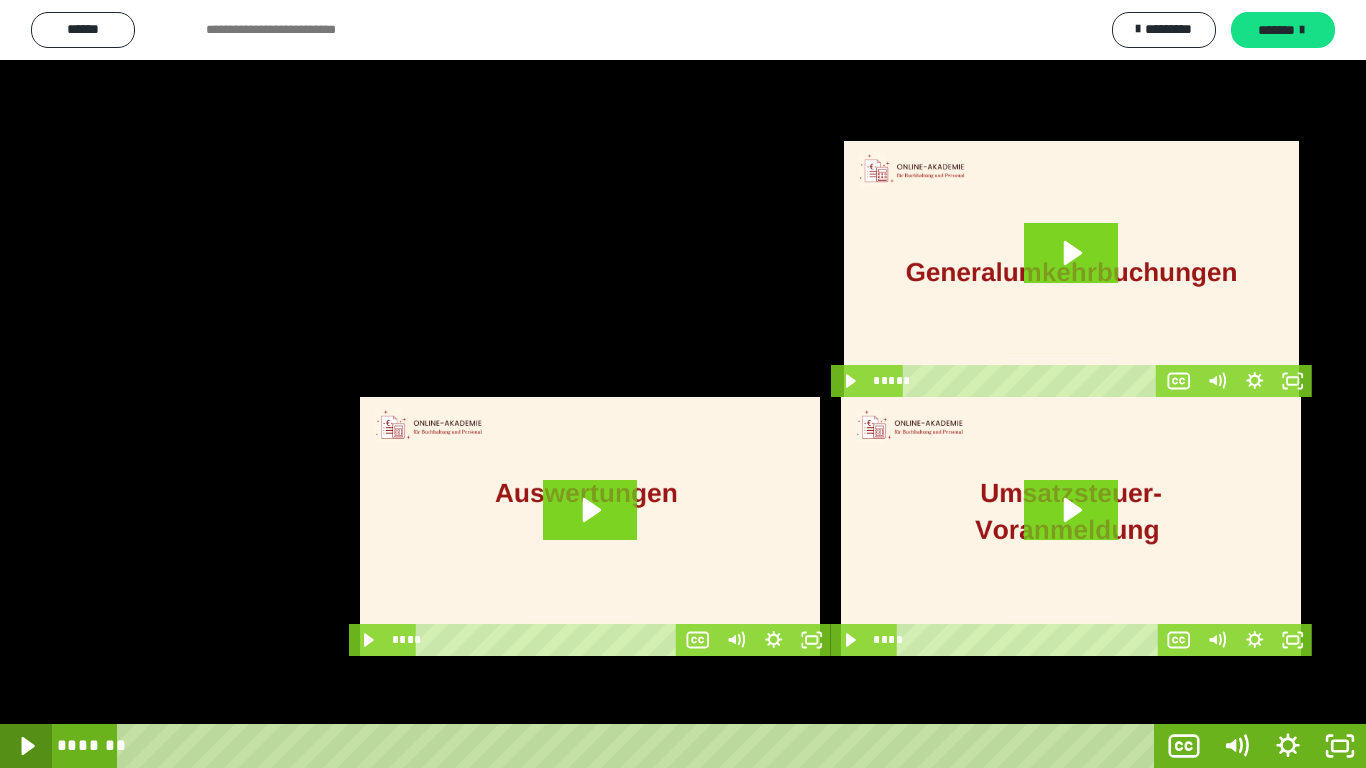 click 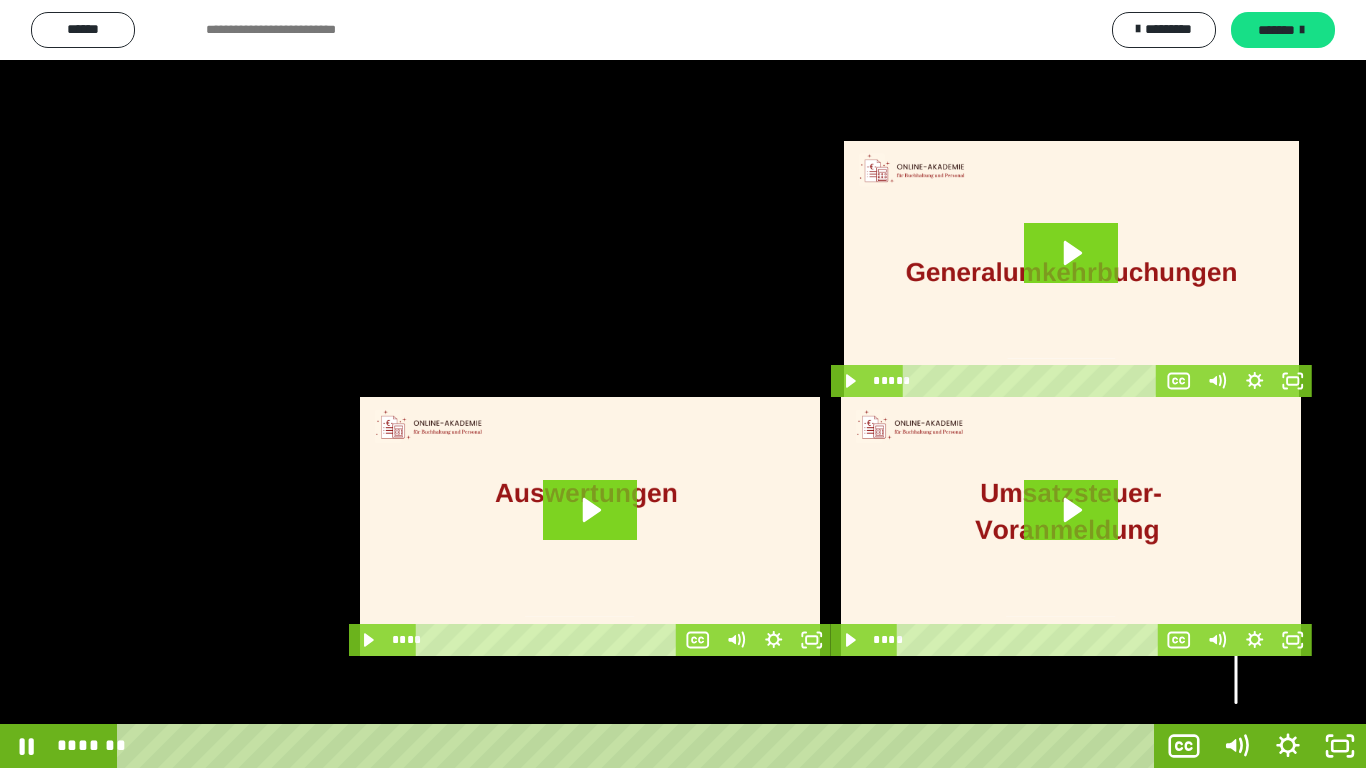 click at bounding box center (1236, 652) 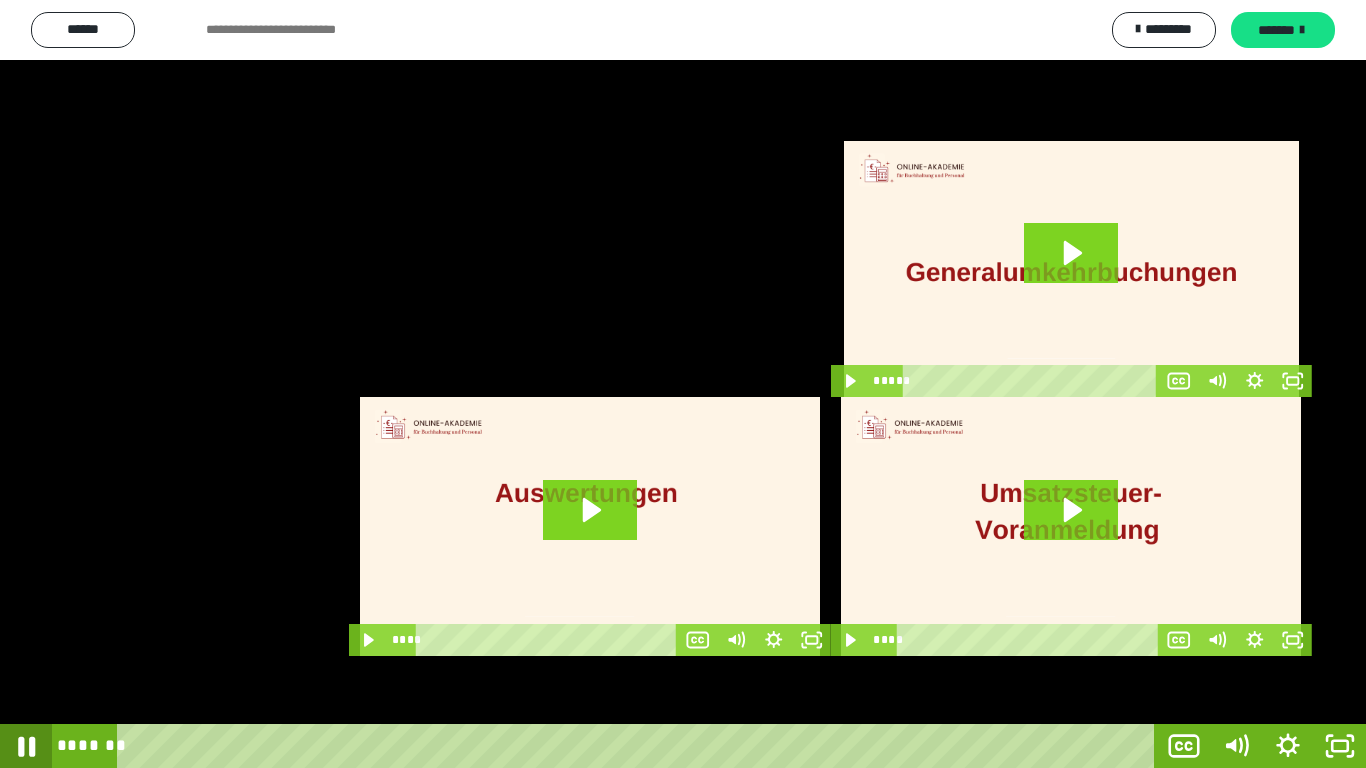 click 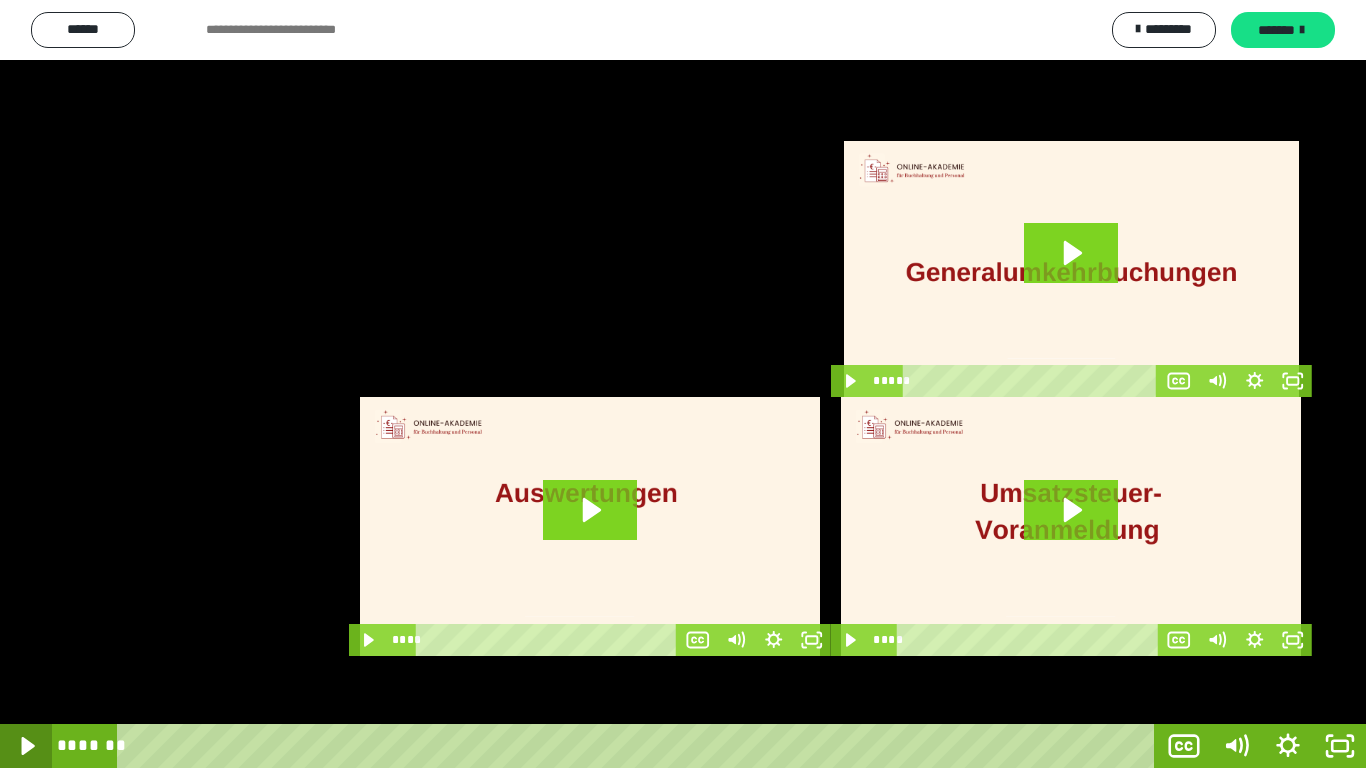 click 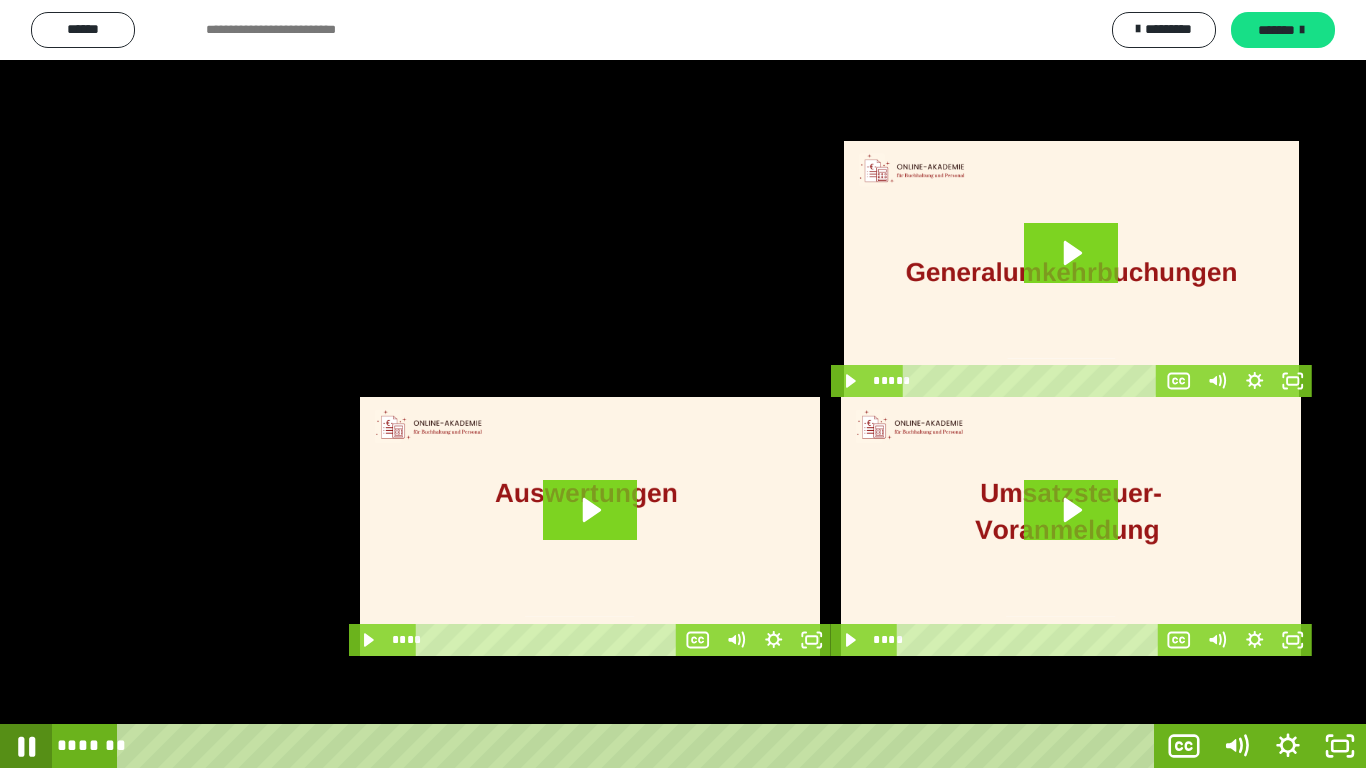 click 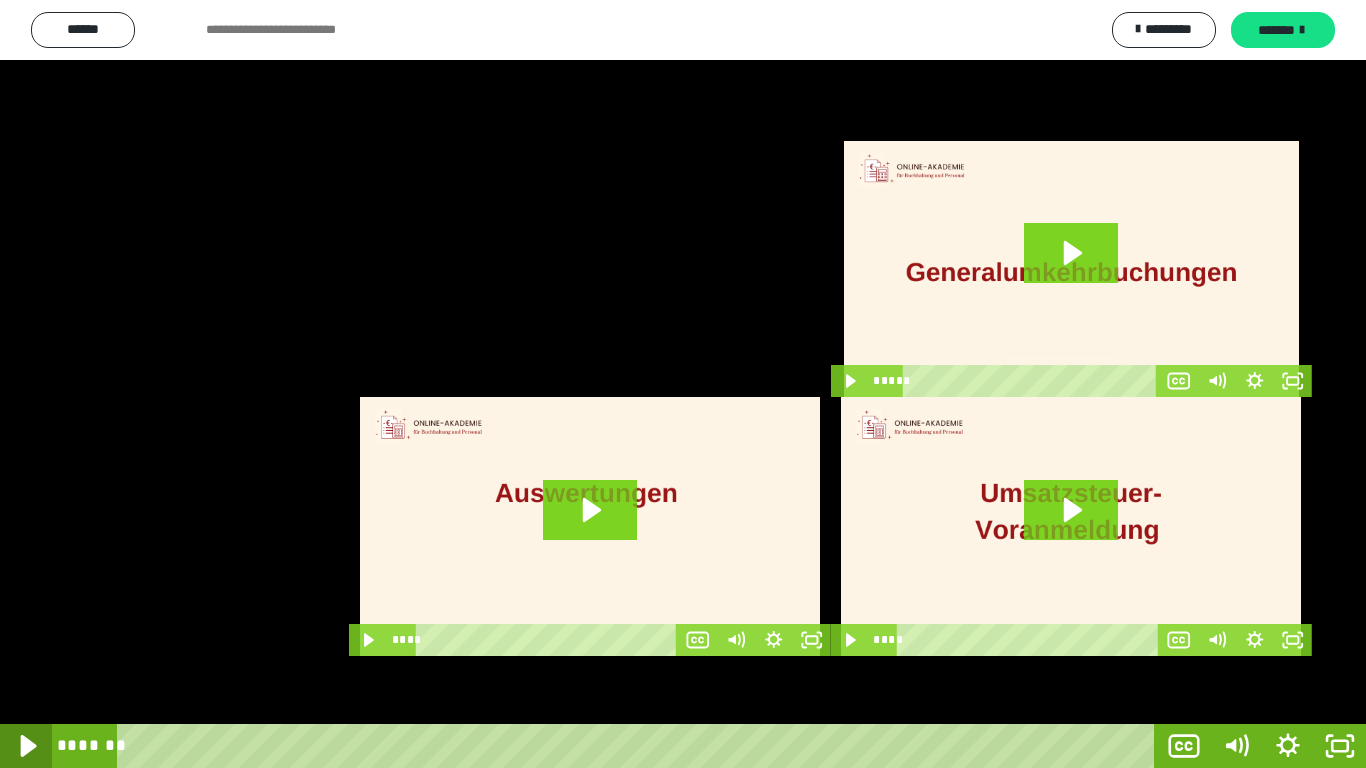 click 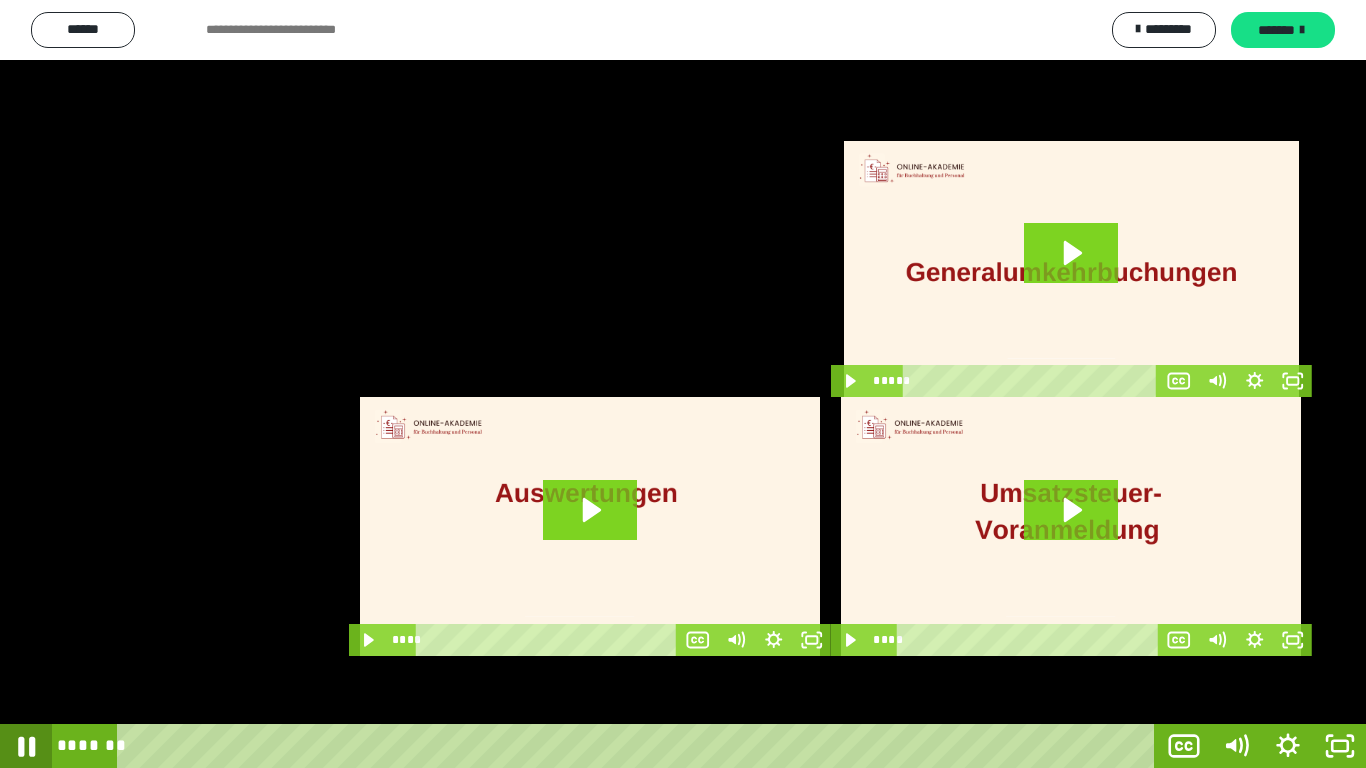 click 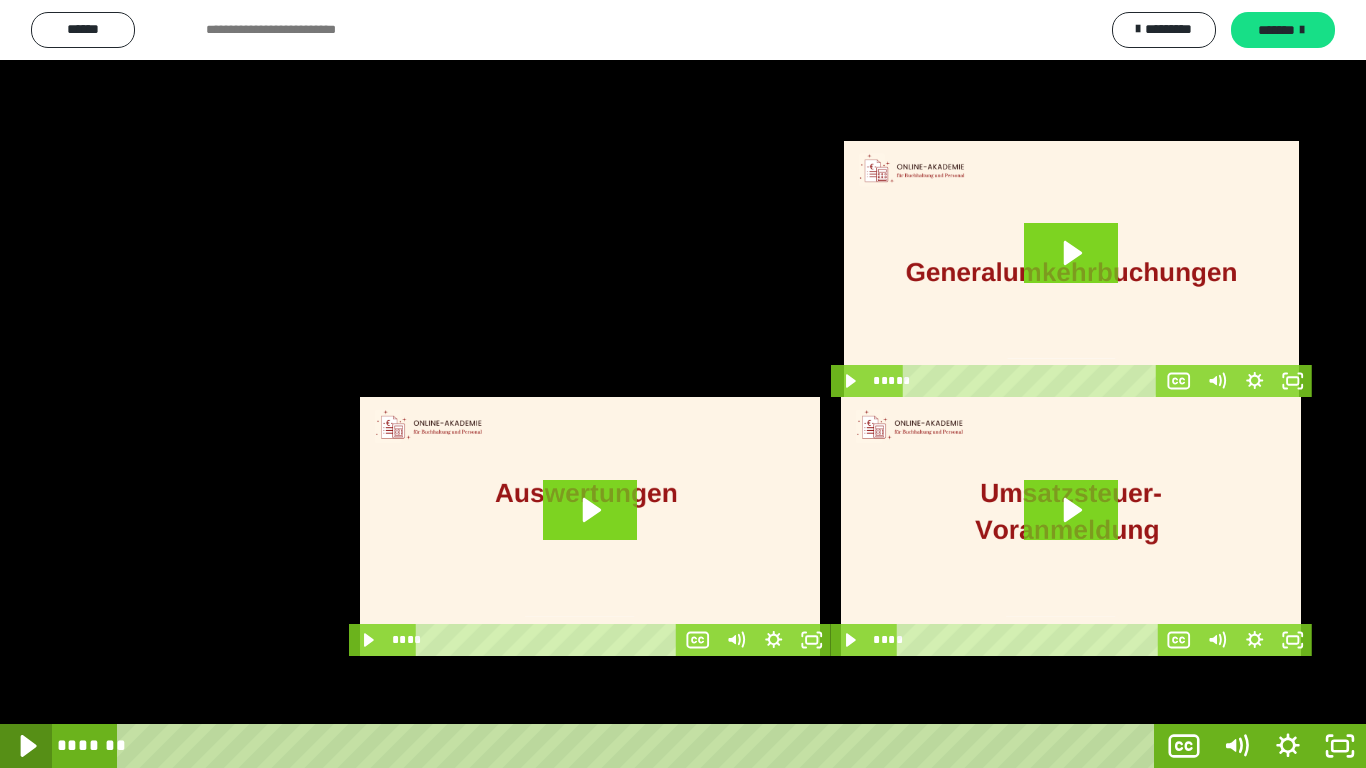 click 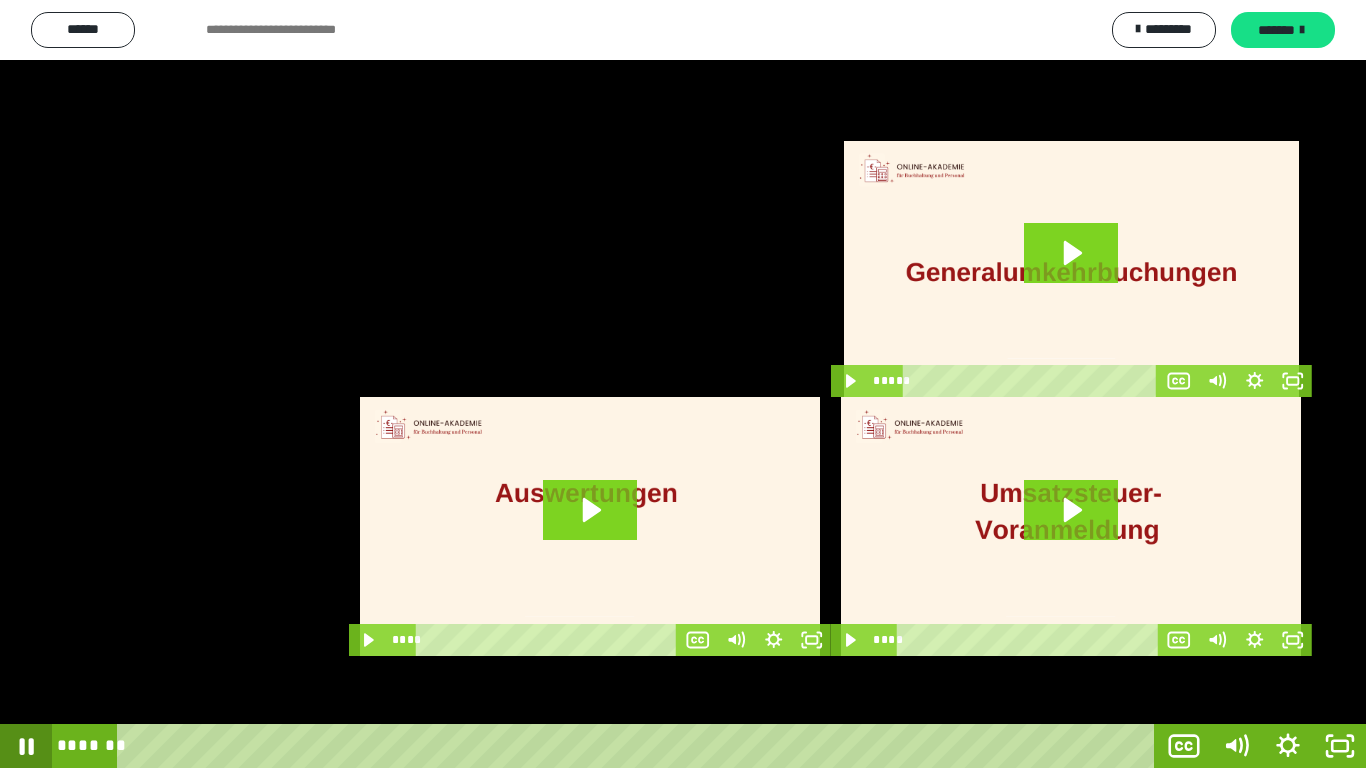click 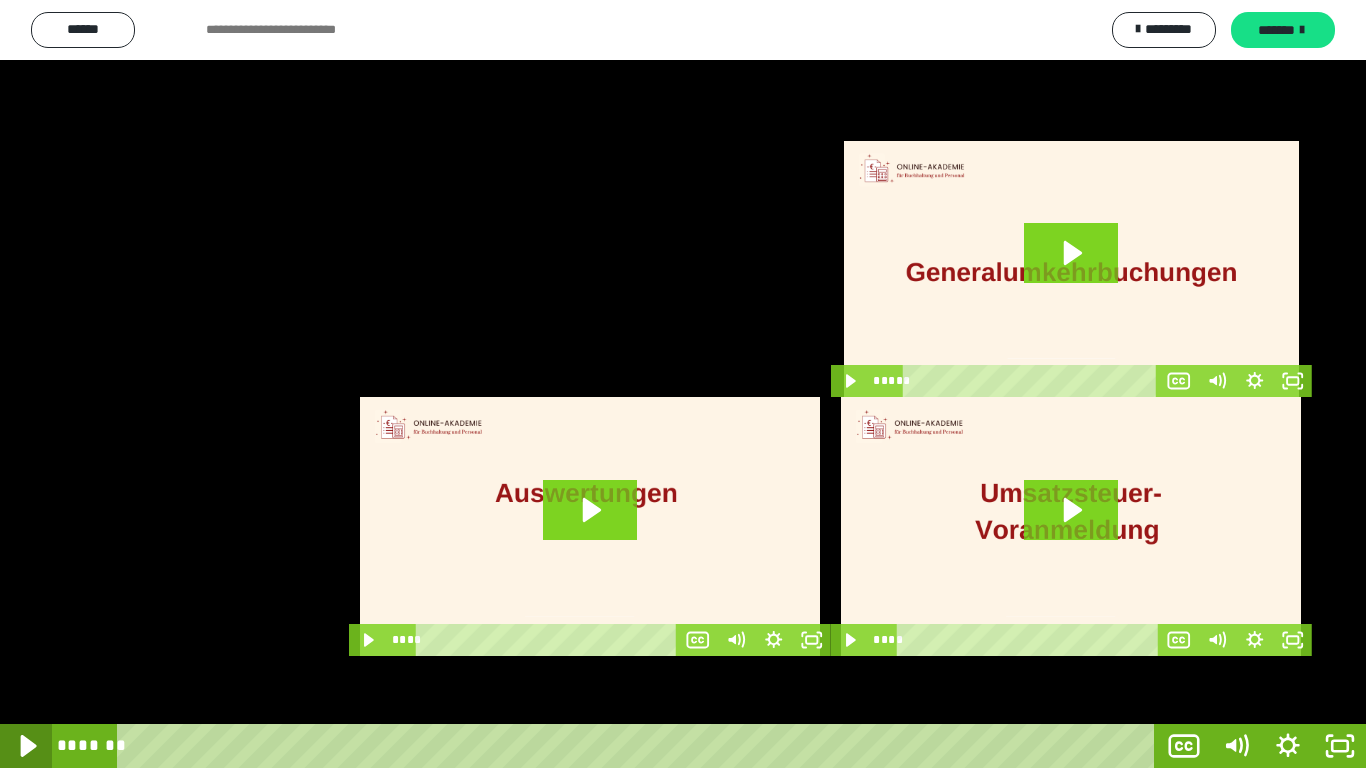click 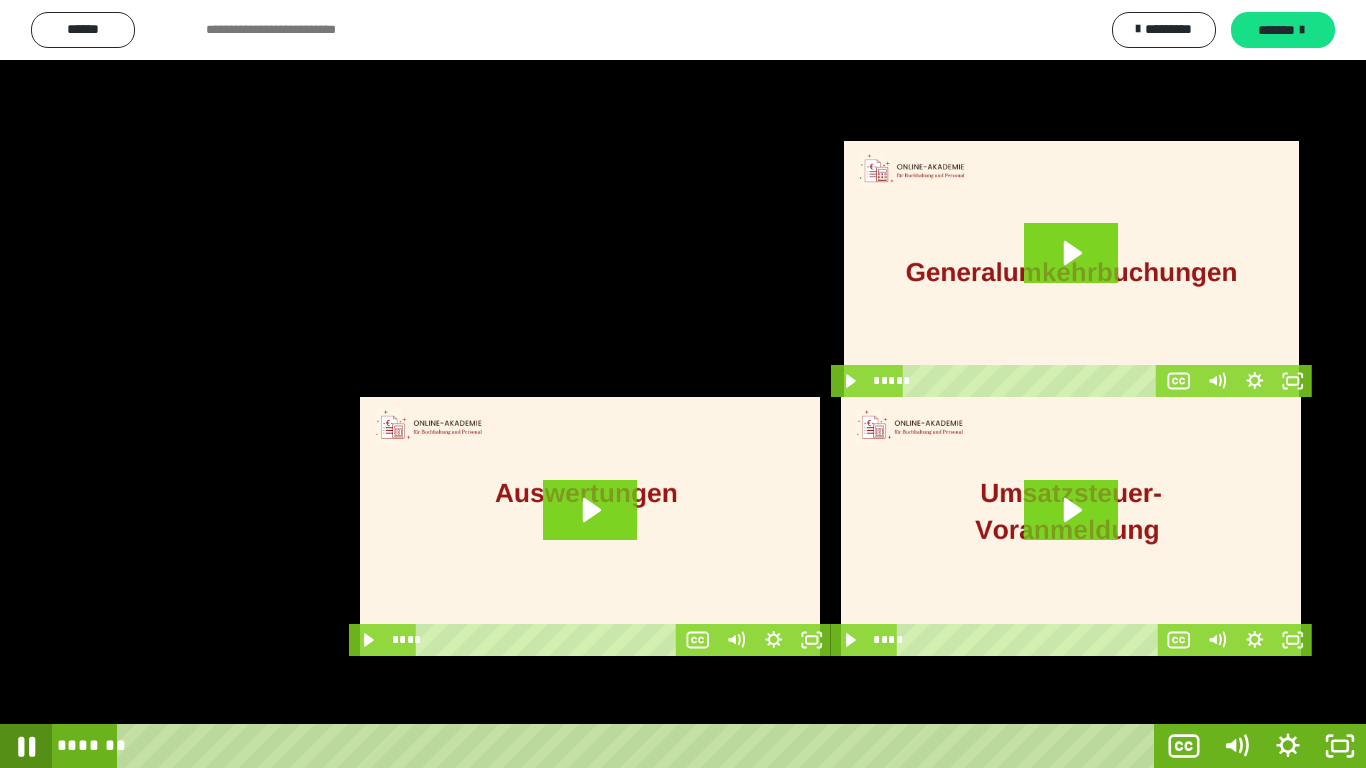click 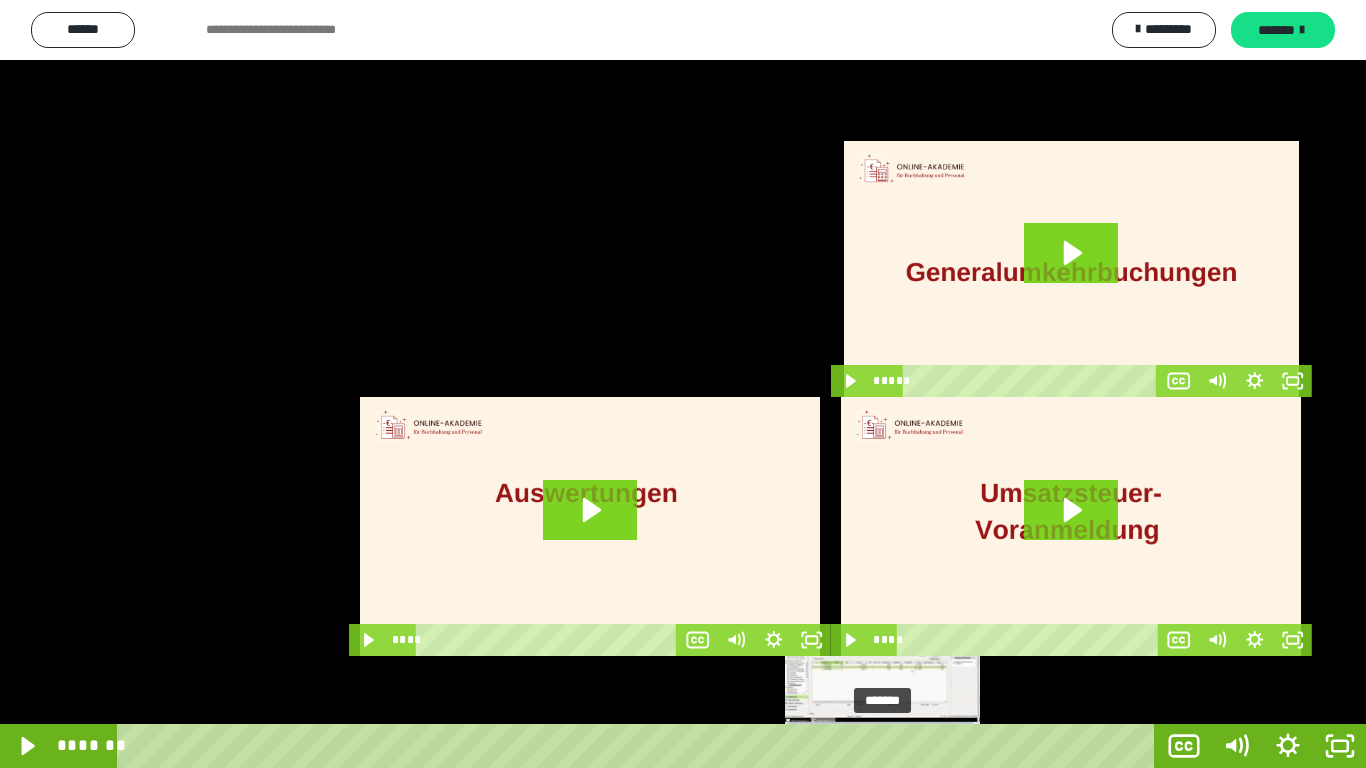 click at bounding box center (884, 746) 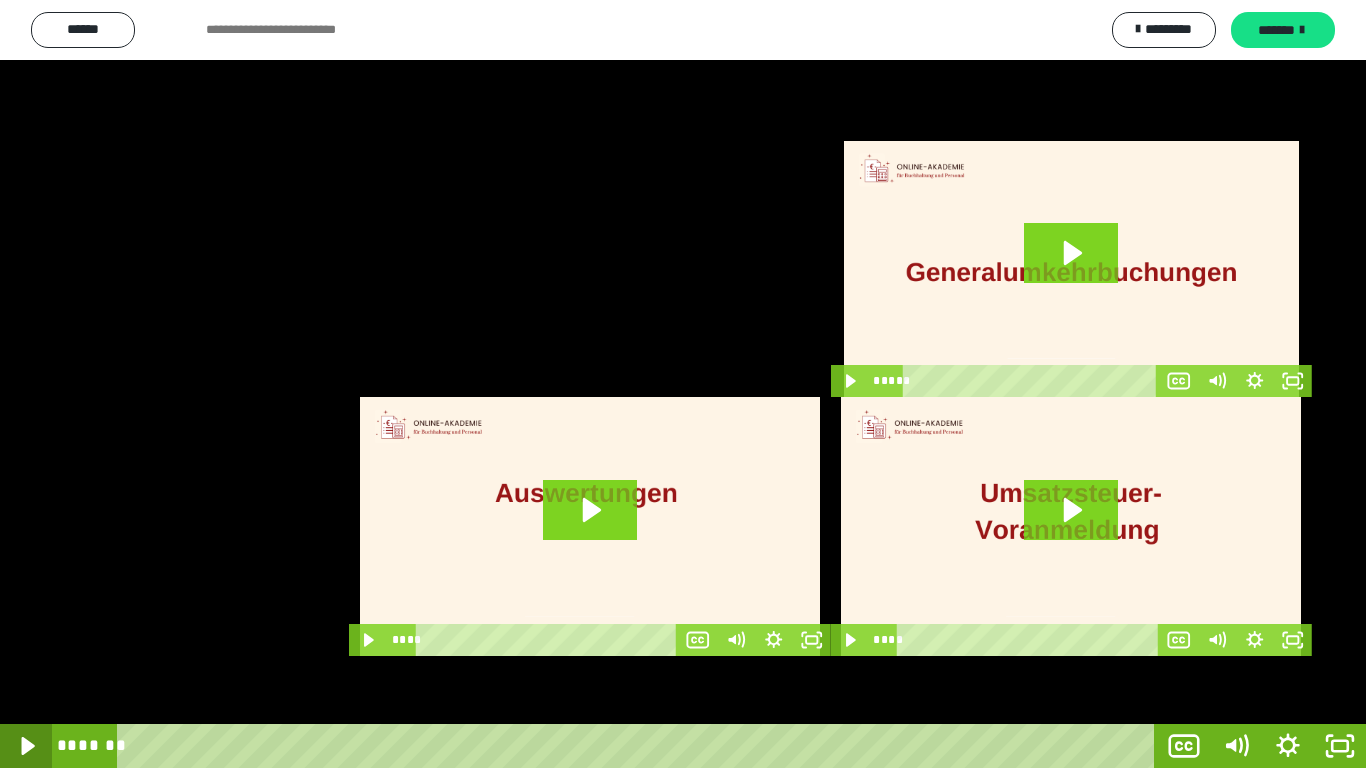 click 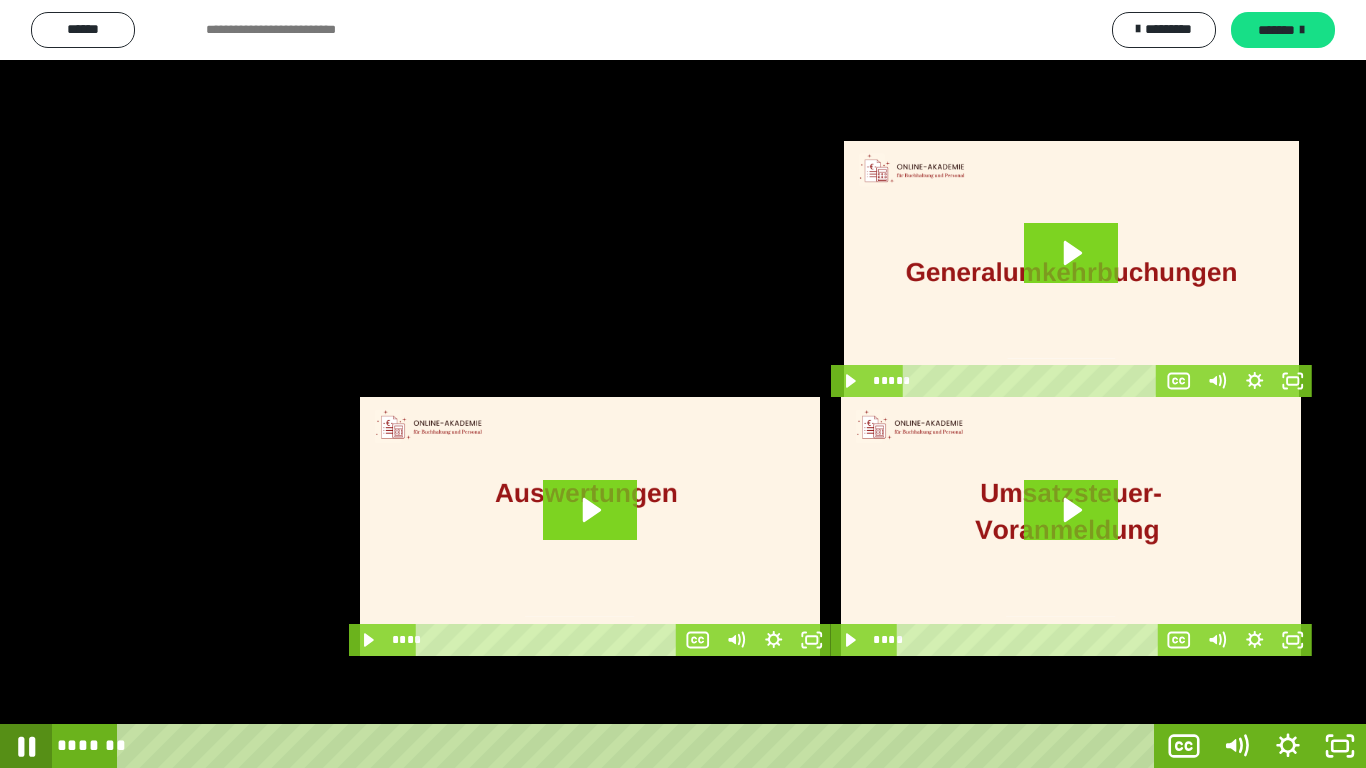 click 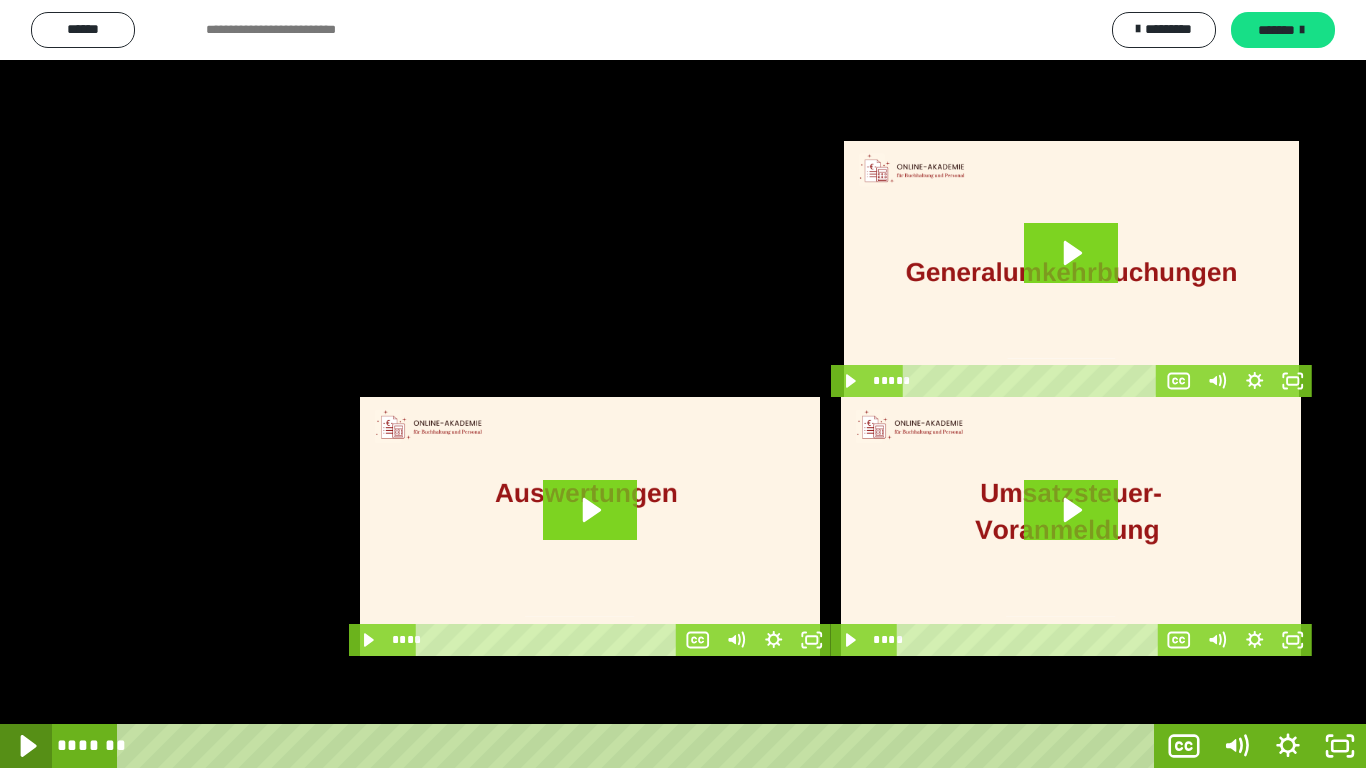 click 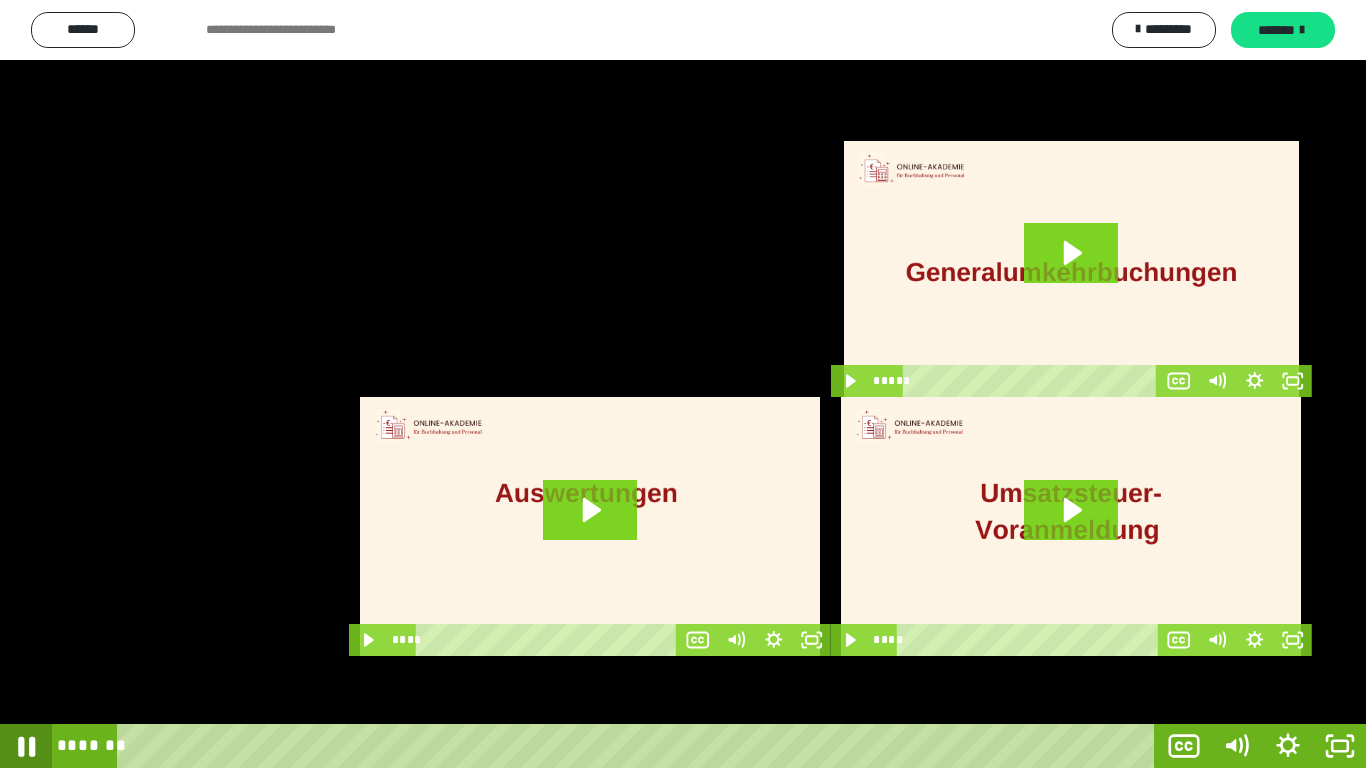 click 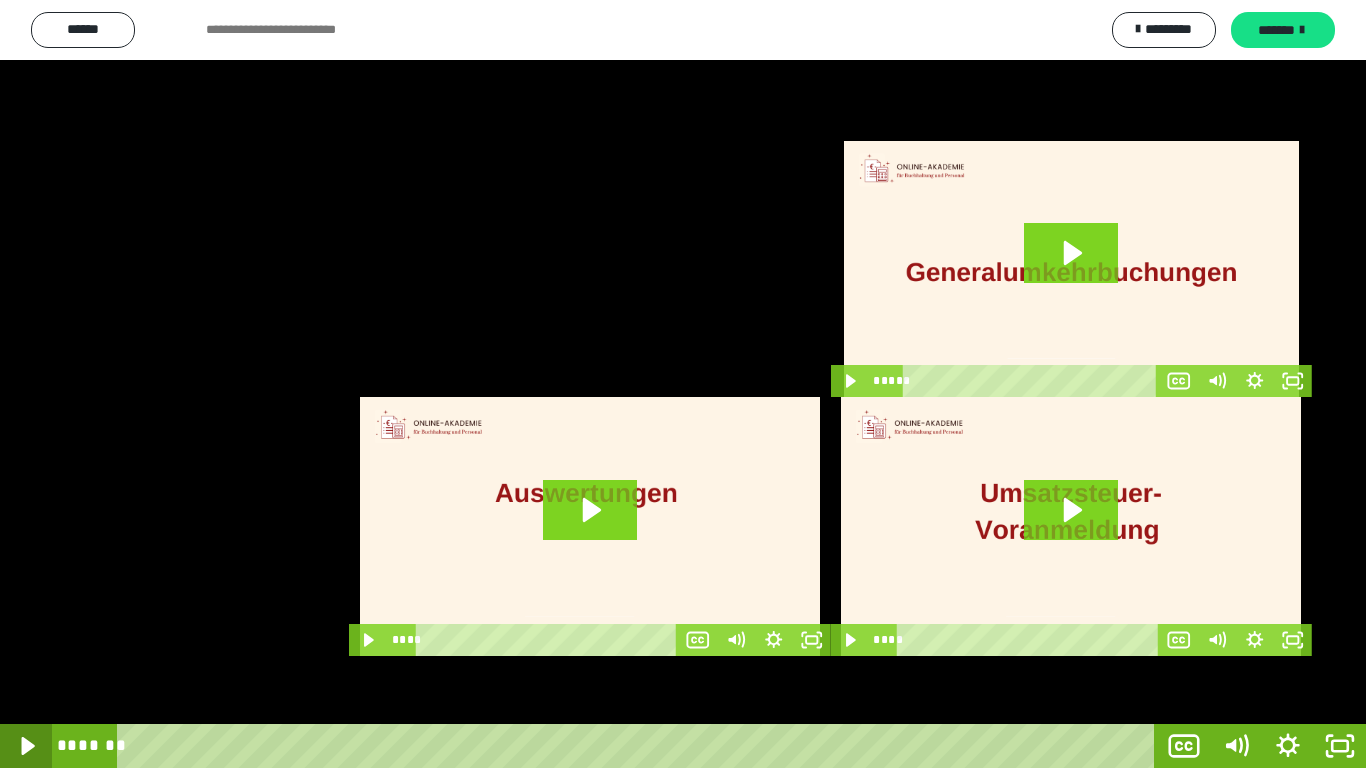 click 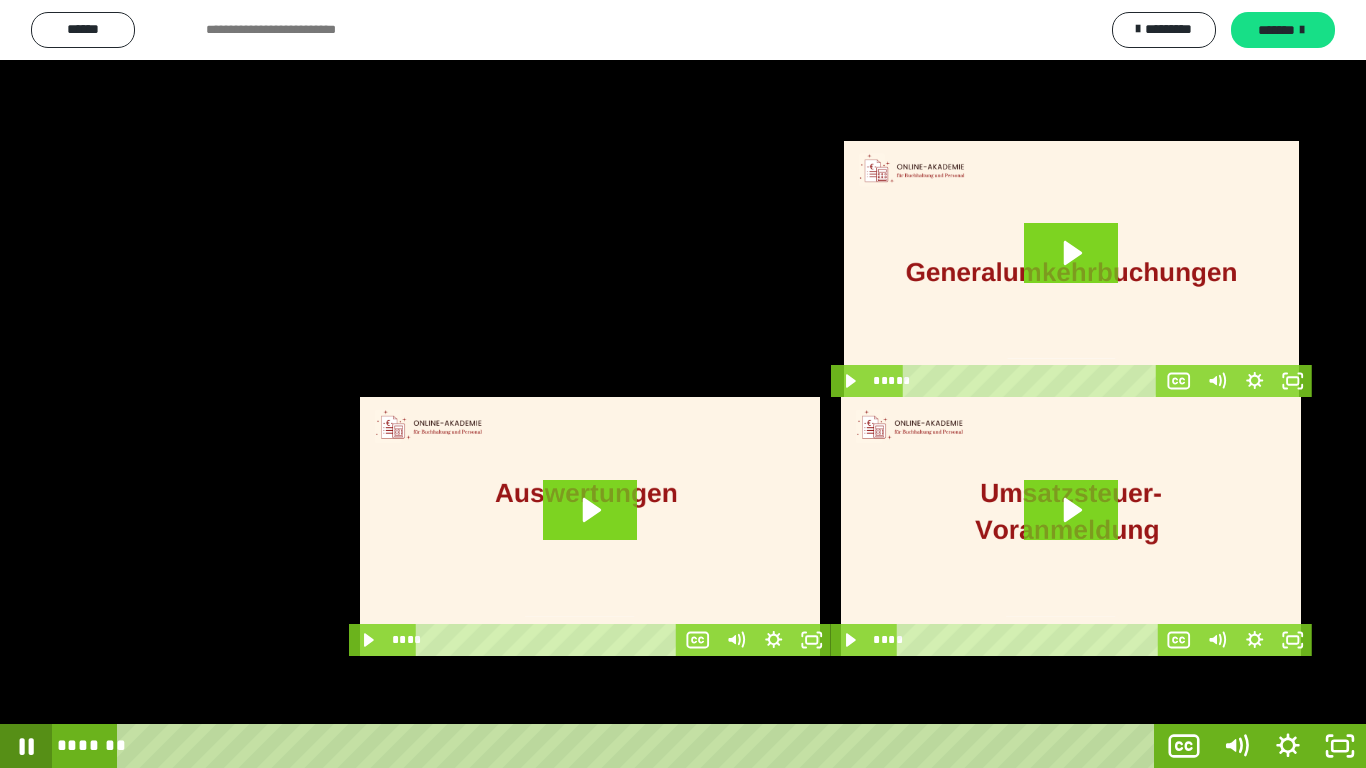 click 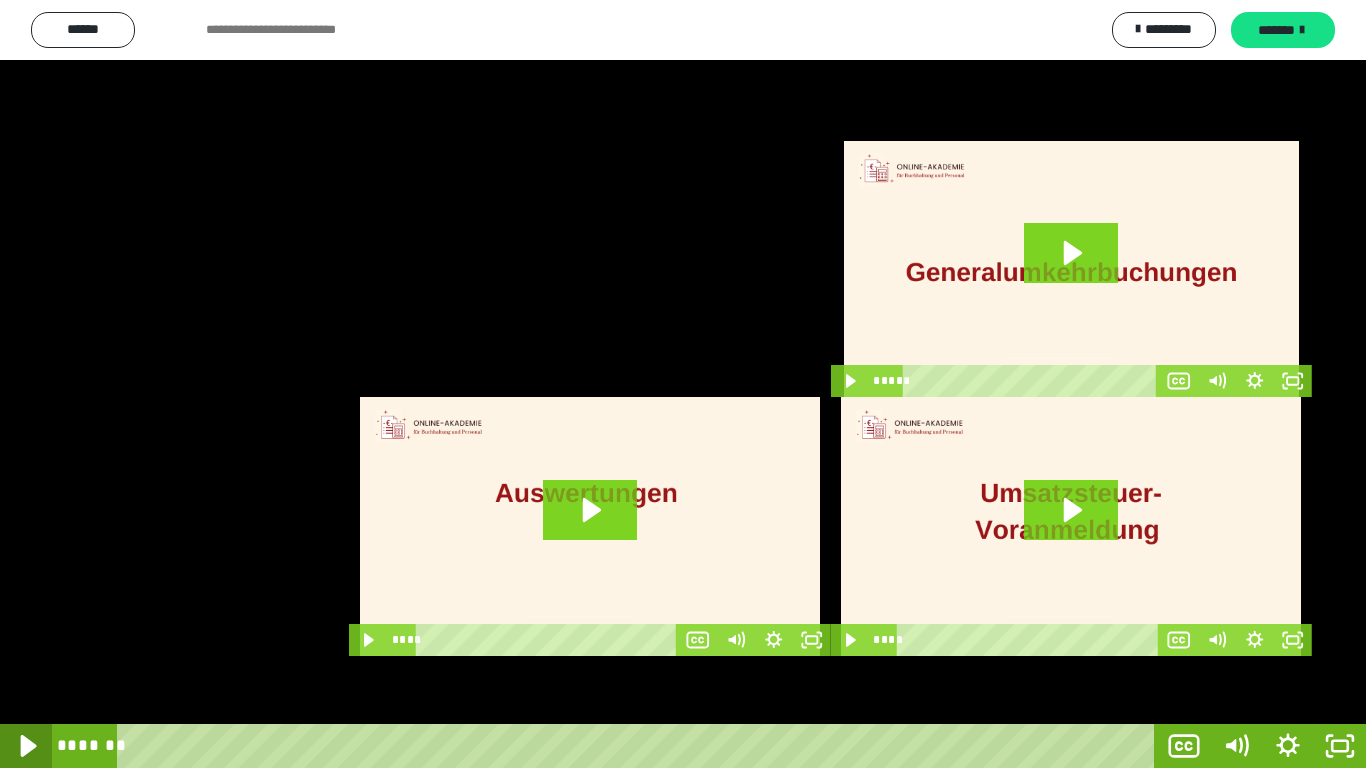 click 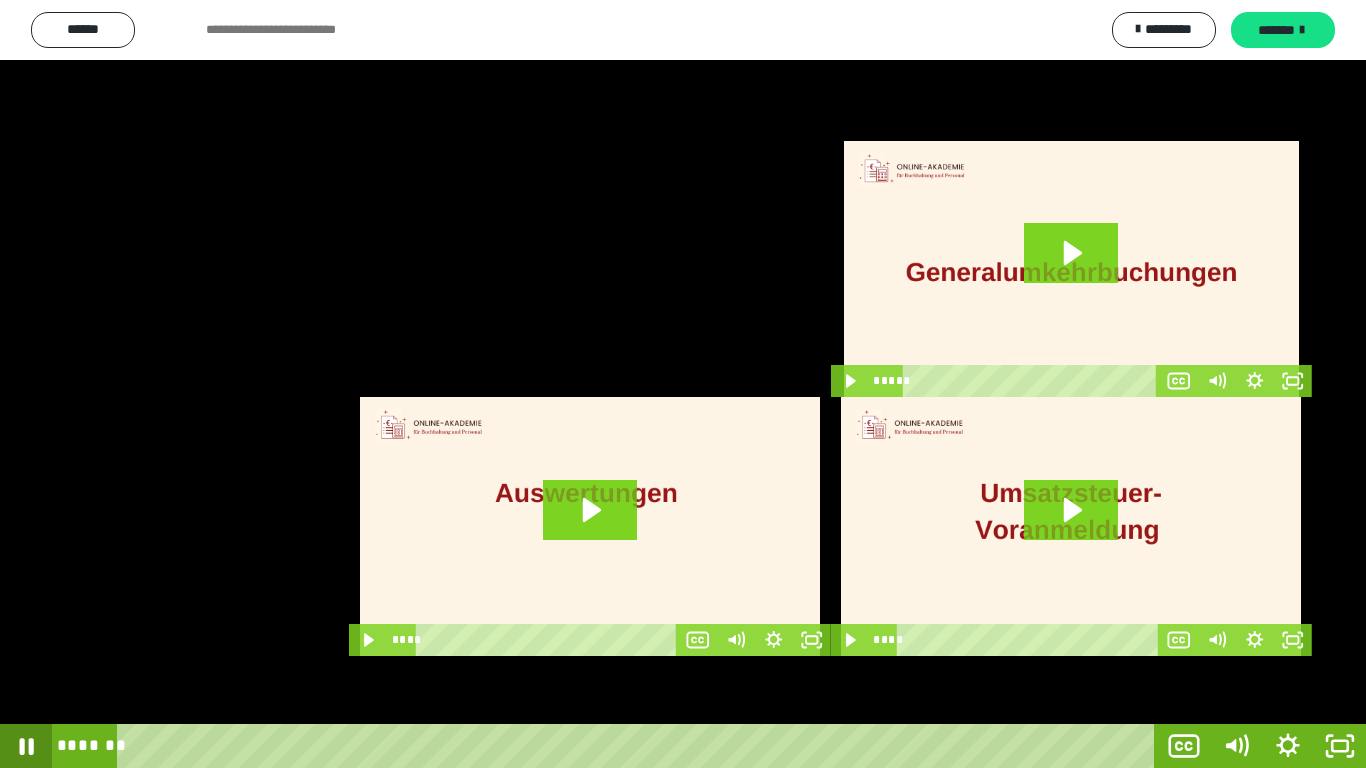 click 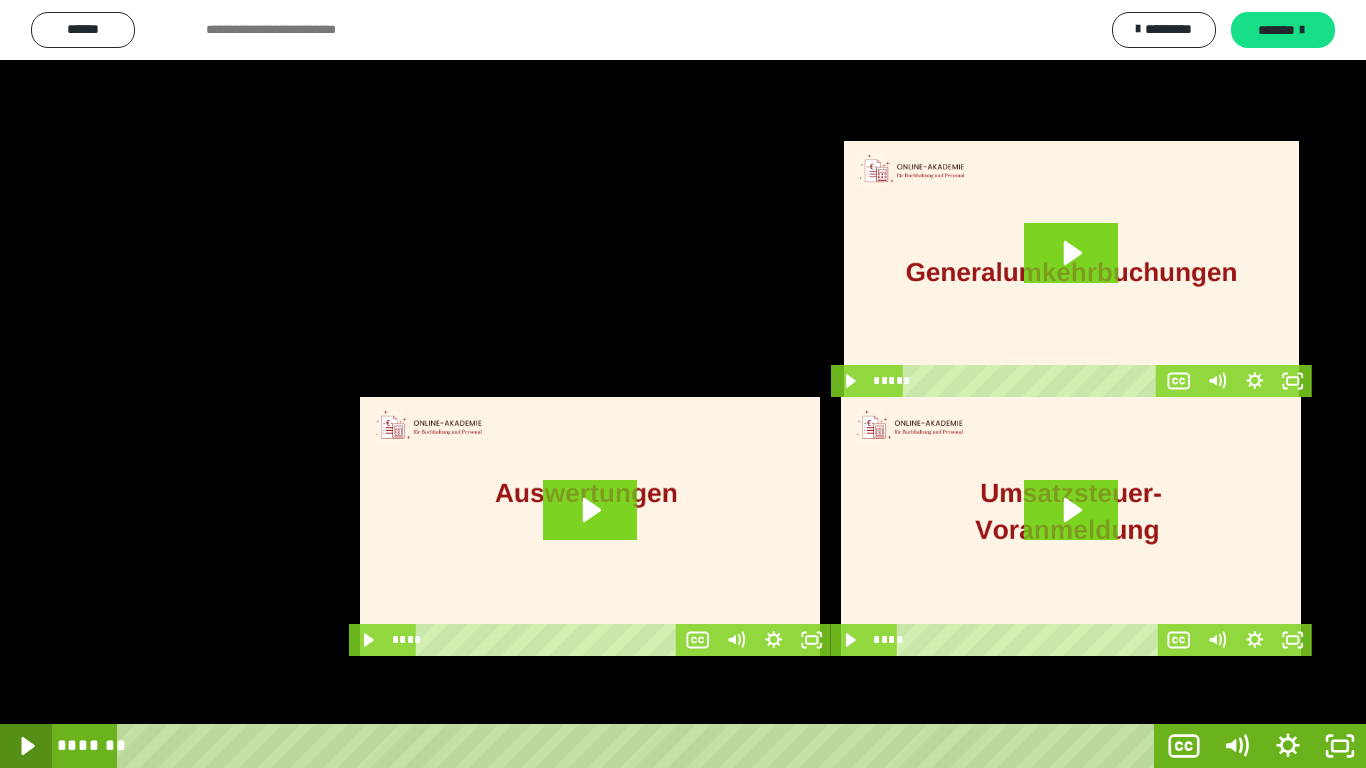 click 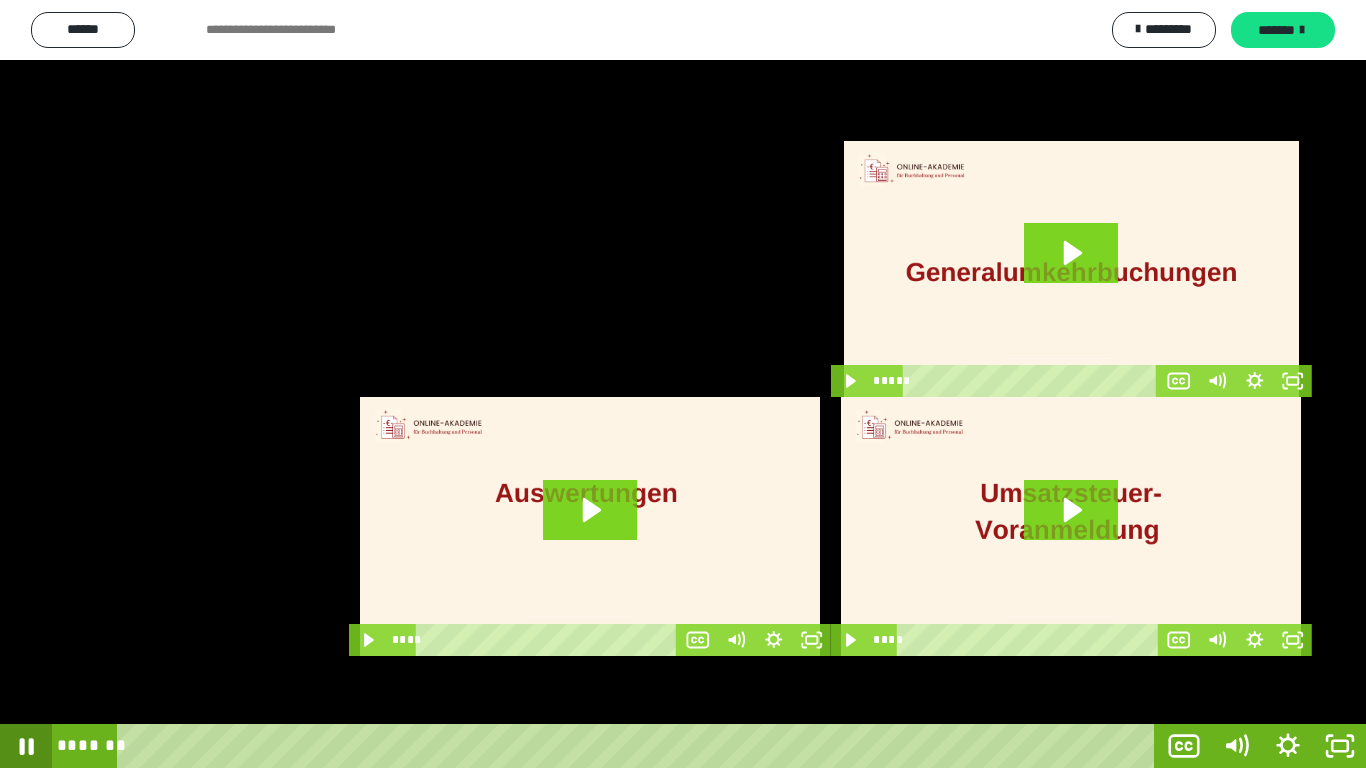 click 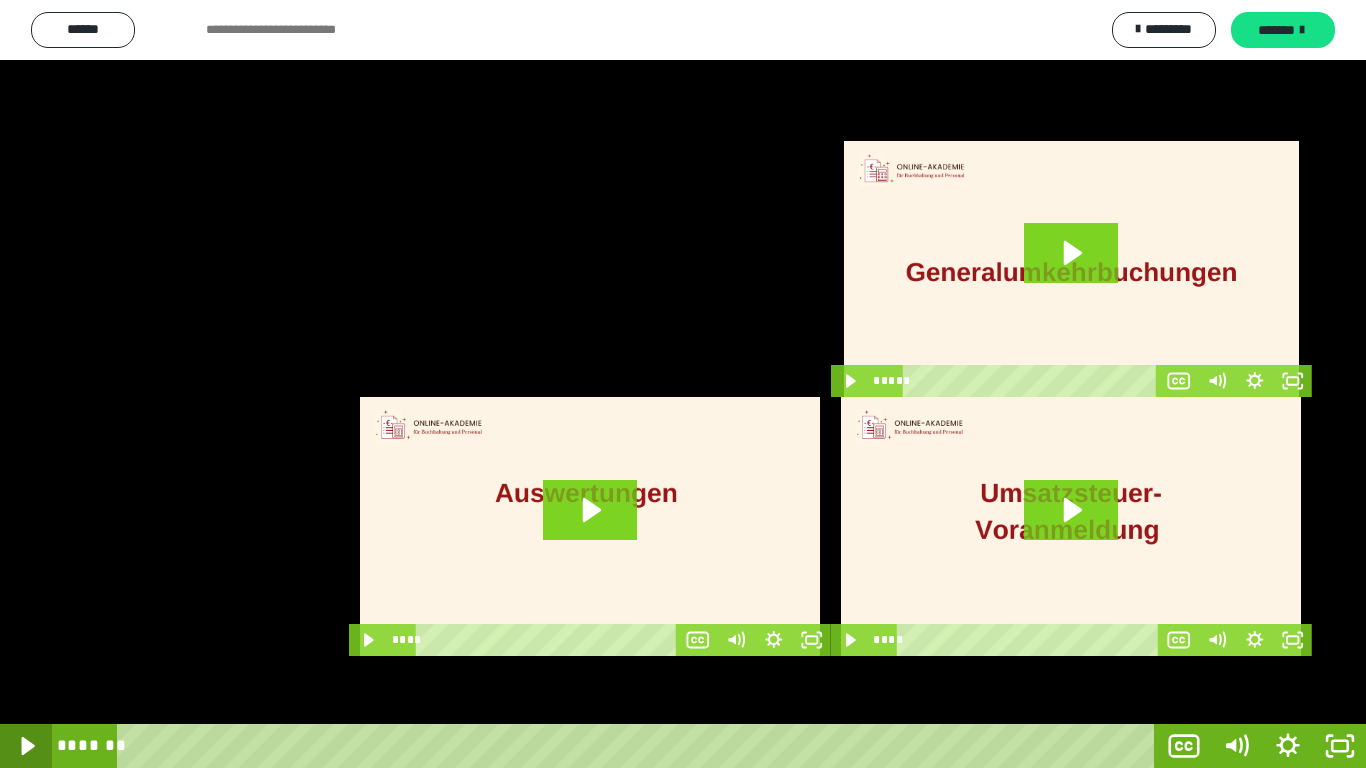 click 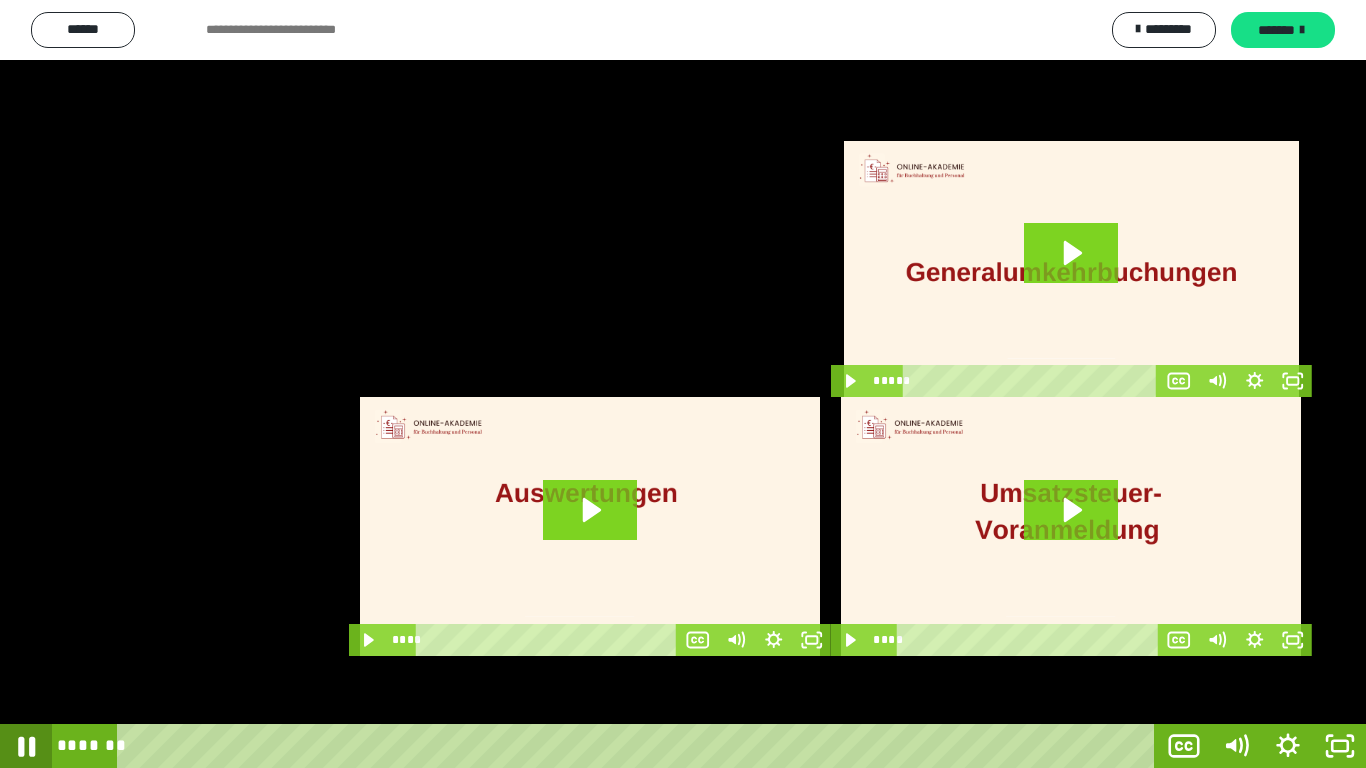 click 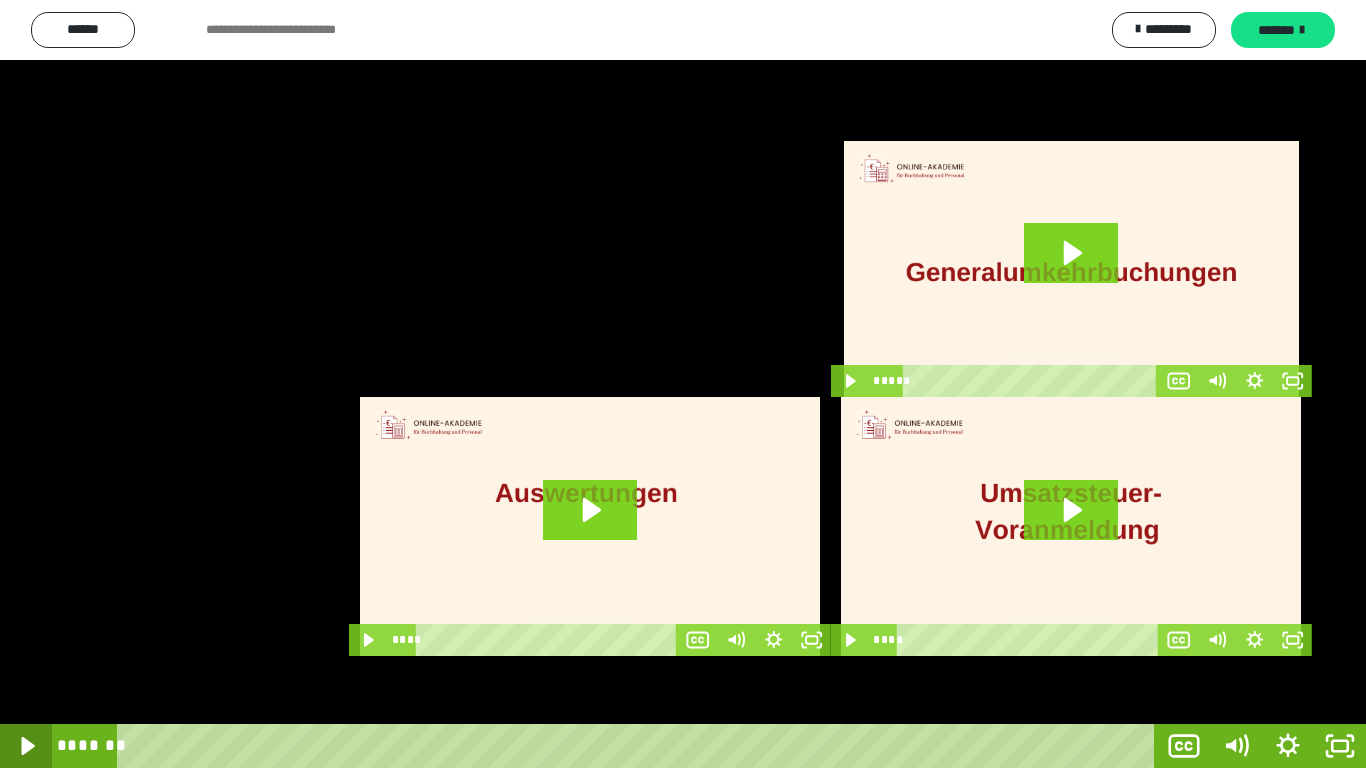 click 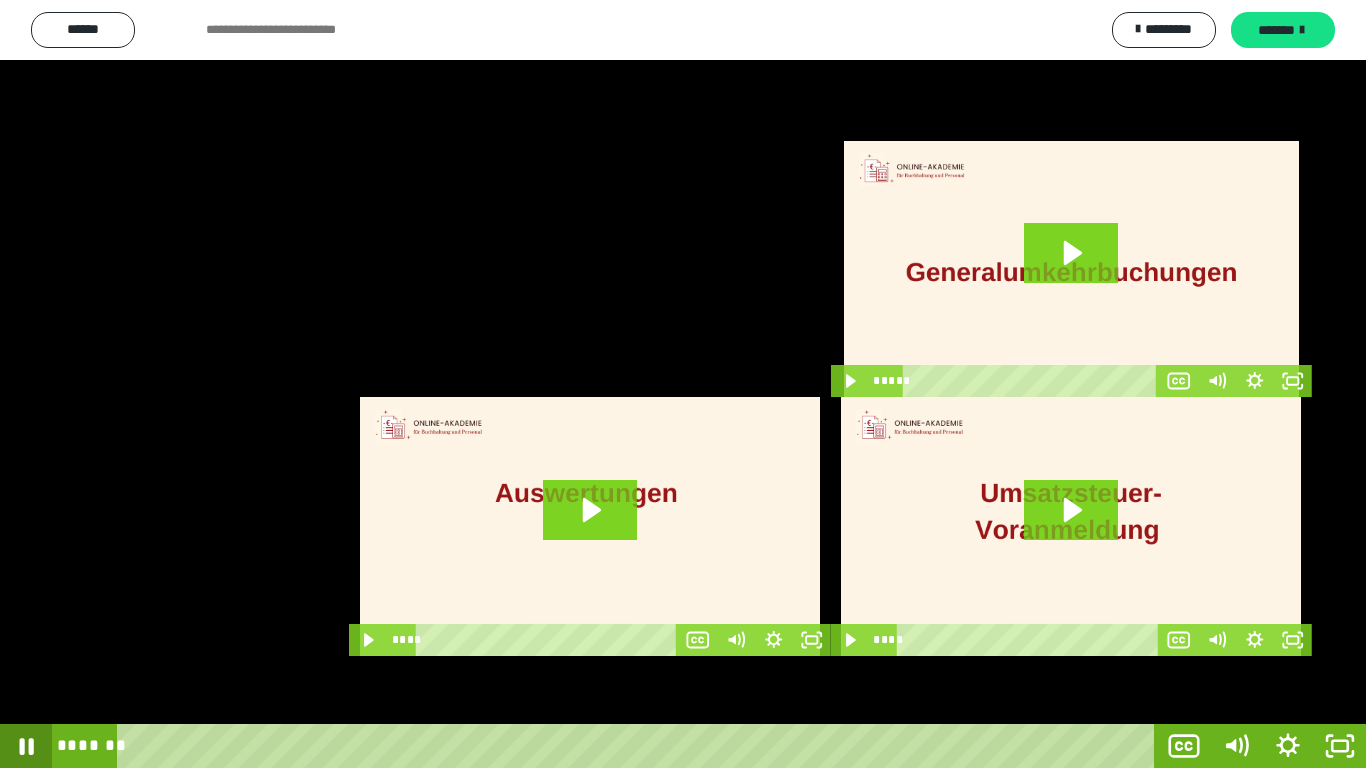 click 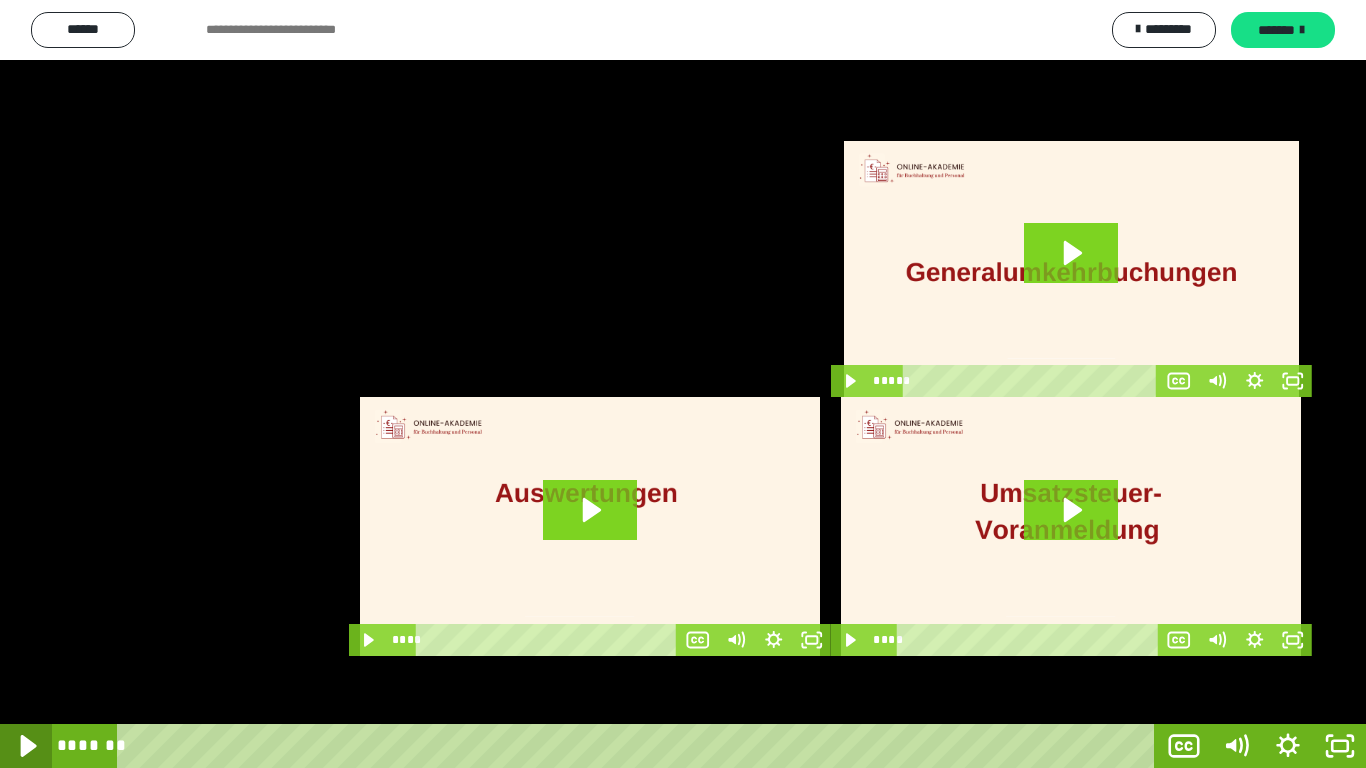 click 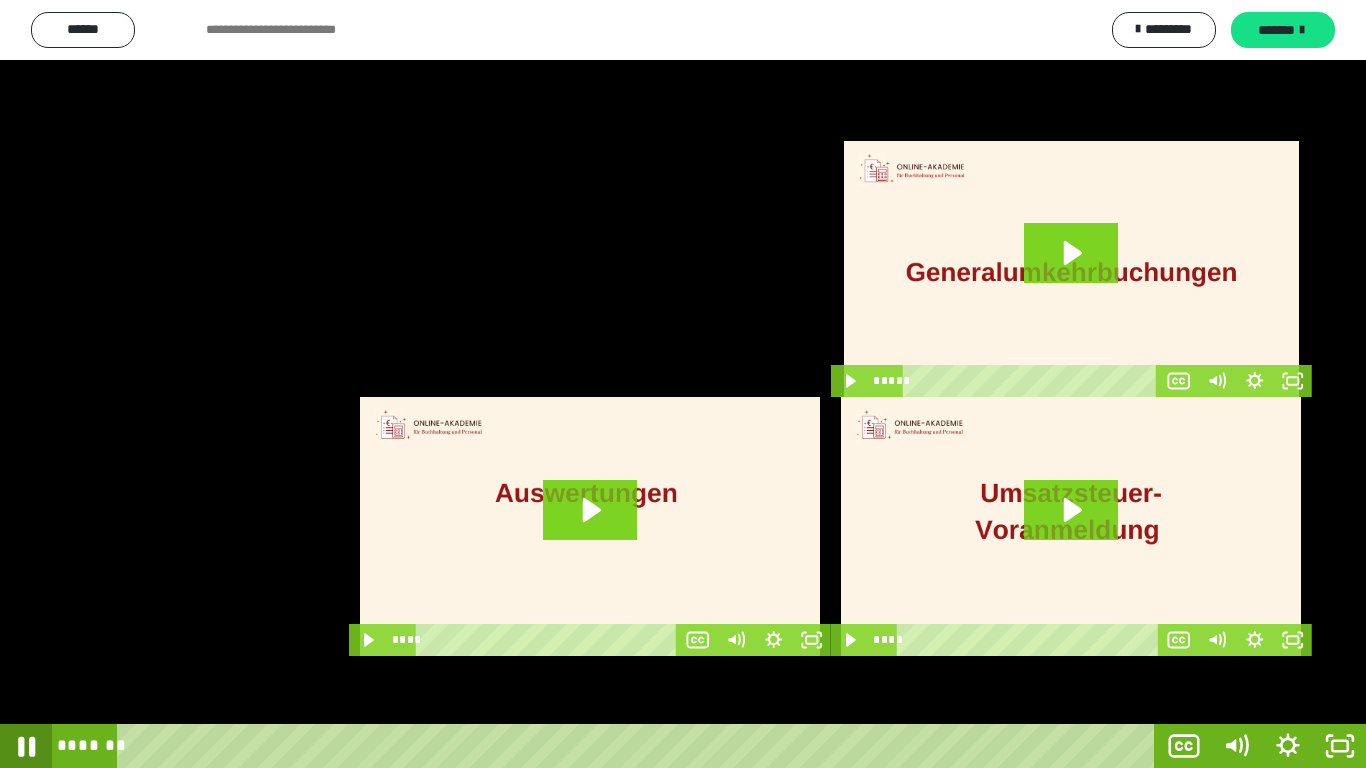 click 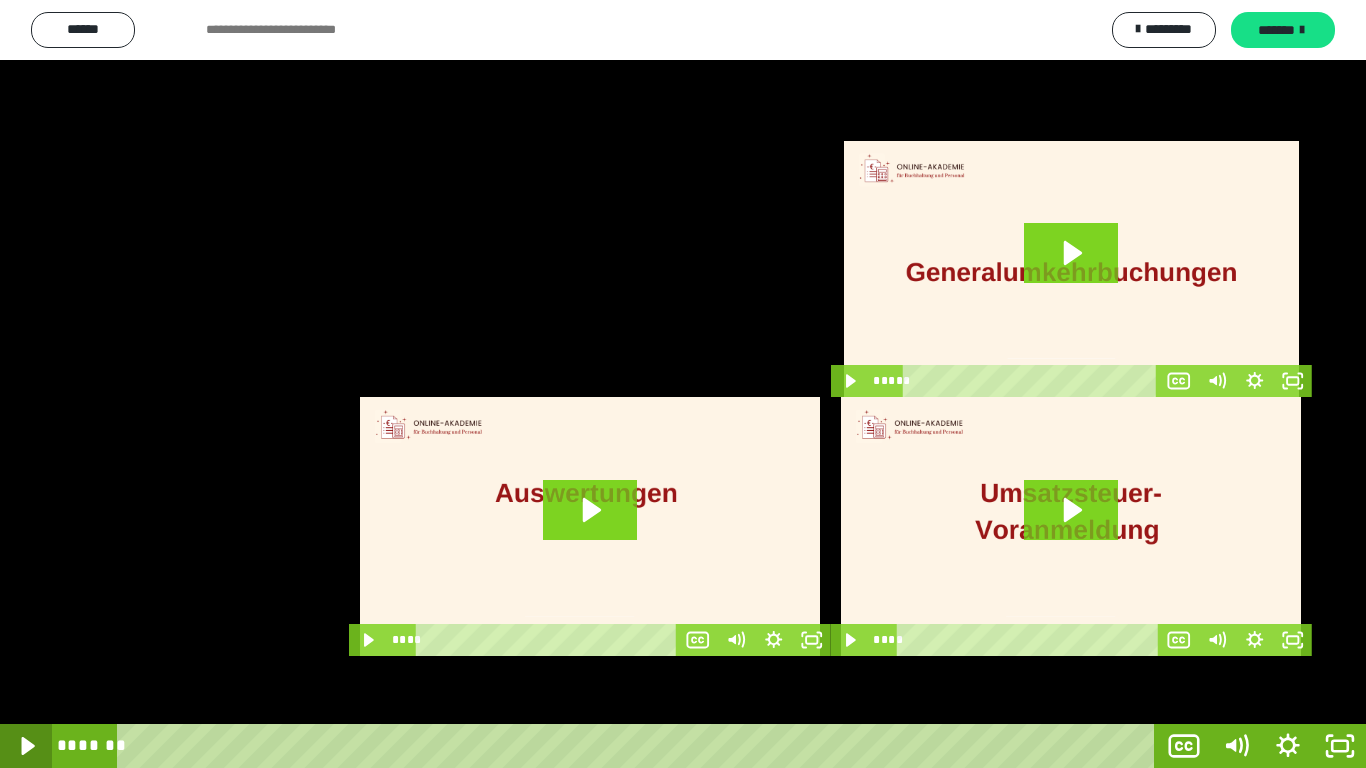 click 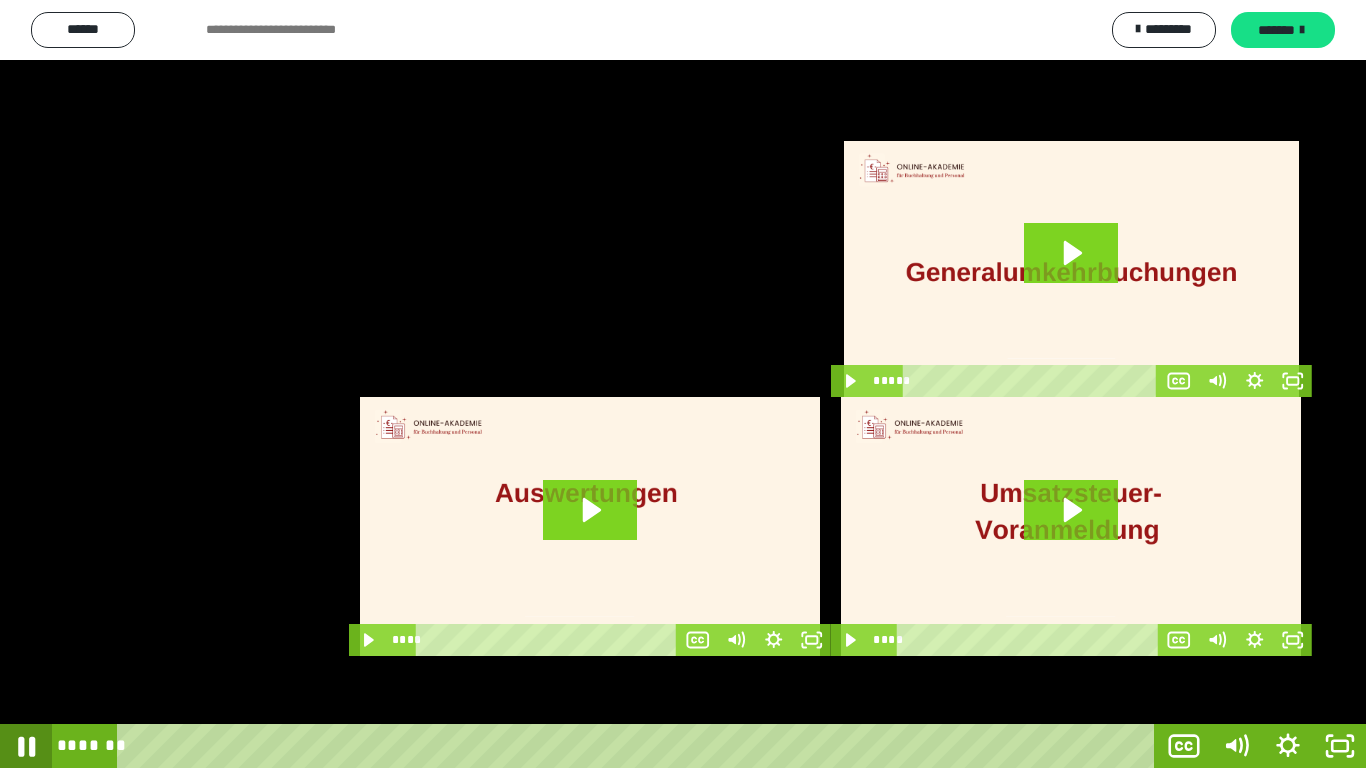click 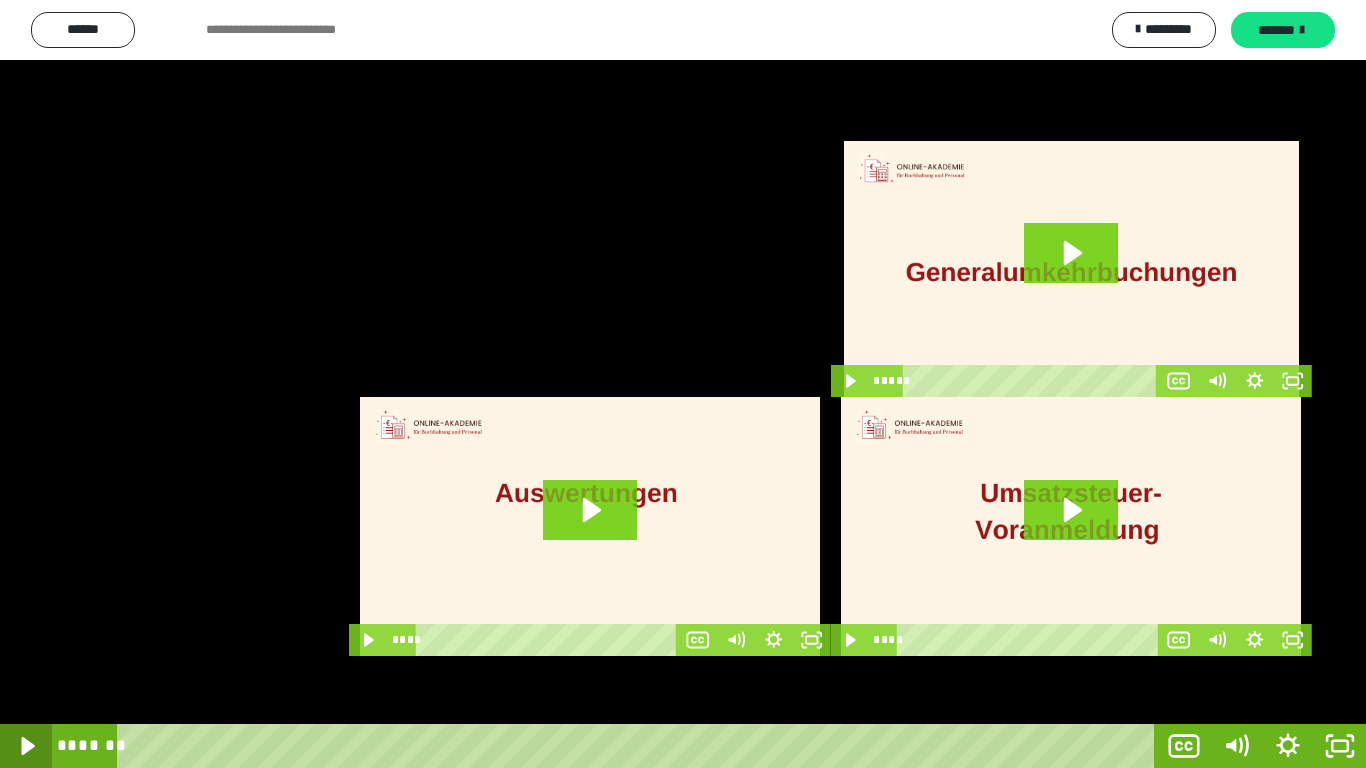 click 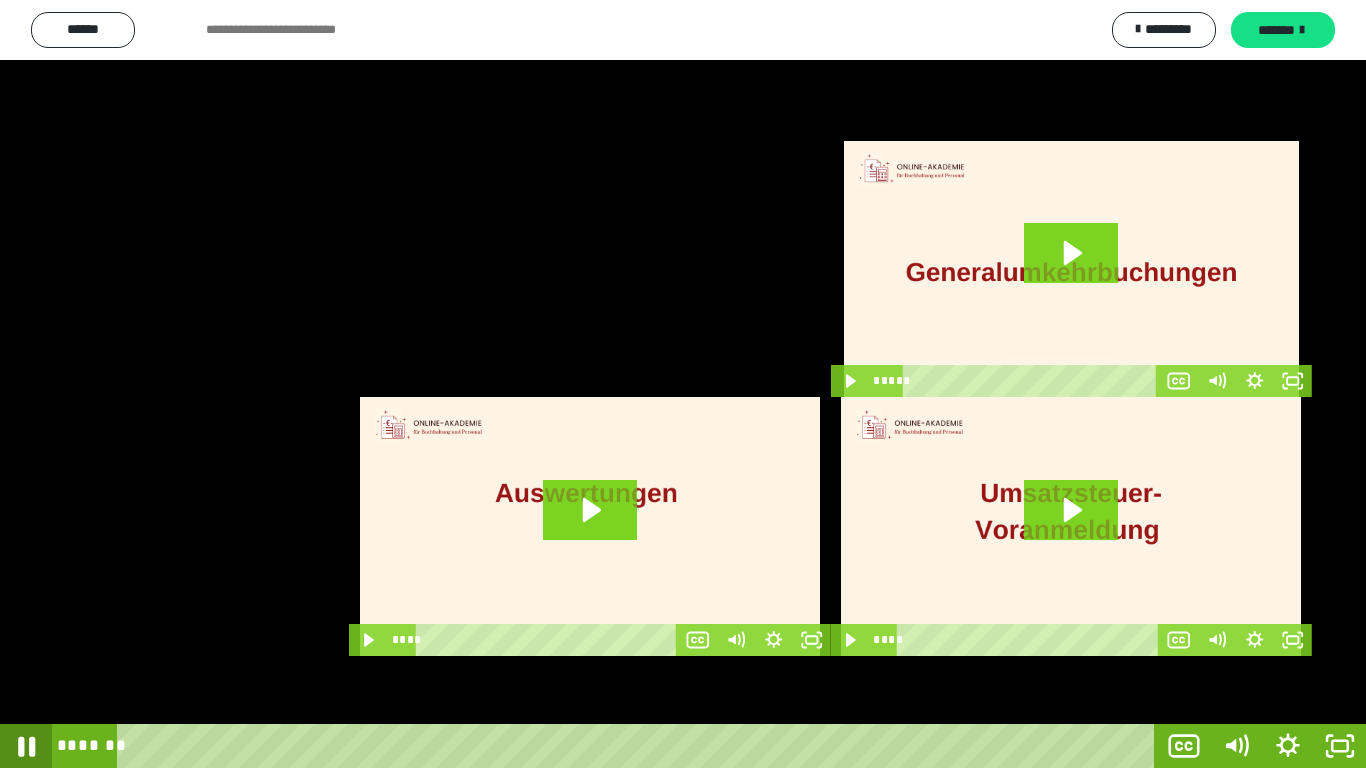 click 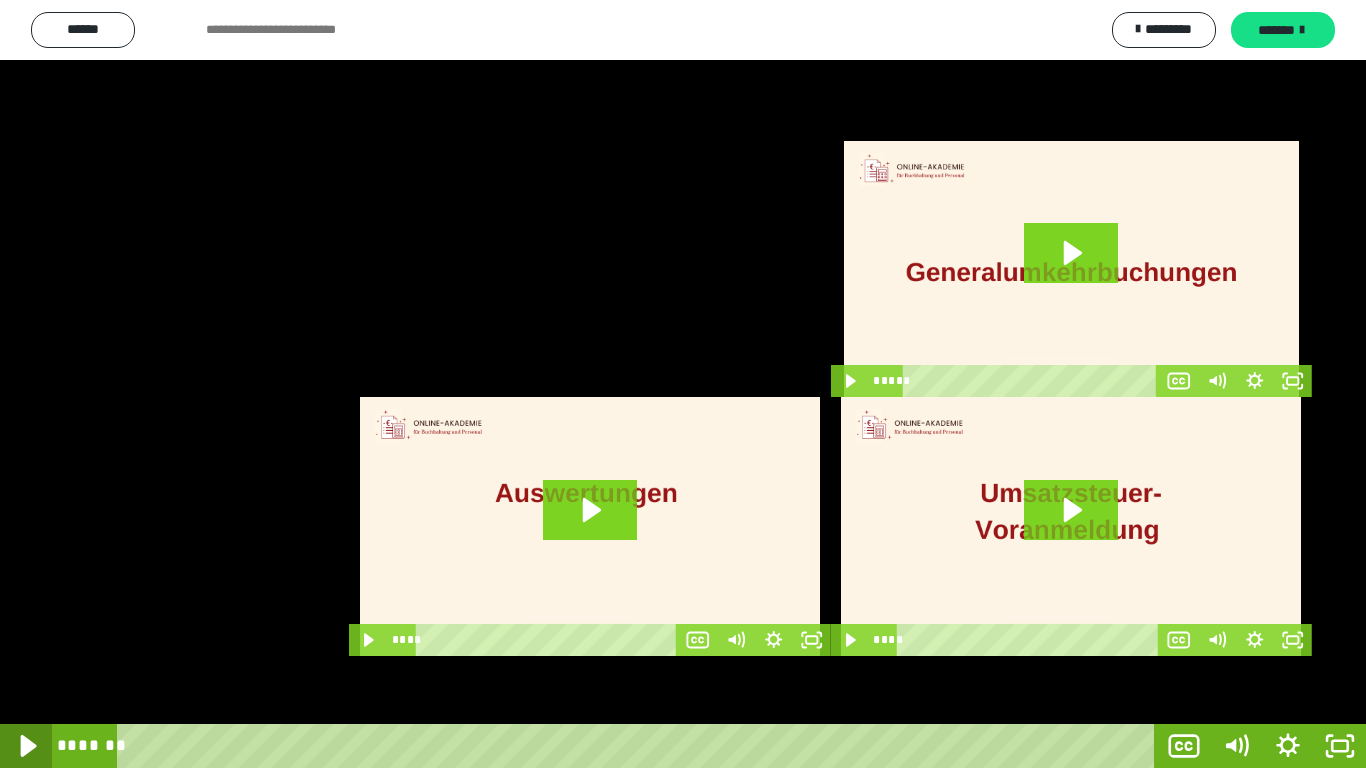 click 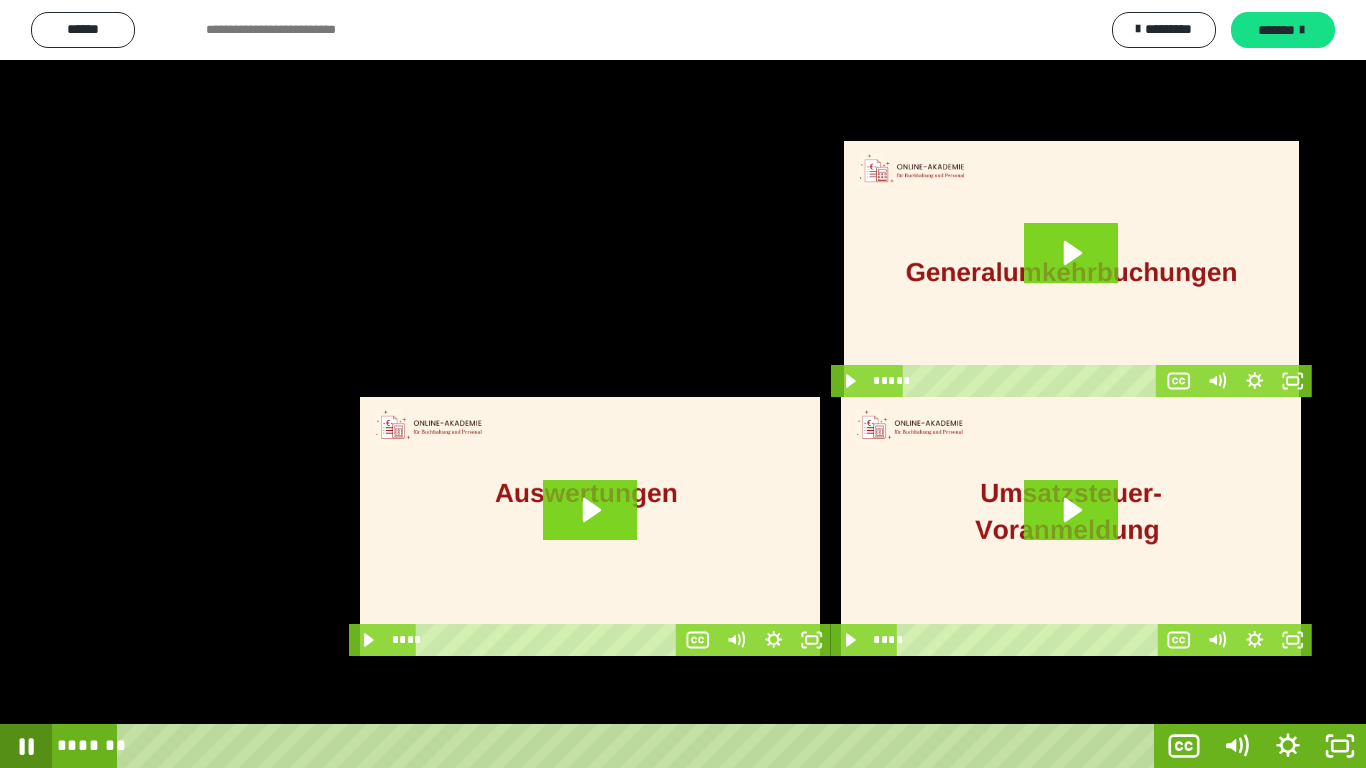 click 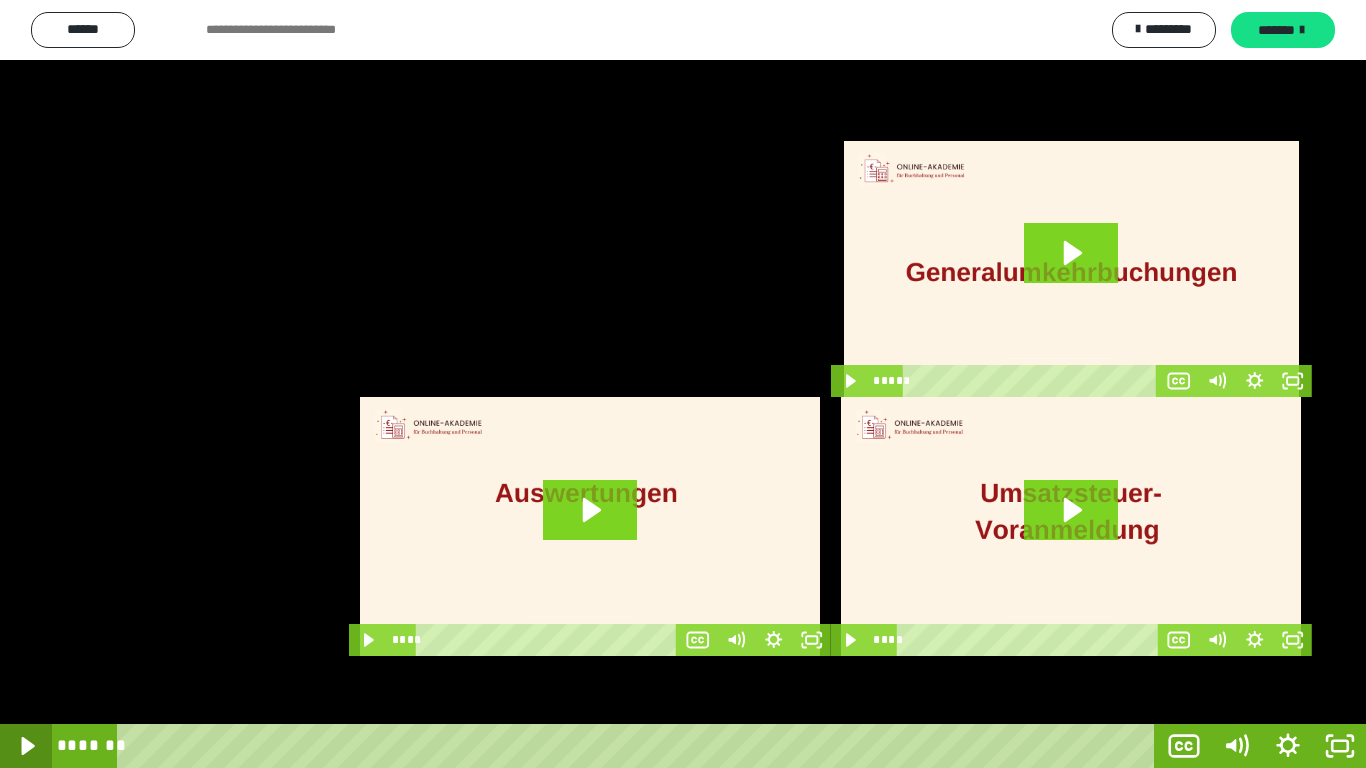 click 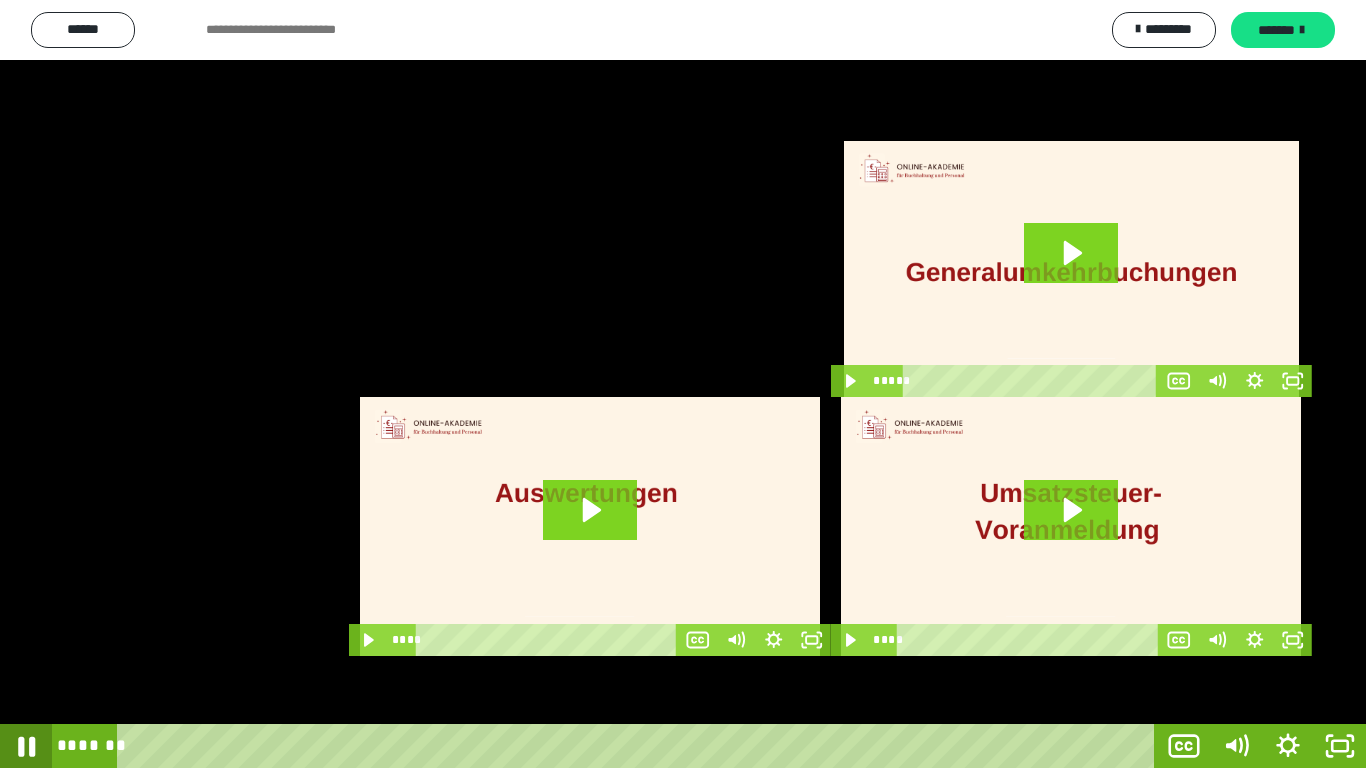 click 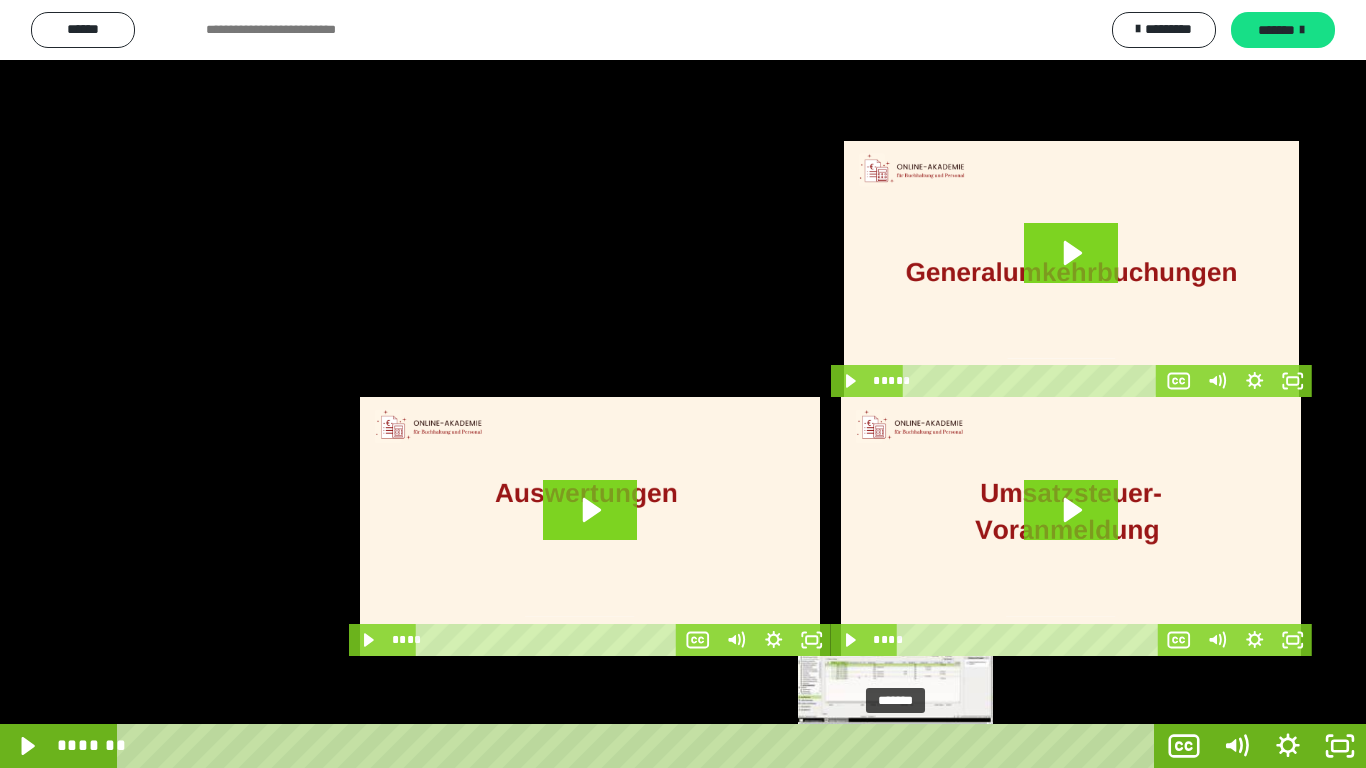 click at bounding box center (895, 746) 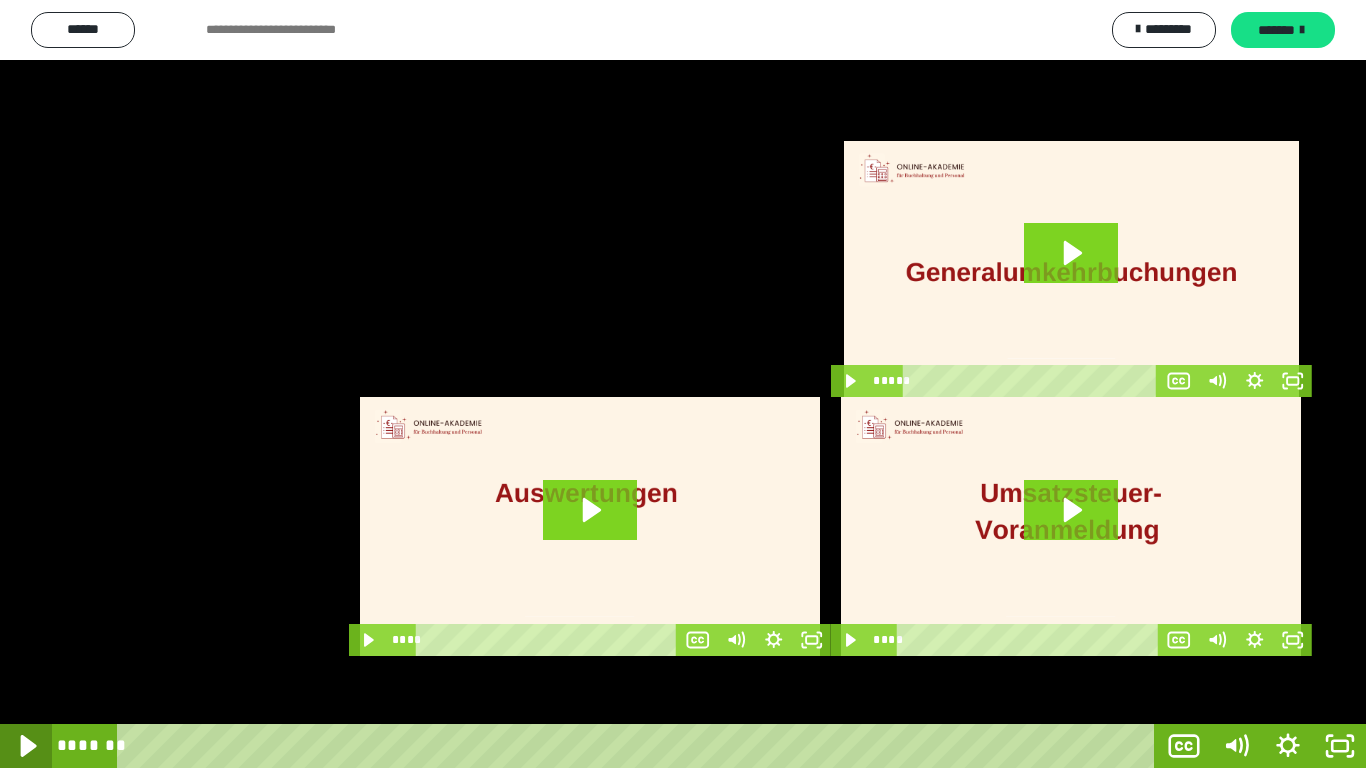 click 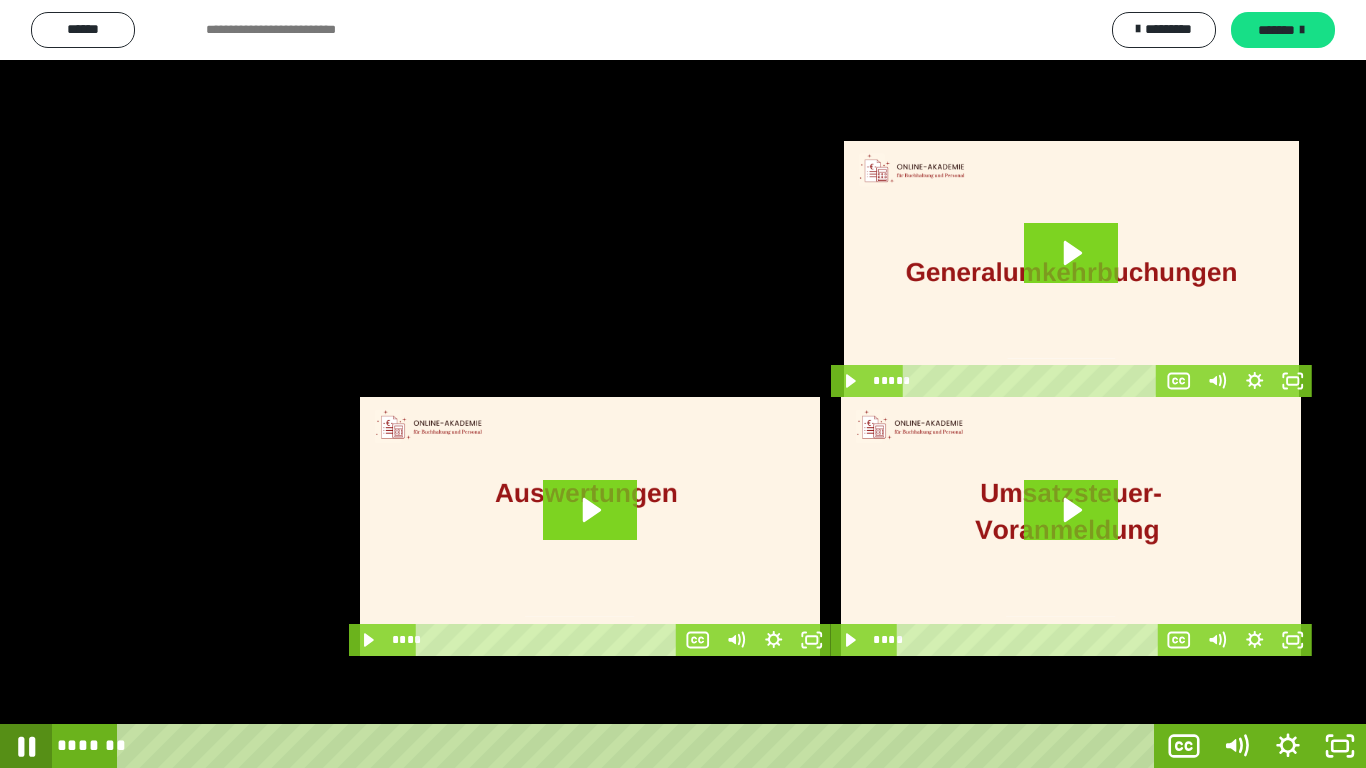 click 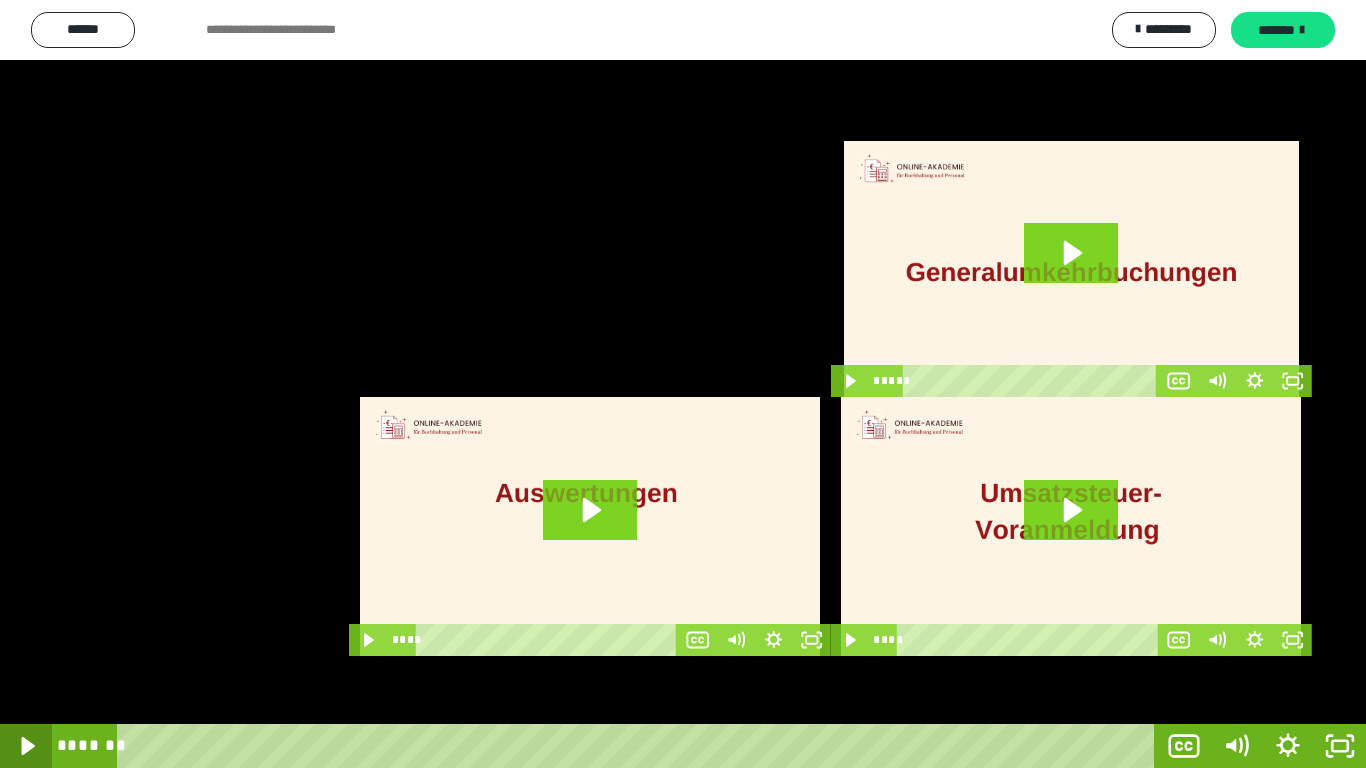 click 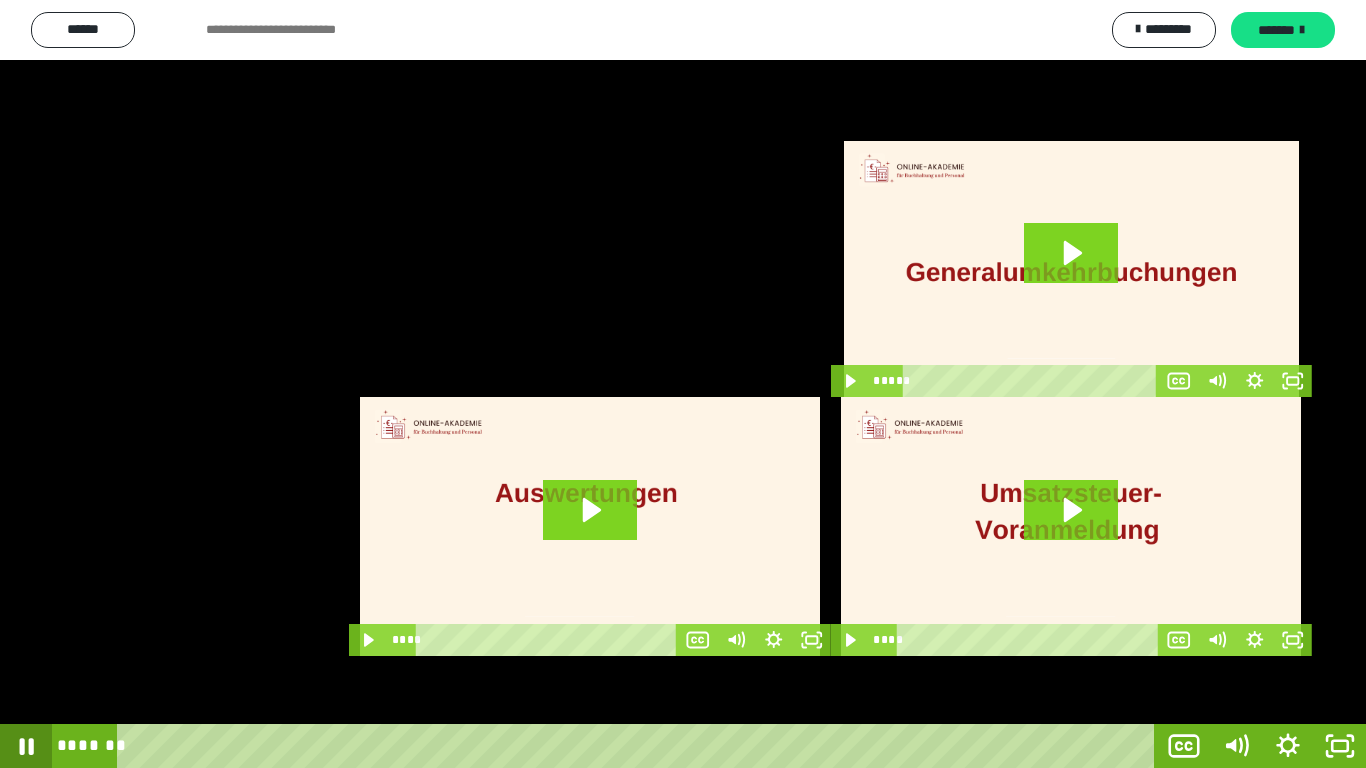 click 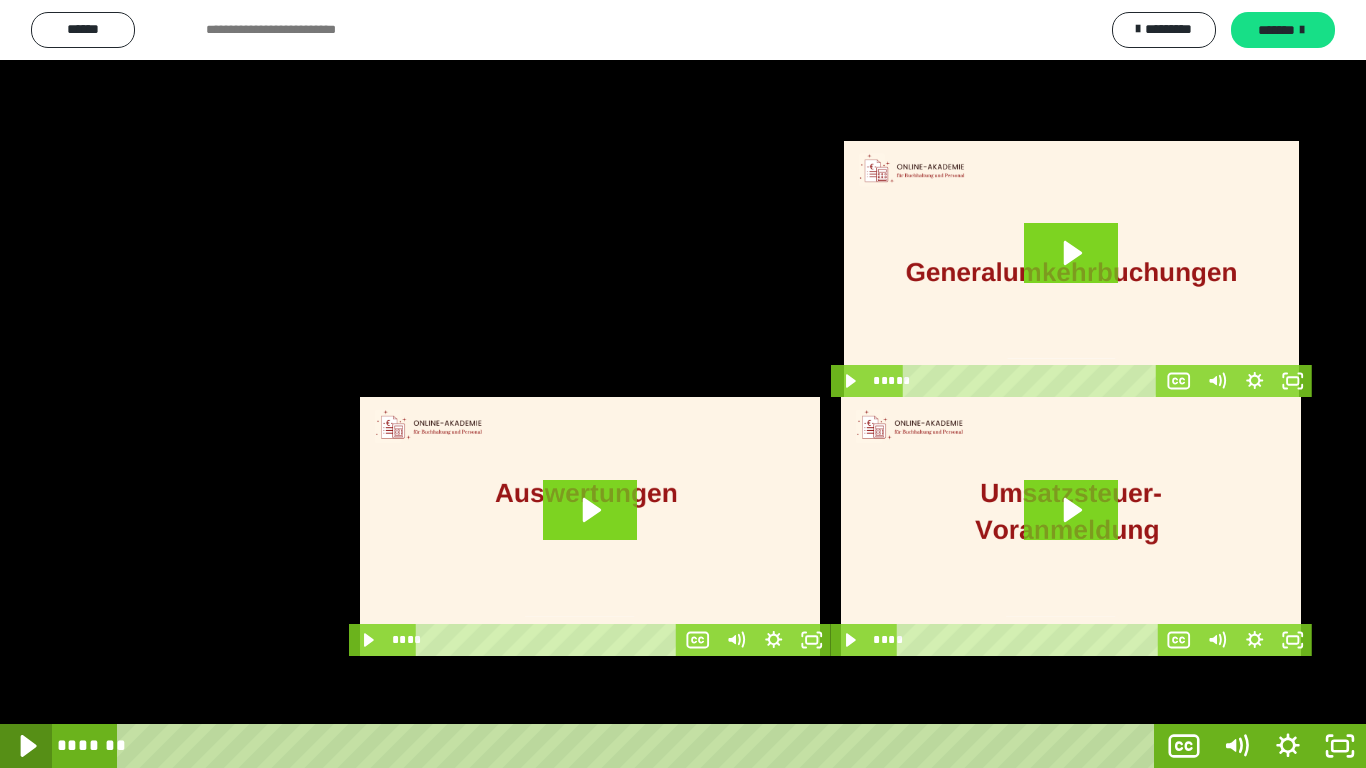 click 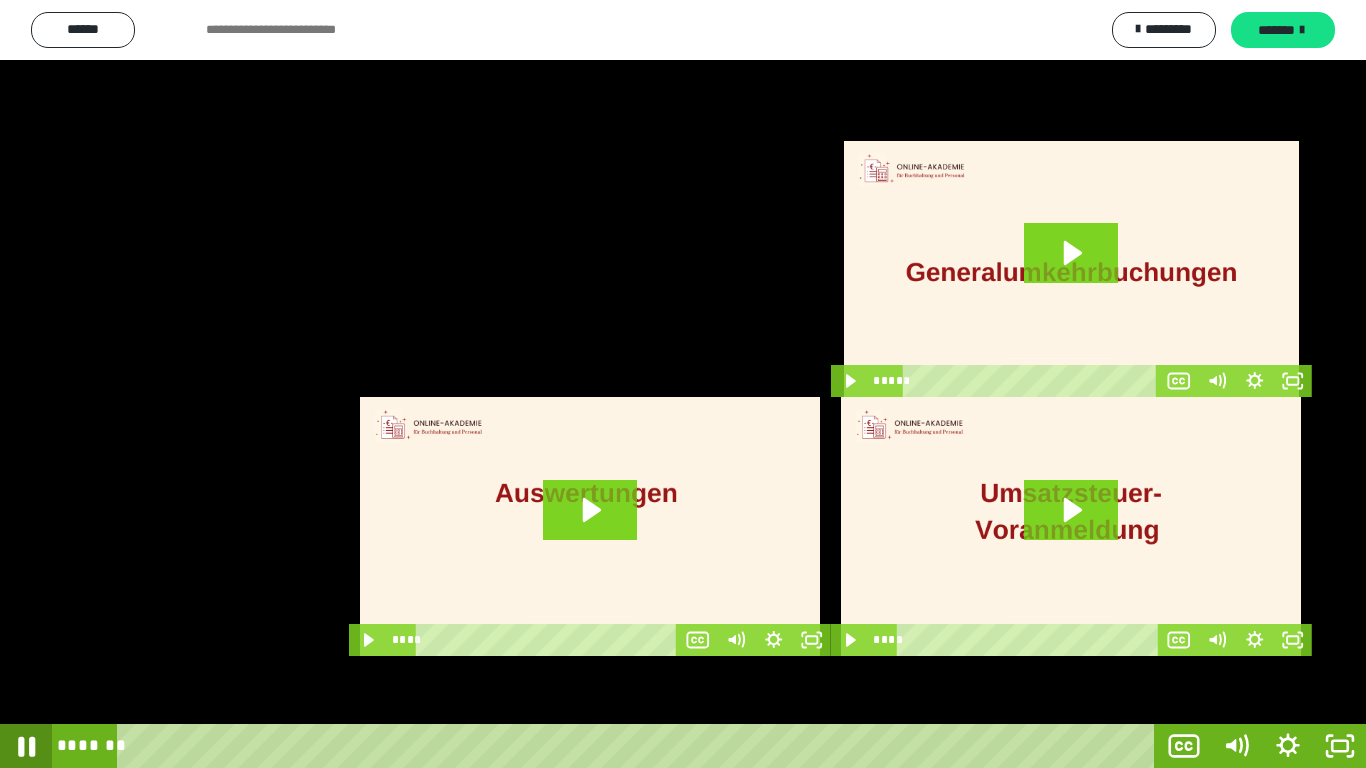 drag, startPoint x: 20, startPoint y: 742, endPoint x: 7, endPoint y: 742, distance: 13 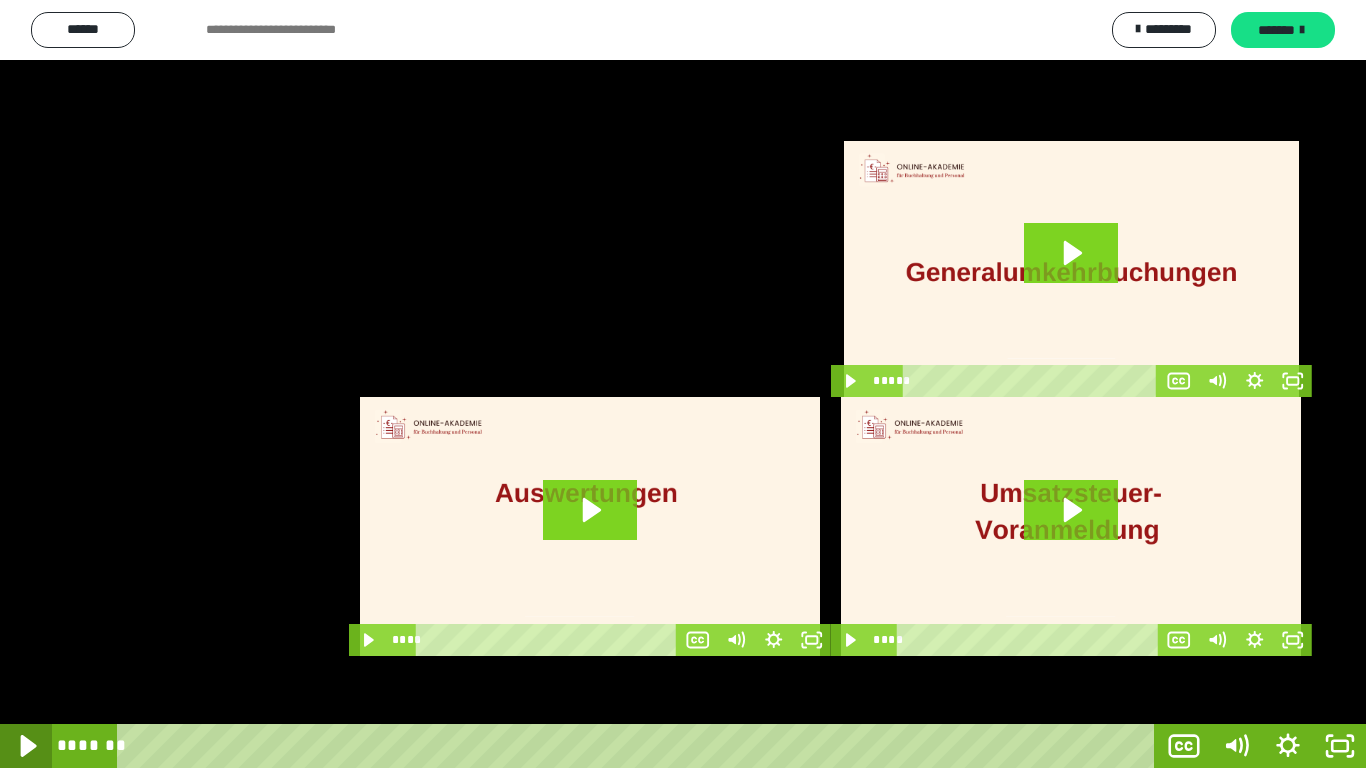 click 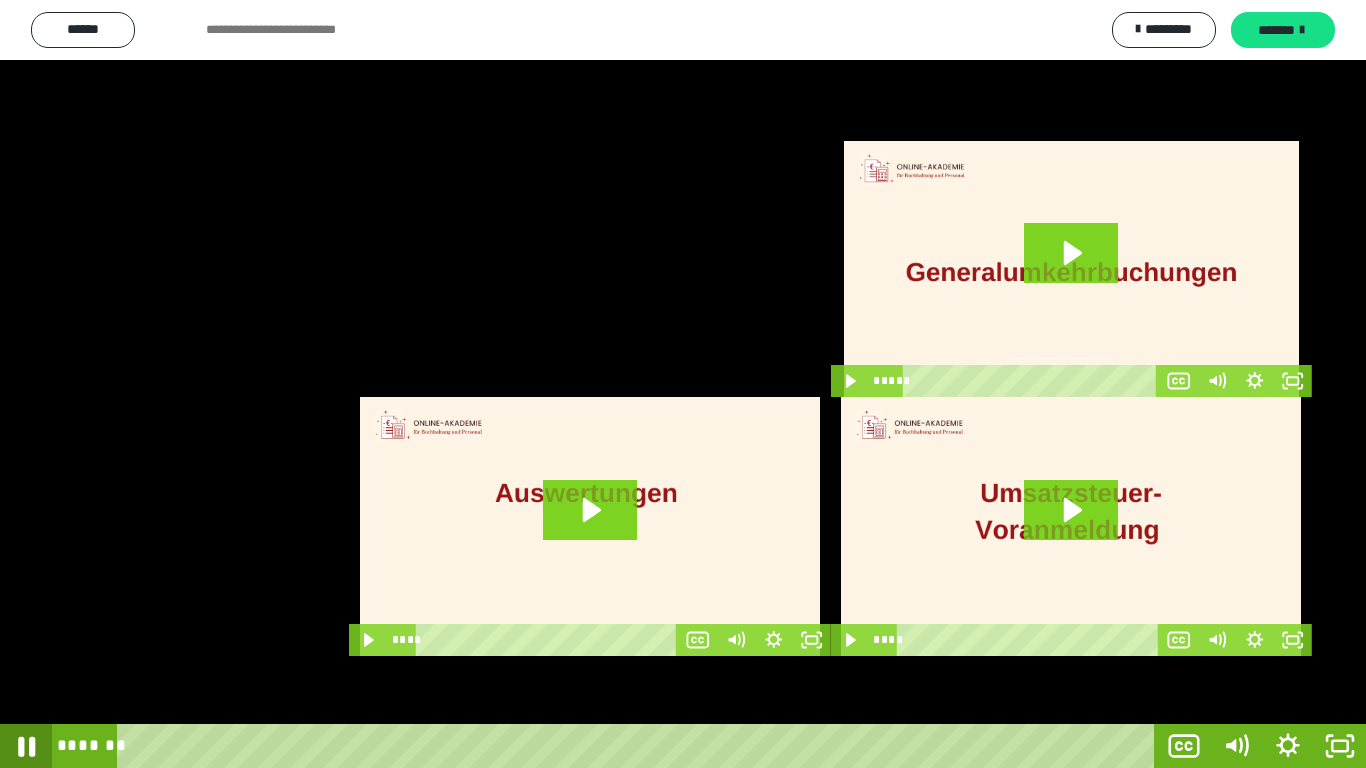 click 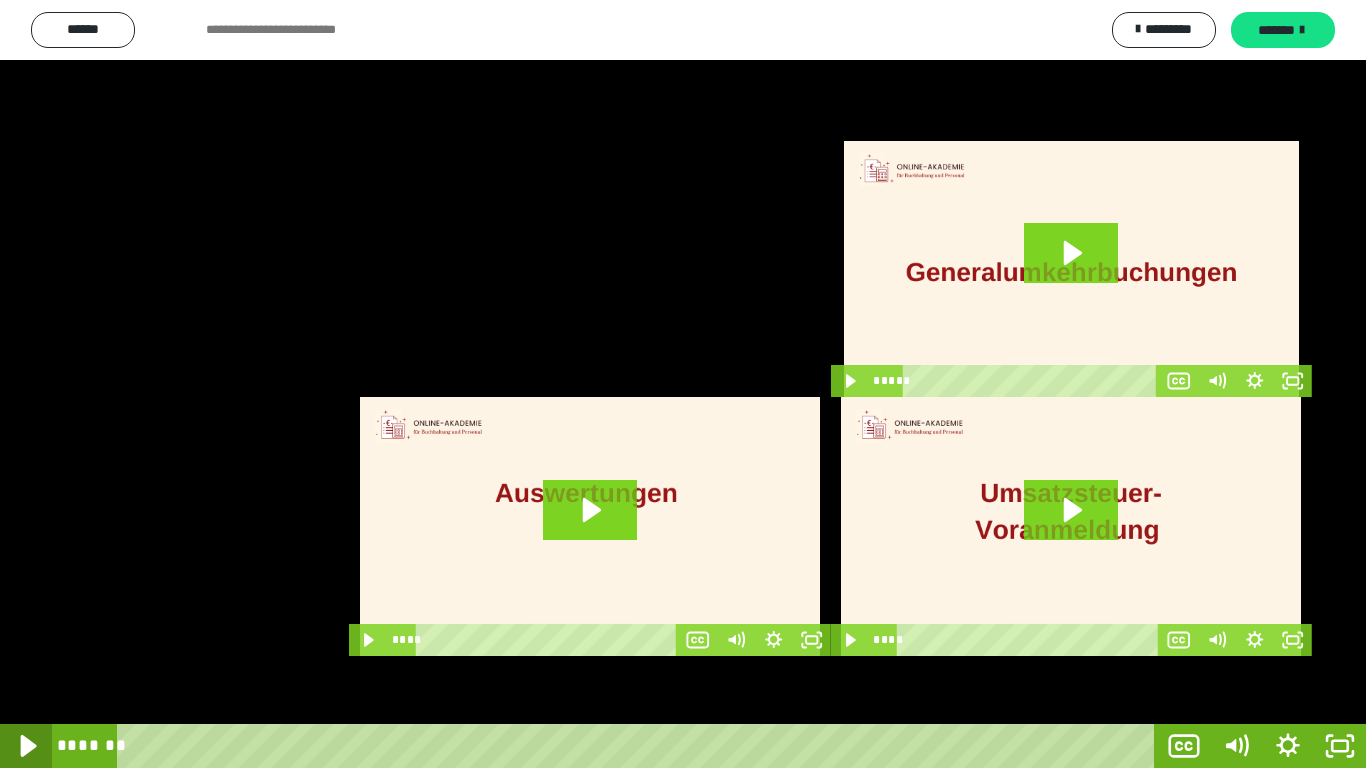 click 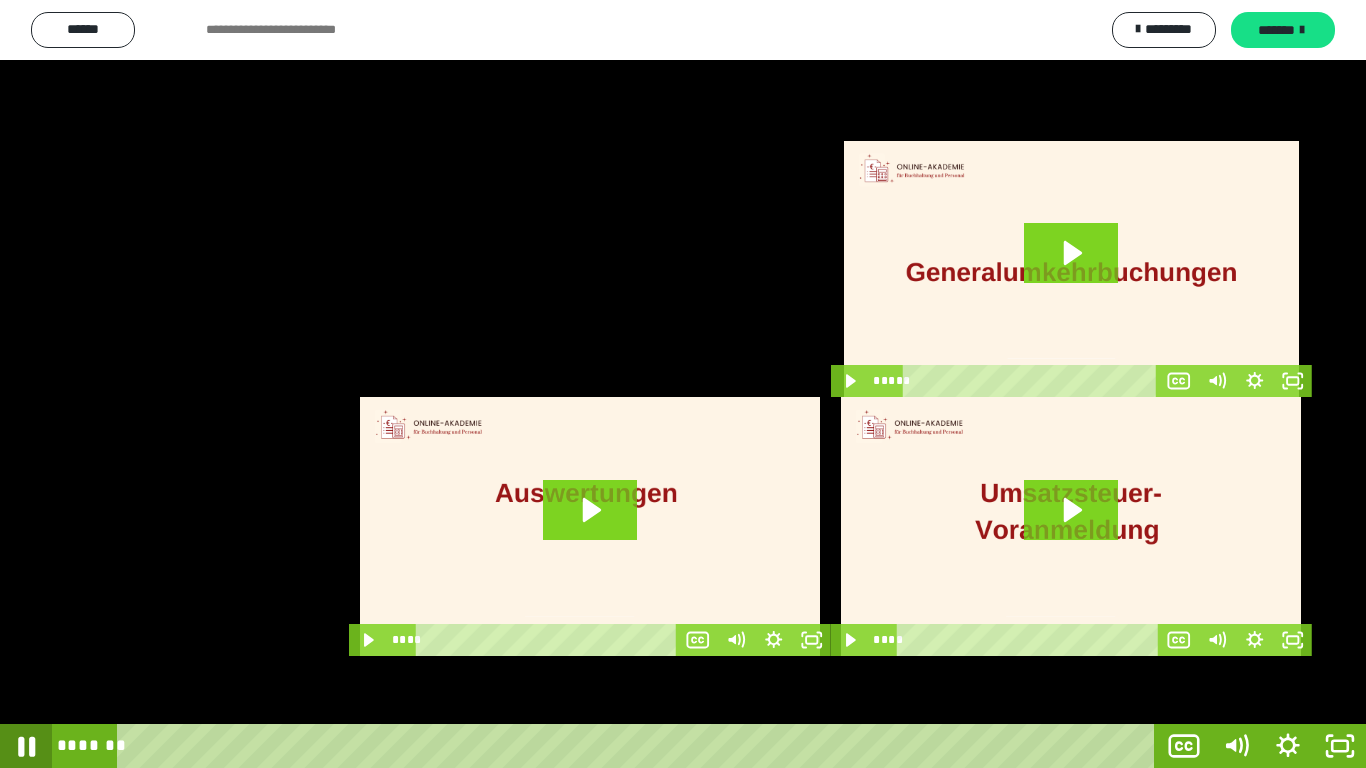 click 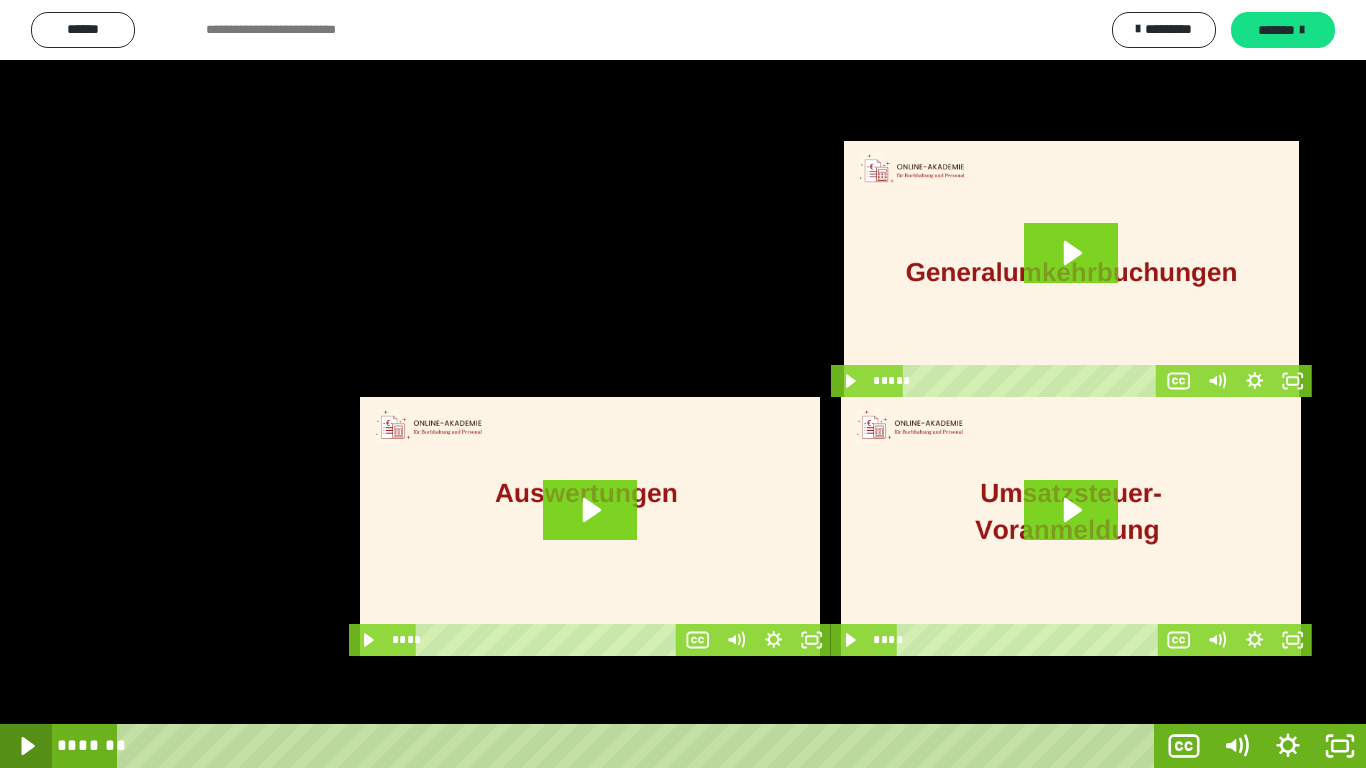 click 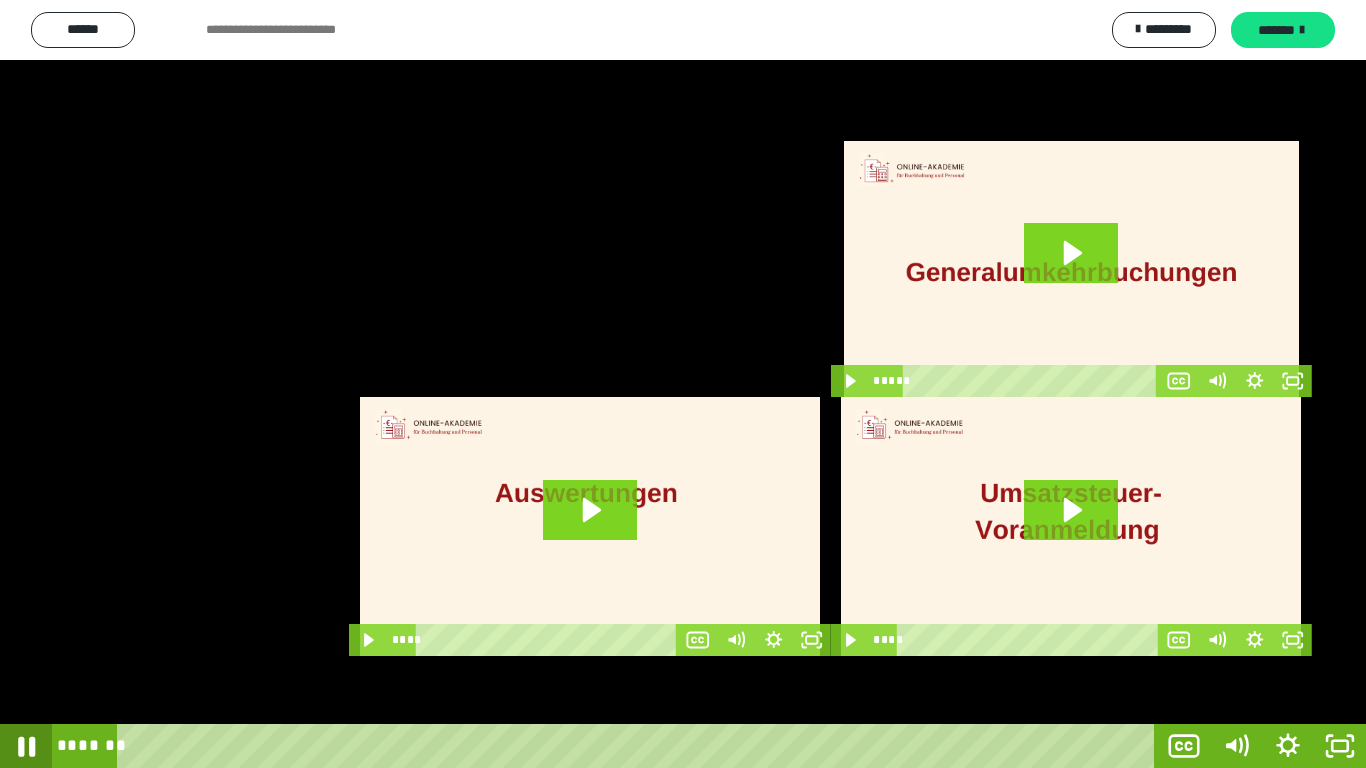 click 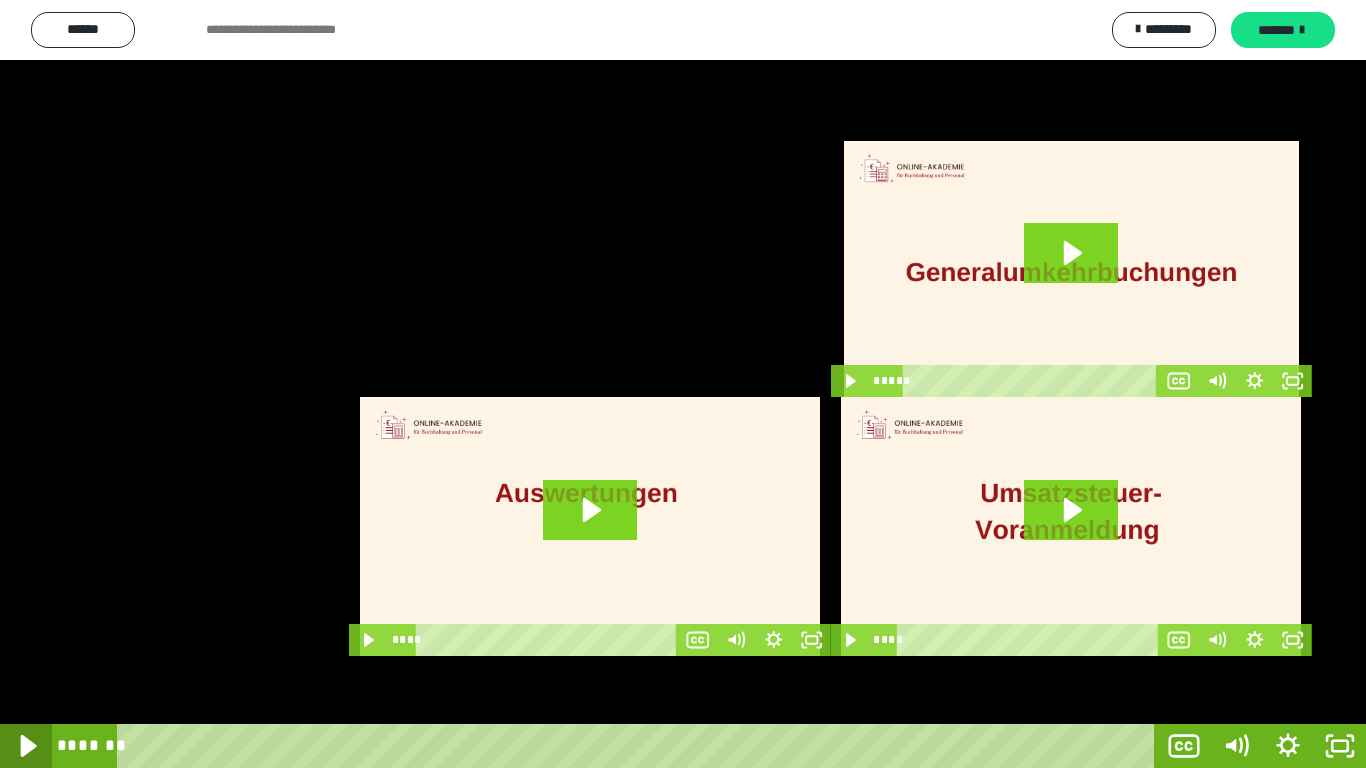 click 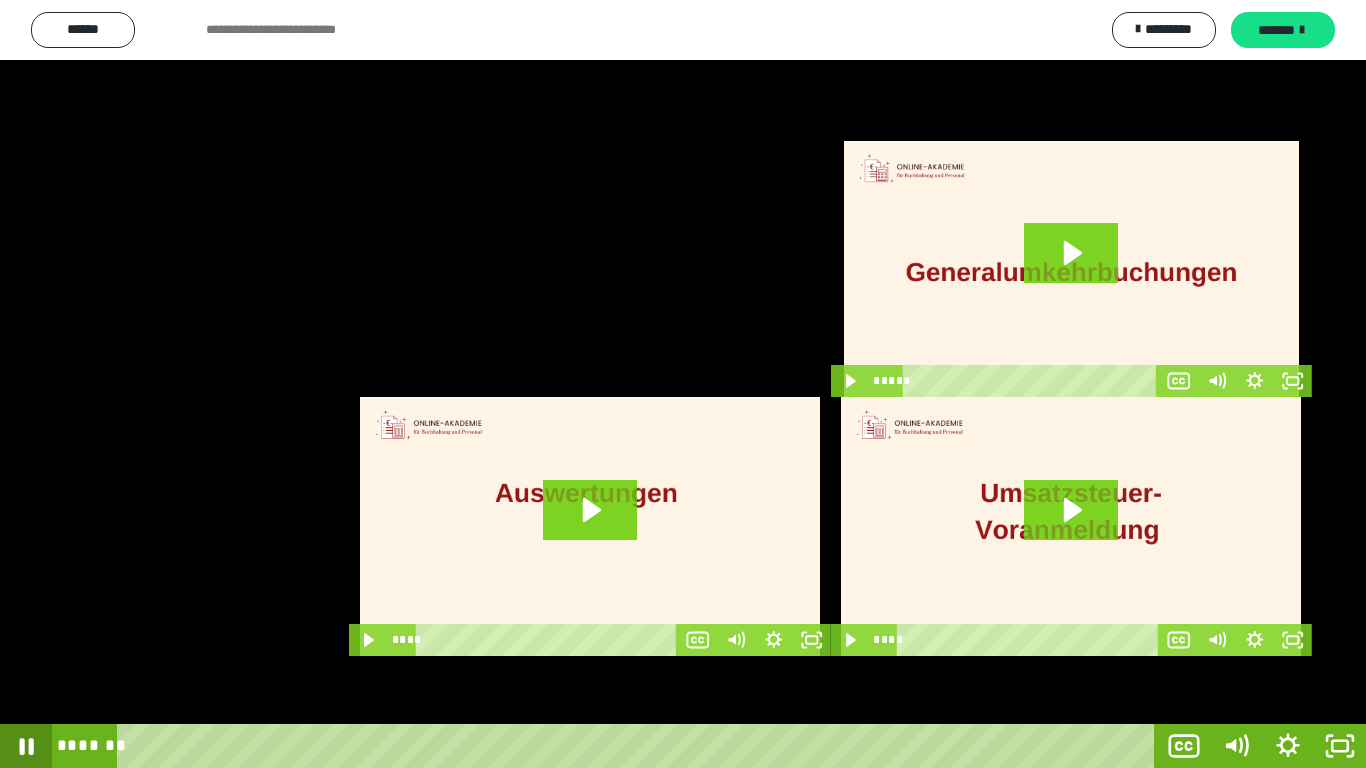 click 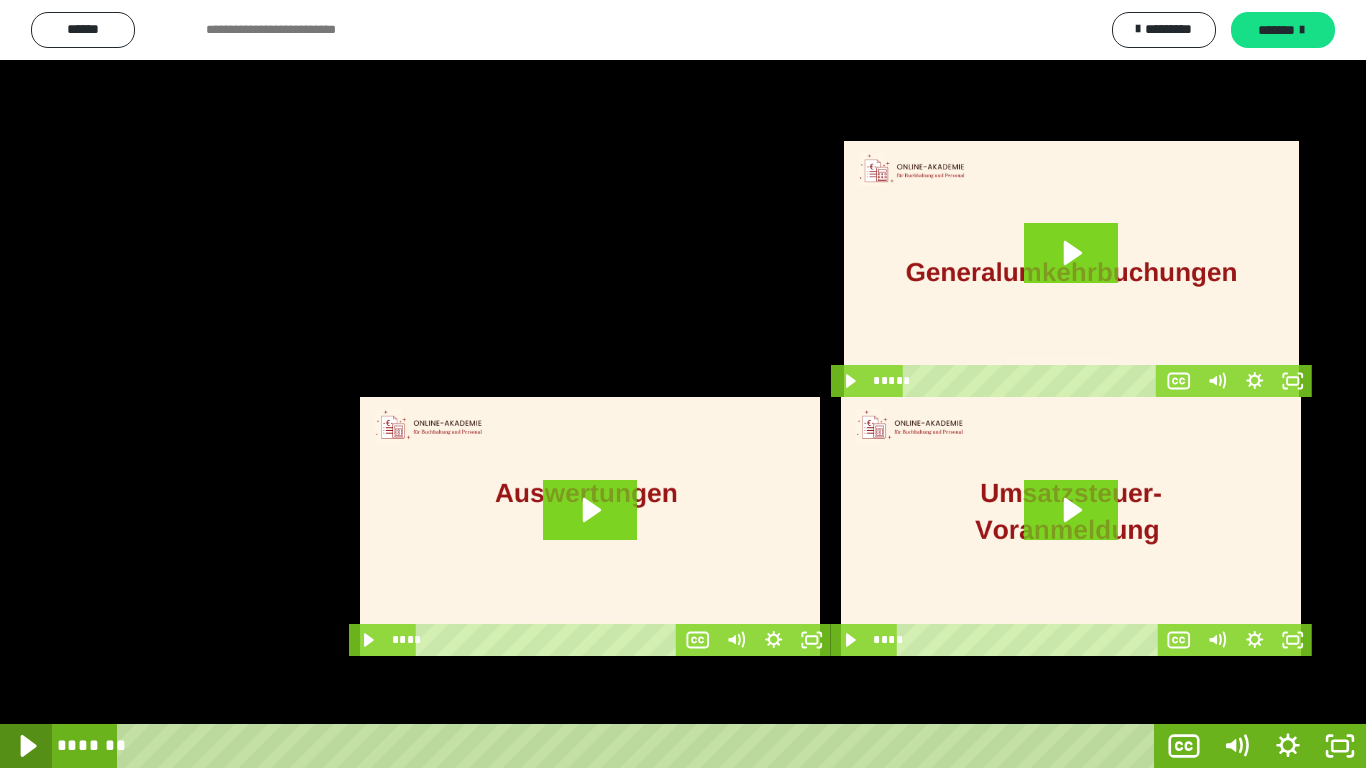 click 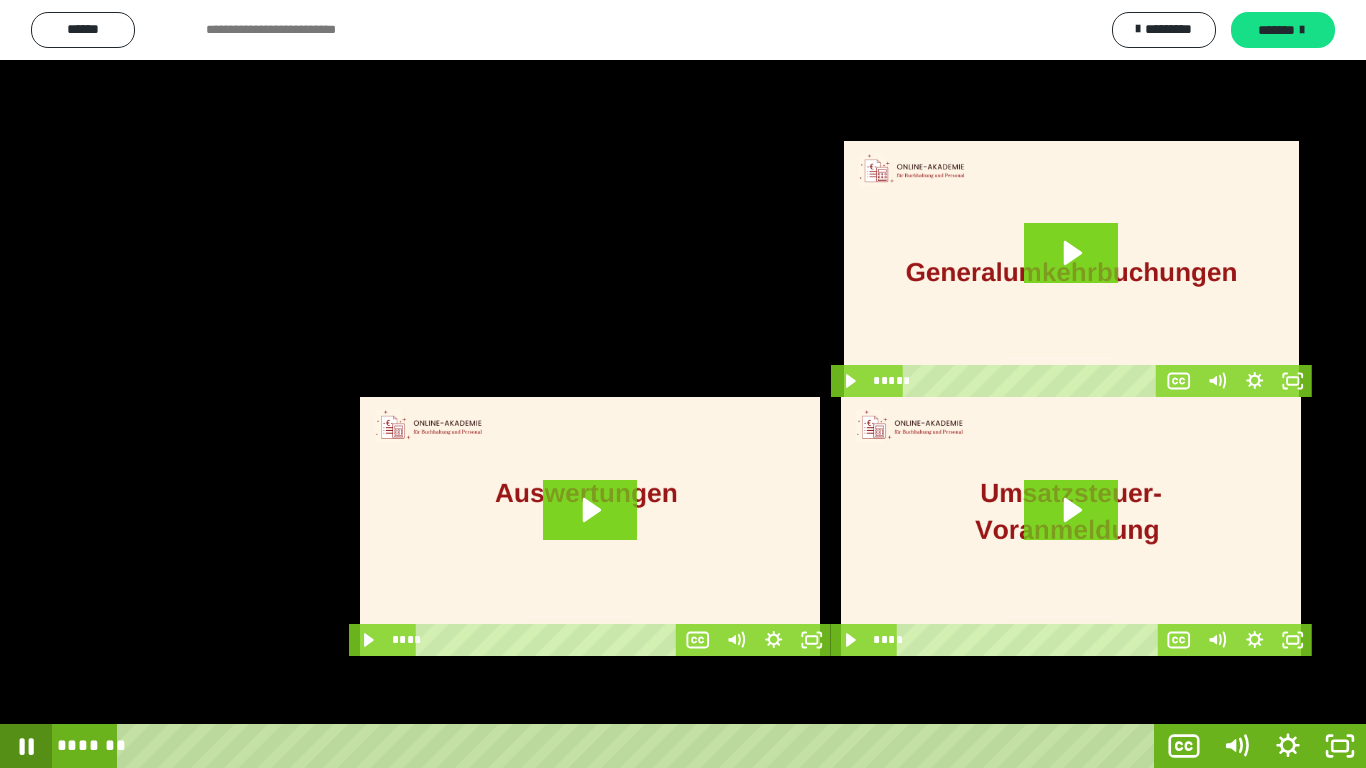 click 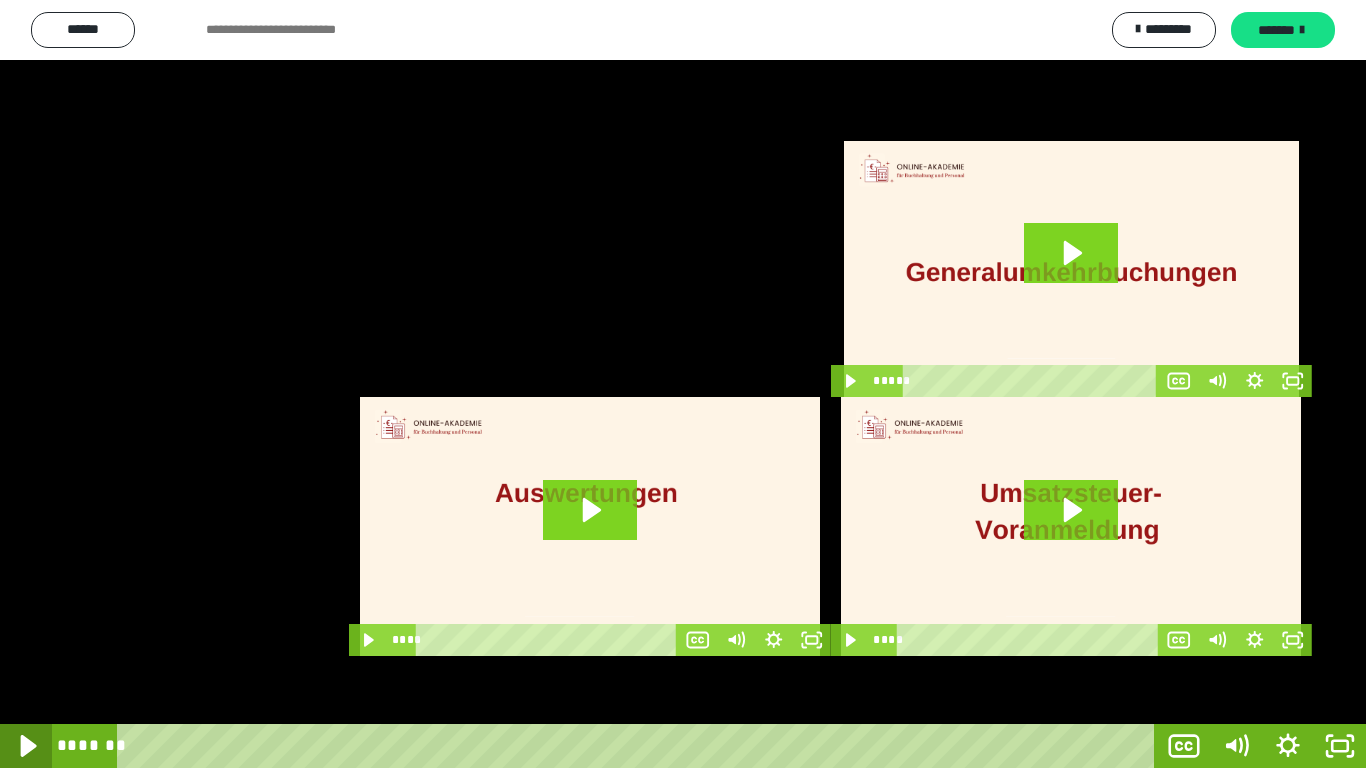 click 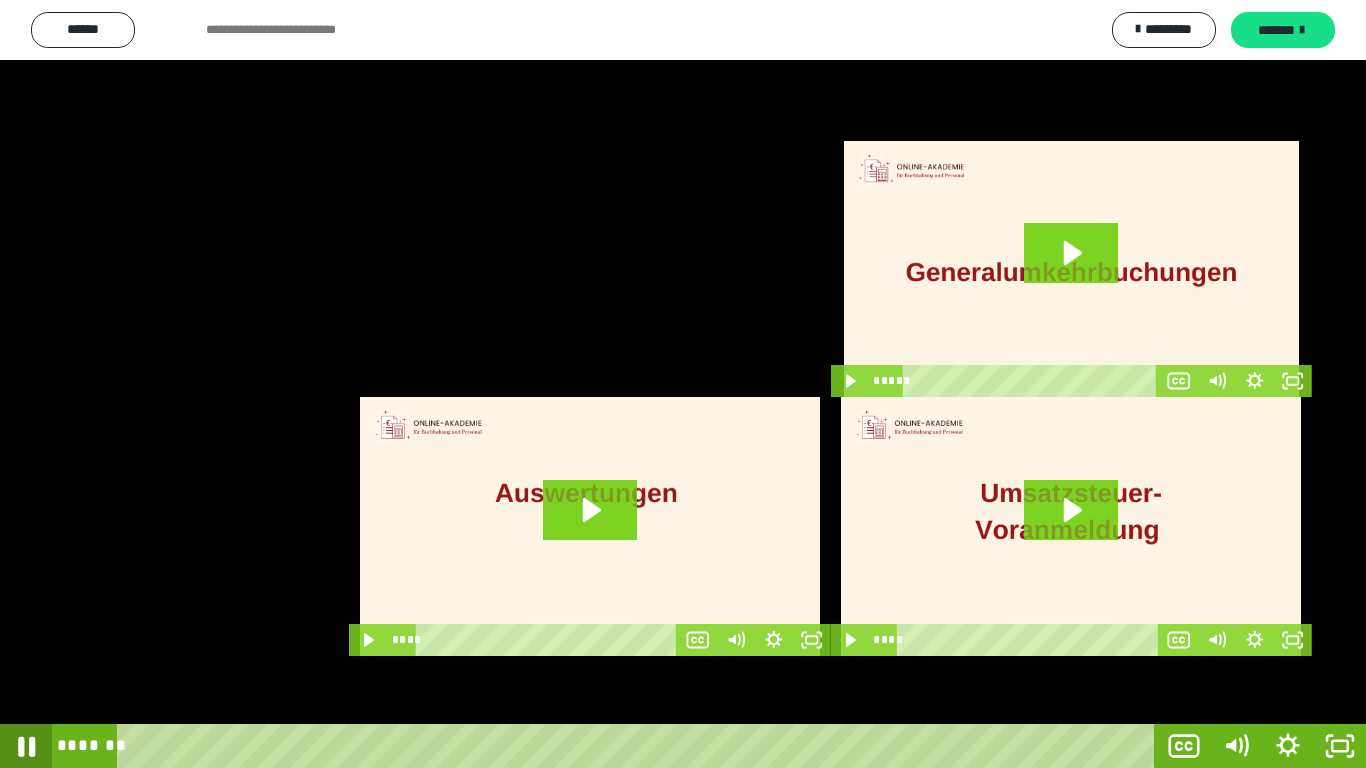 click 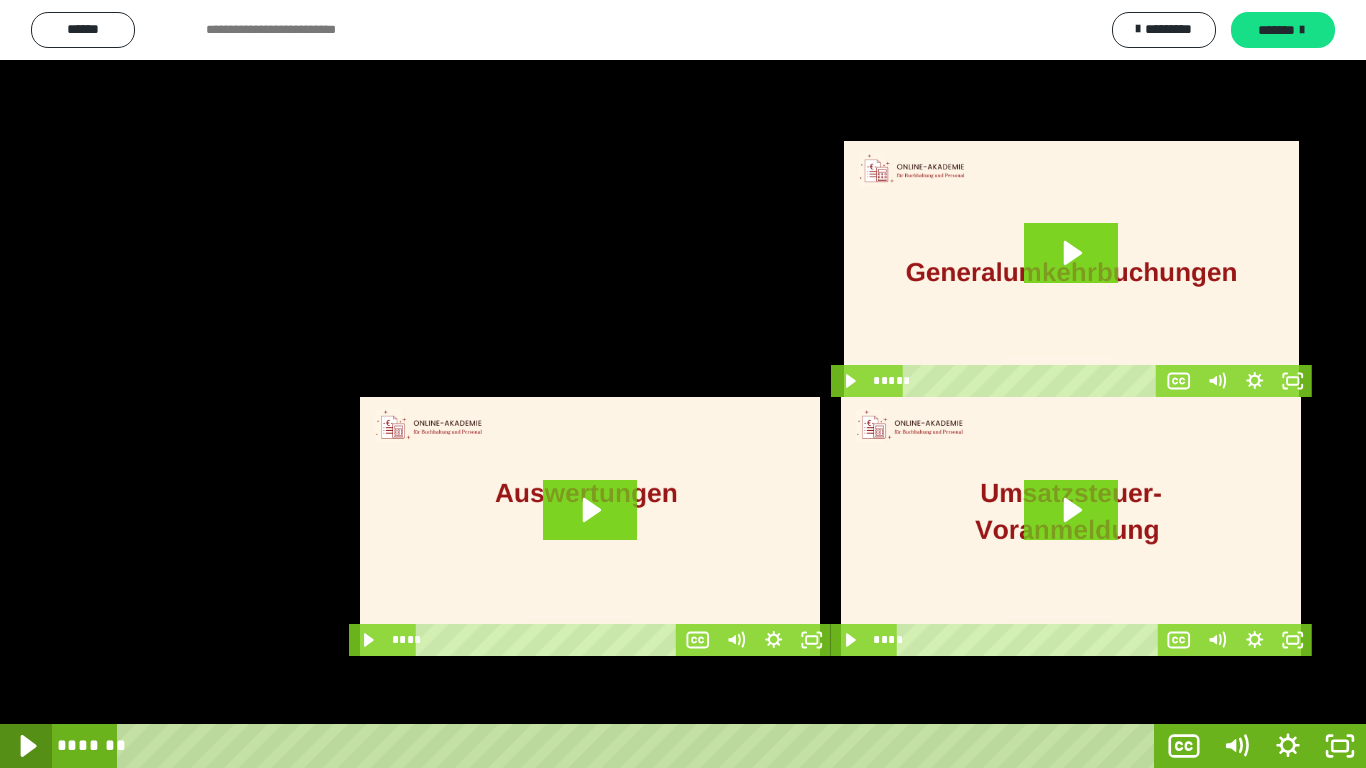 click 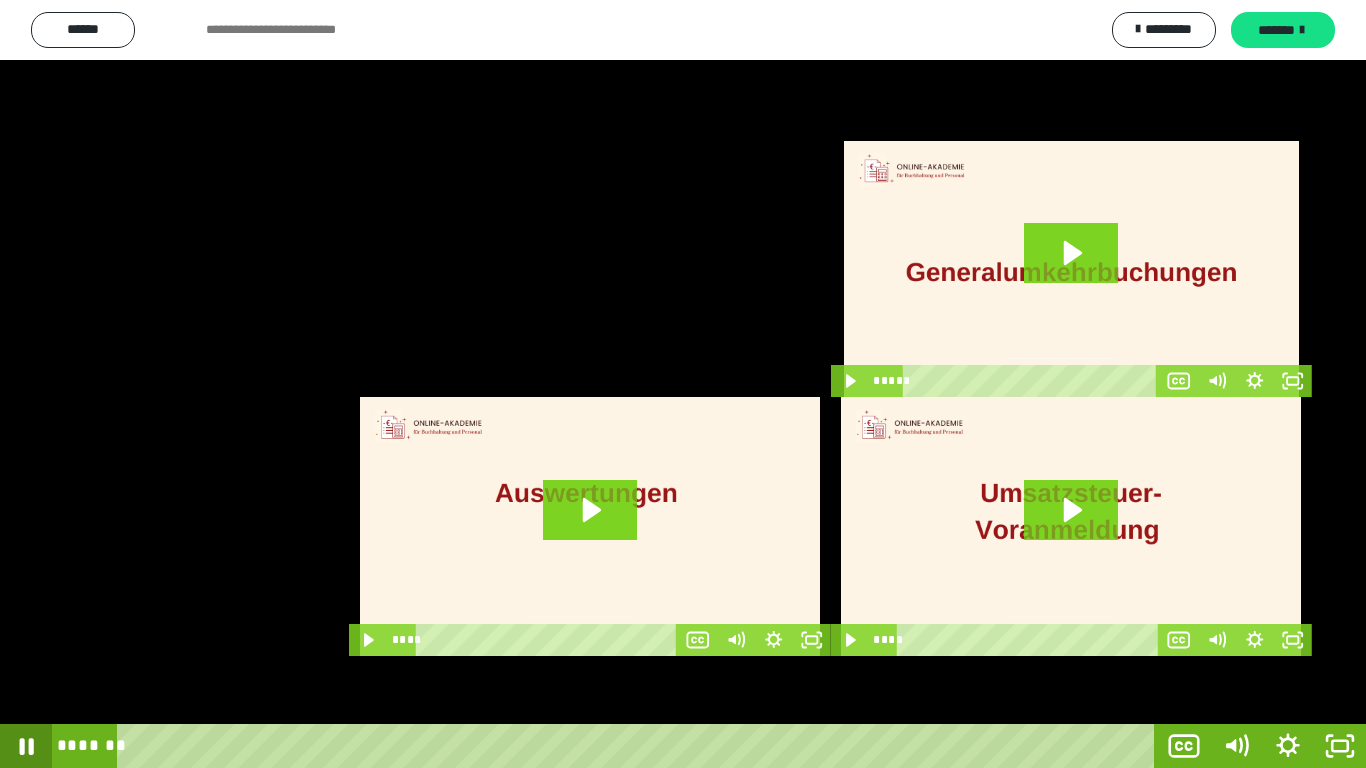 click 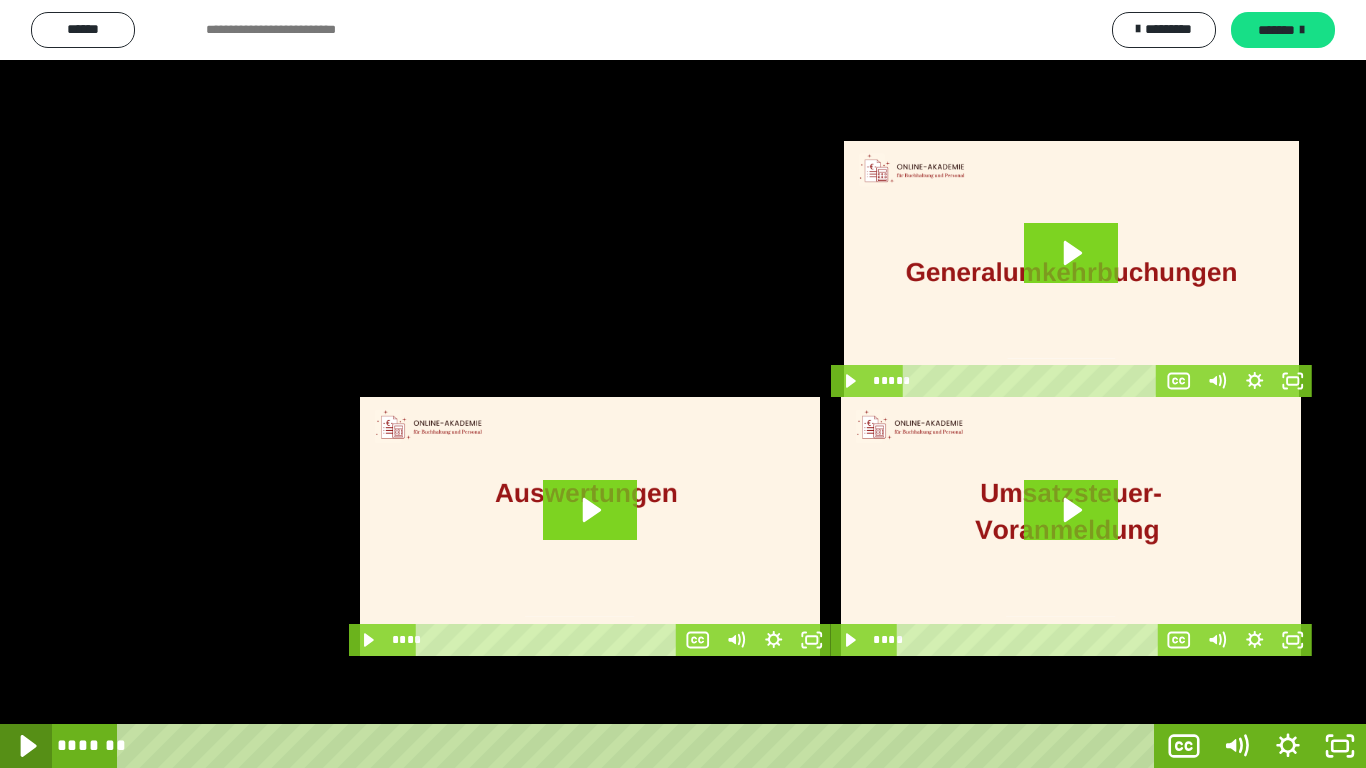 click 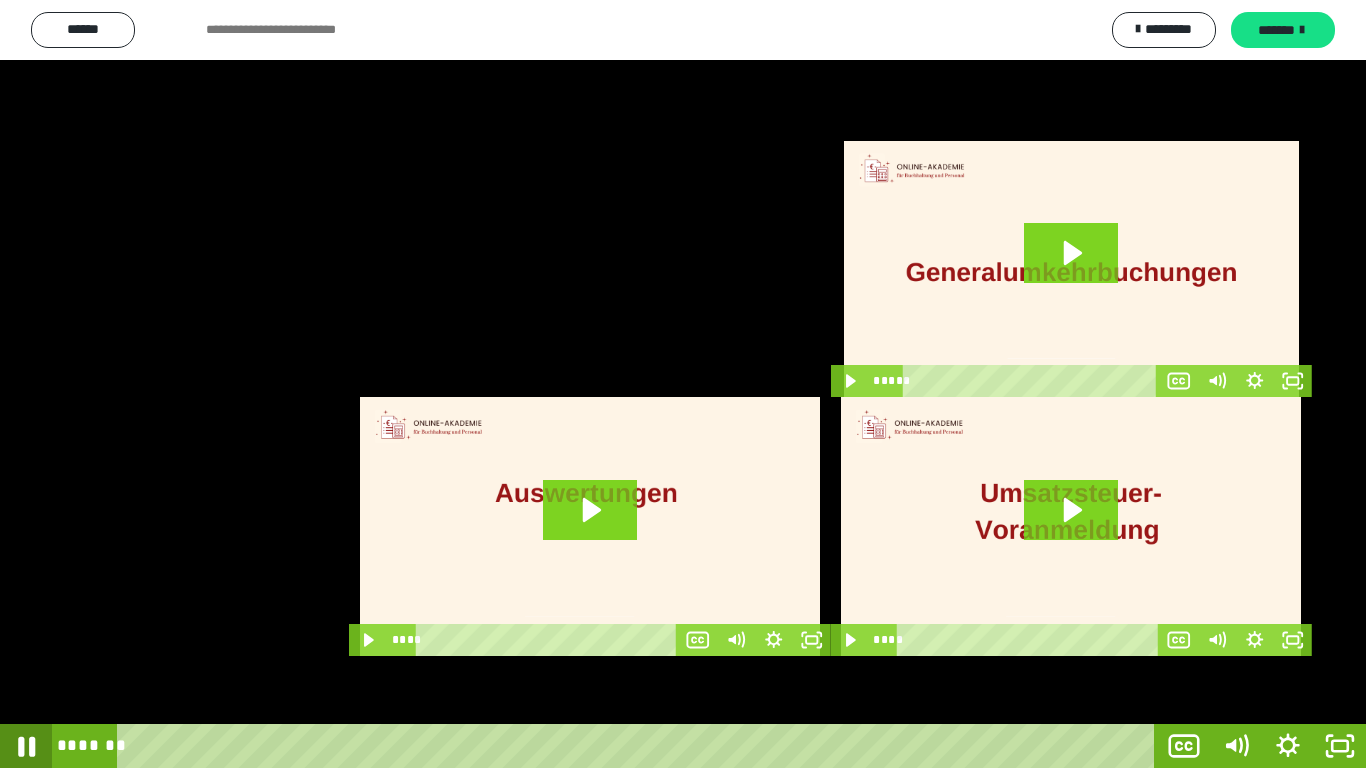click 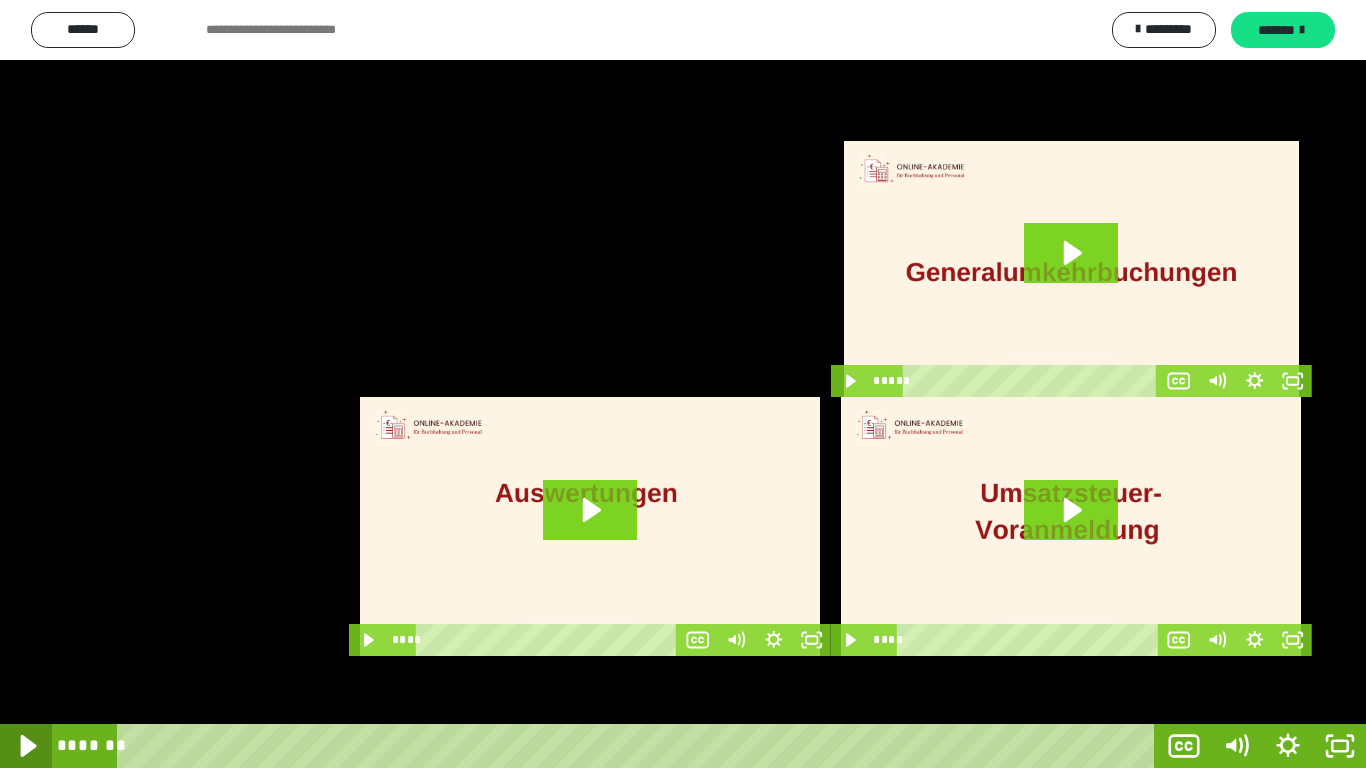 click 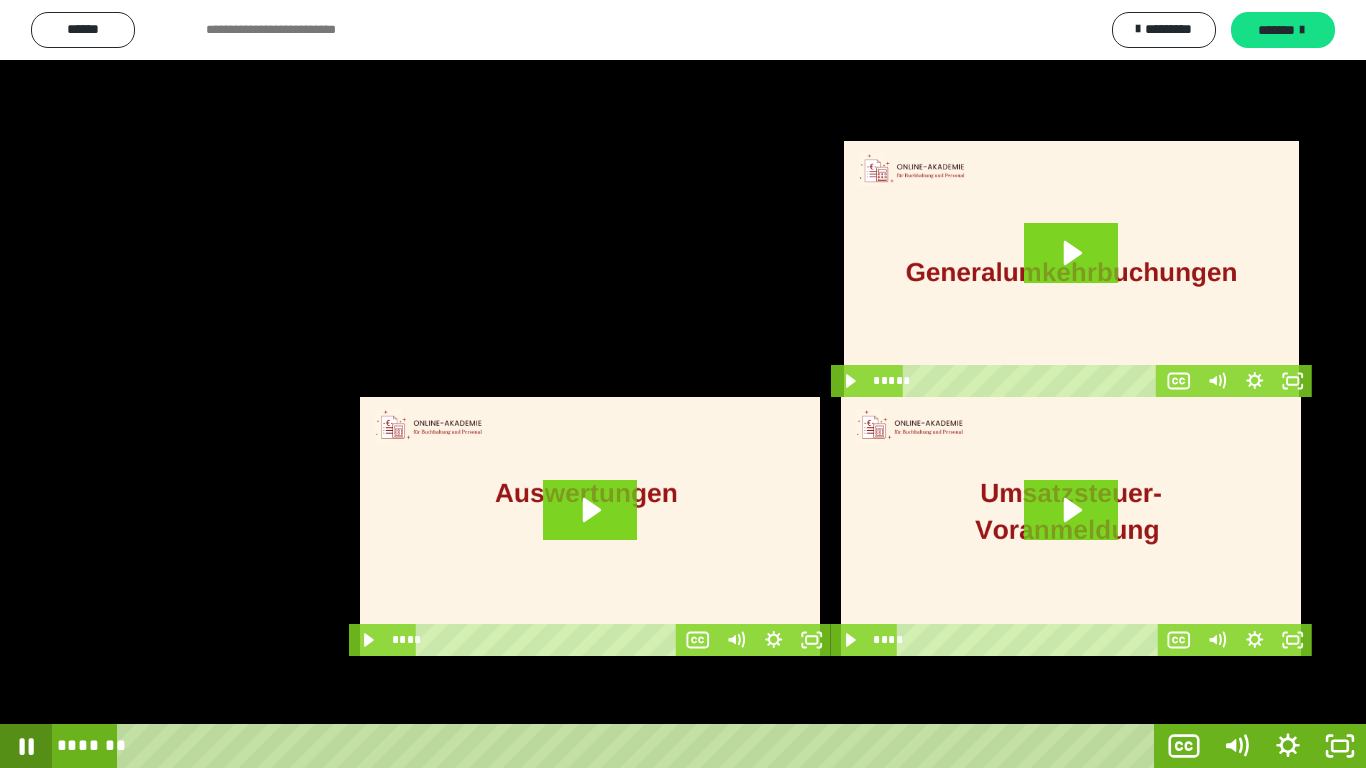click 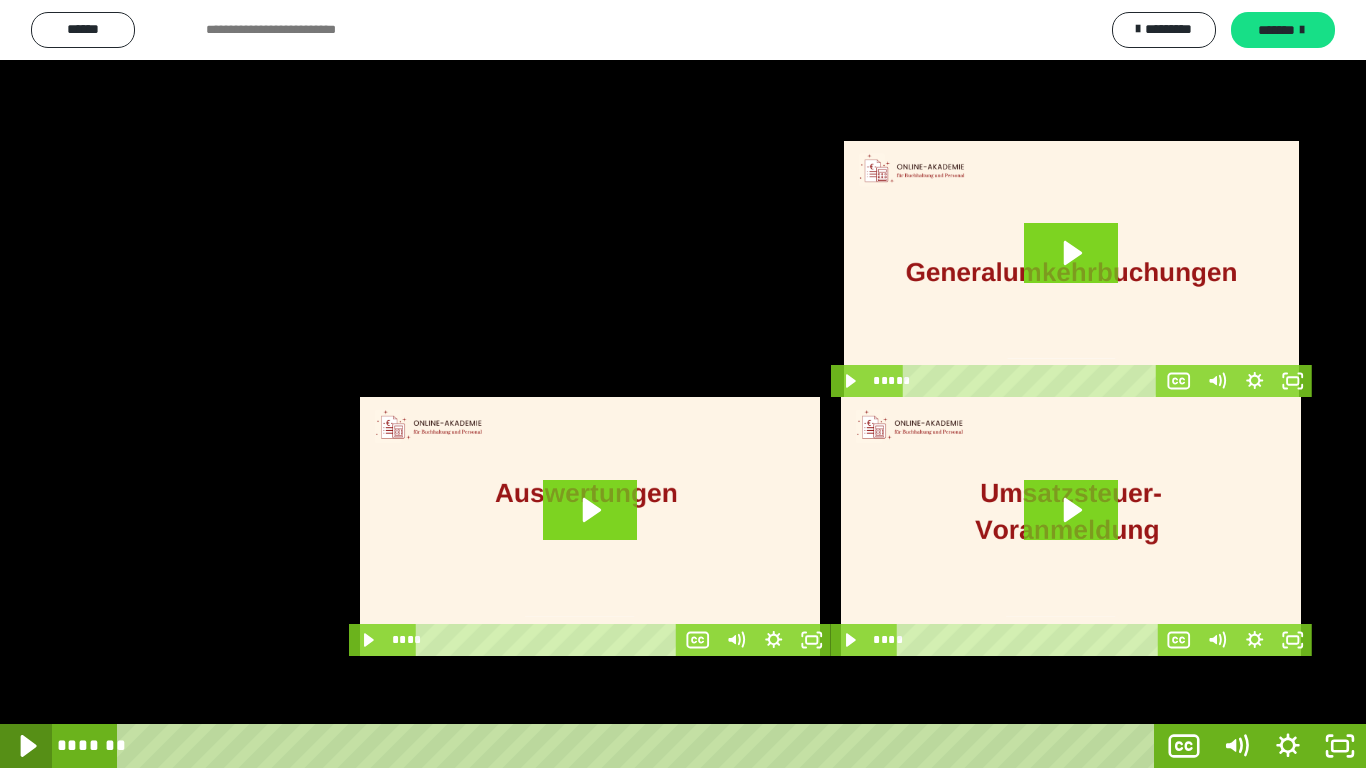 click 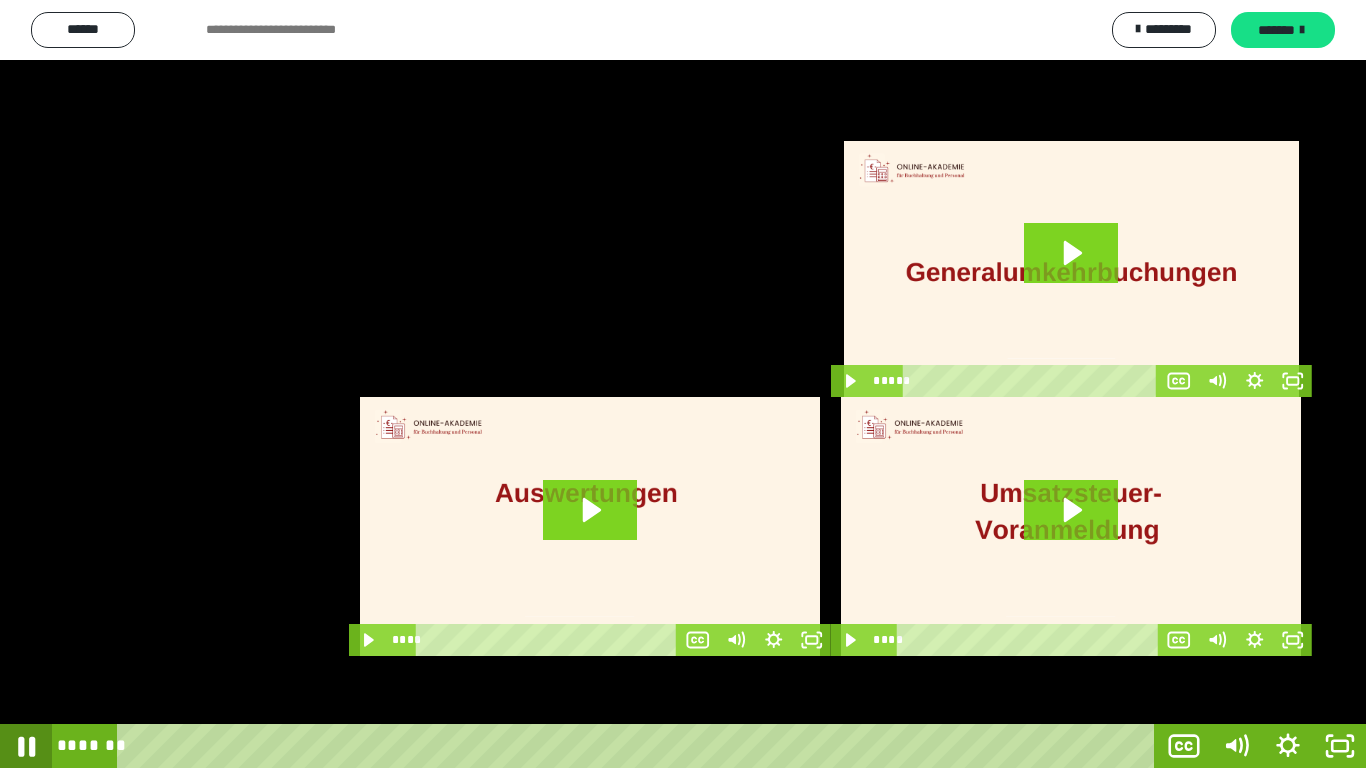 click 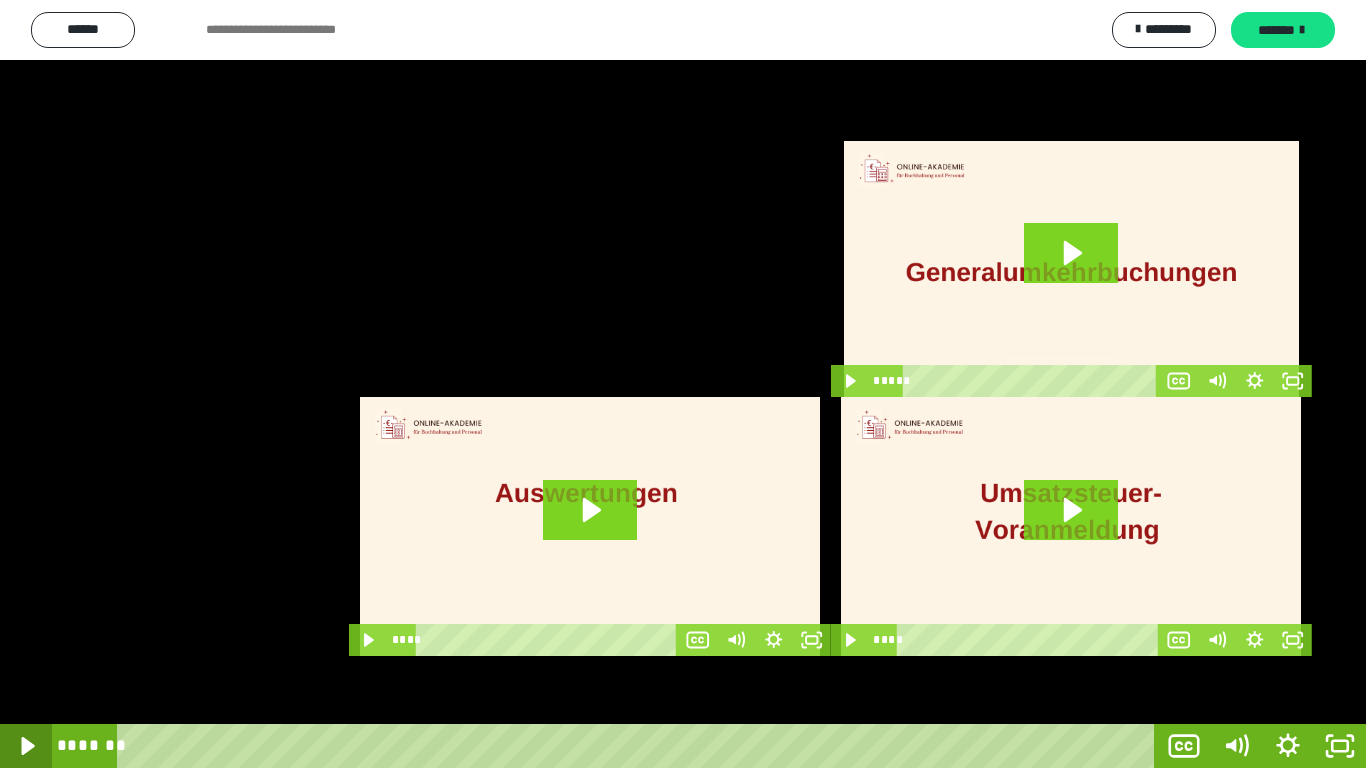 click 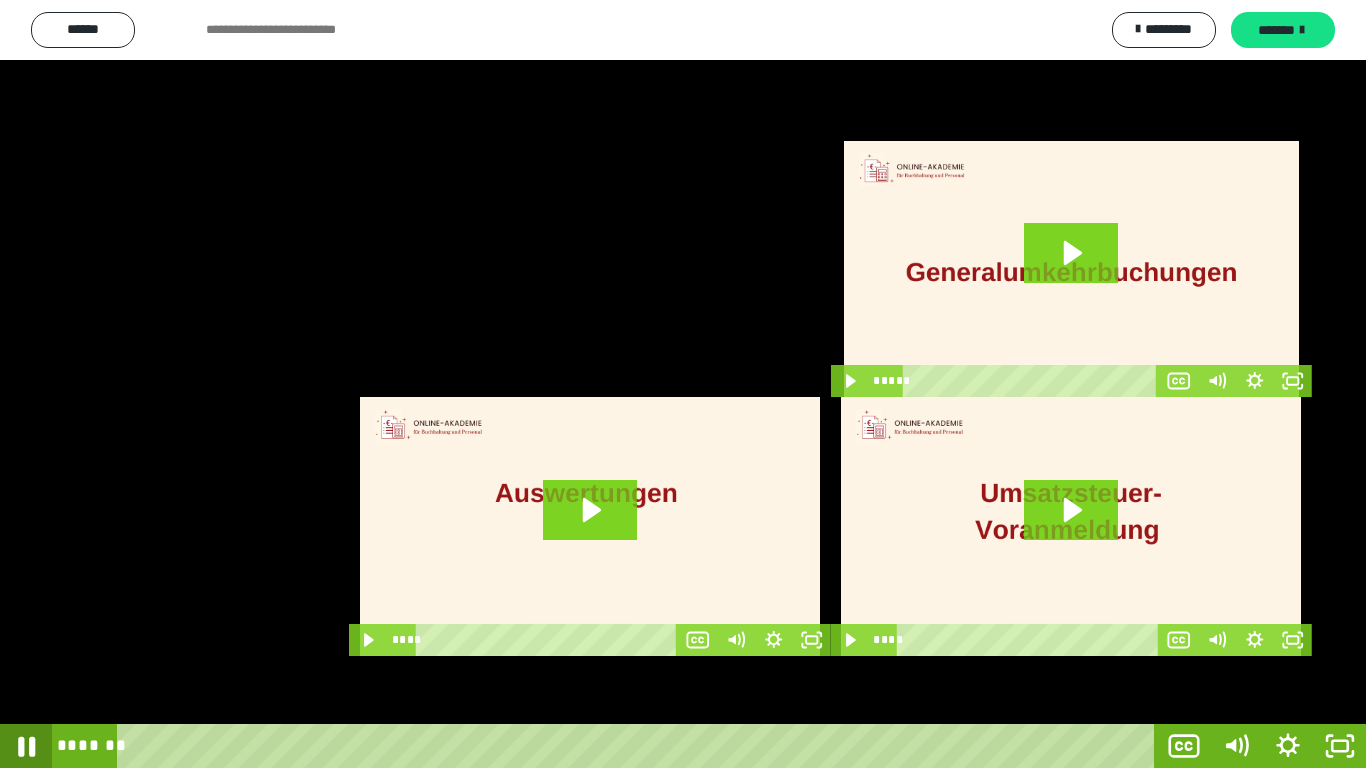 click 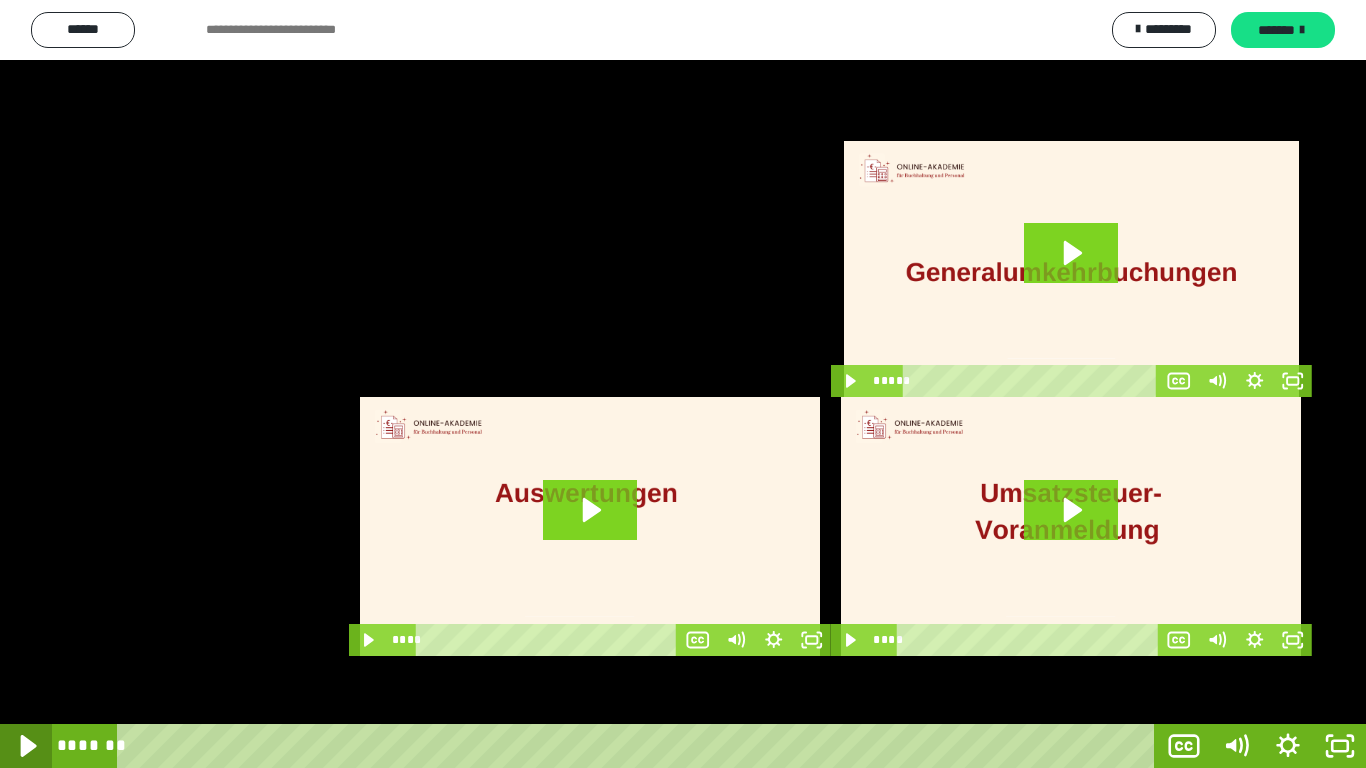 click 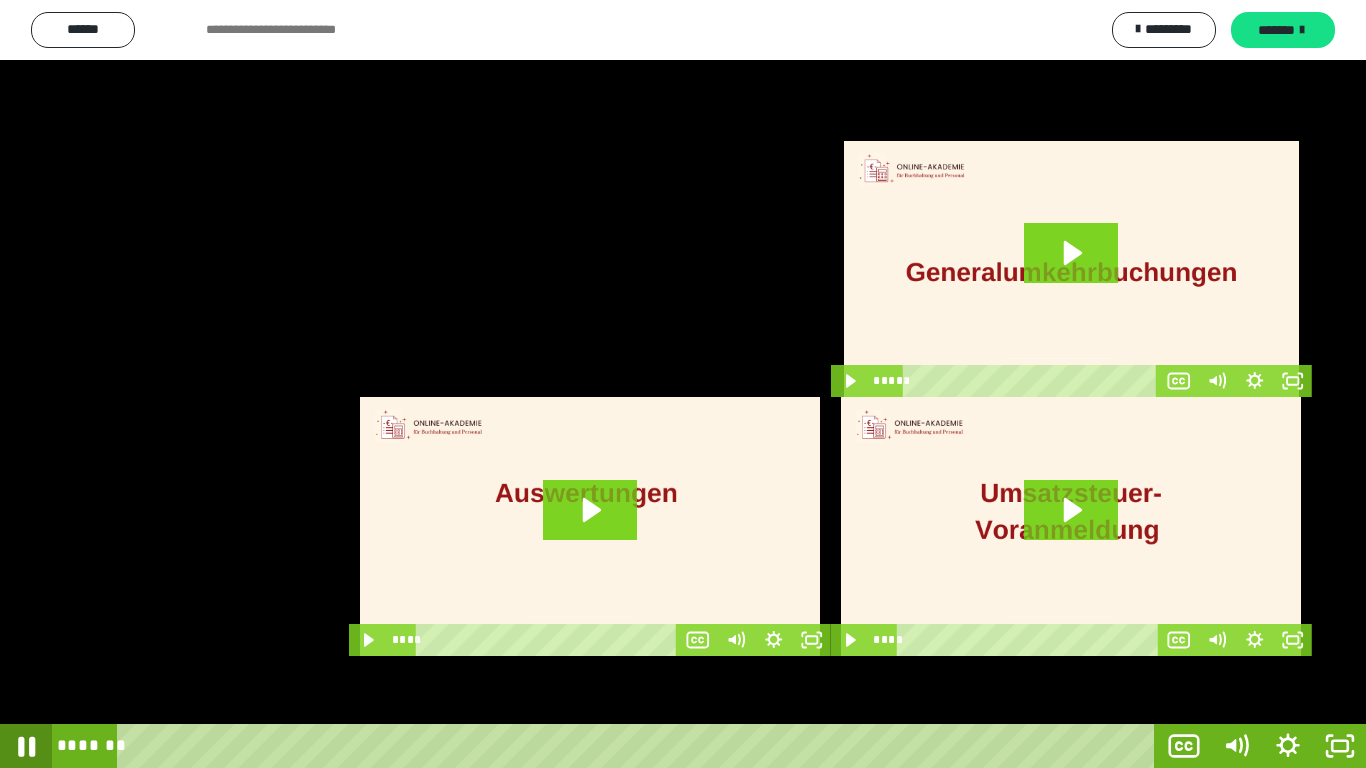 click 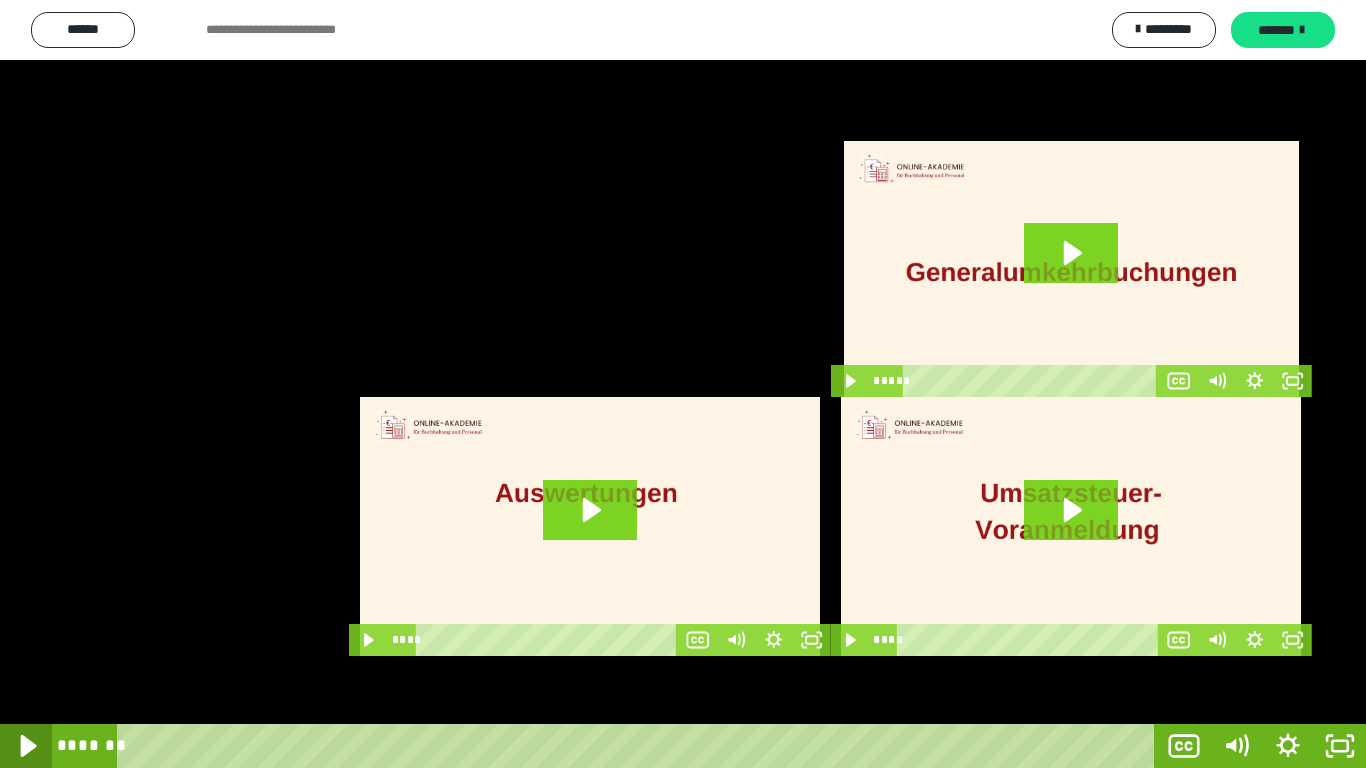 click 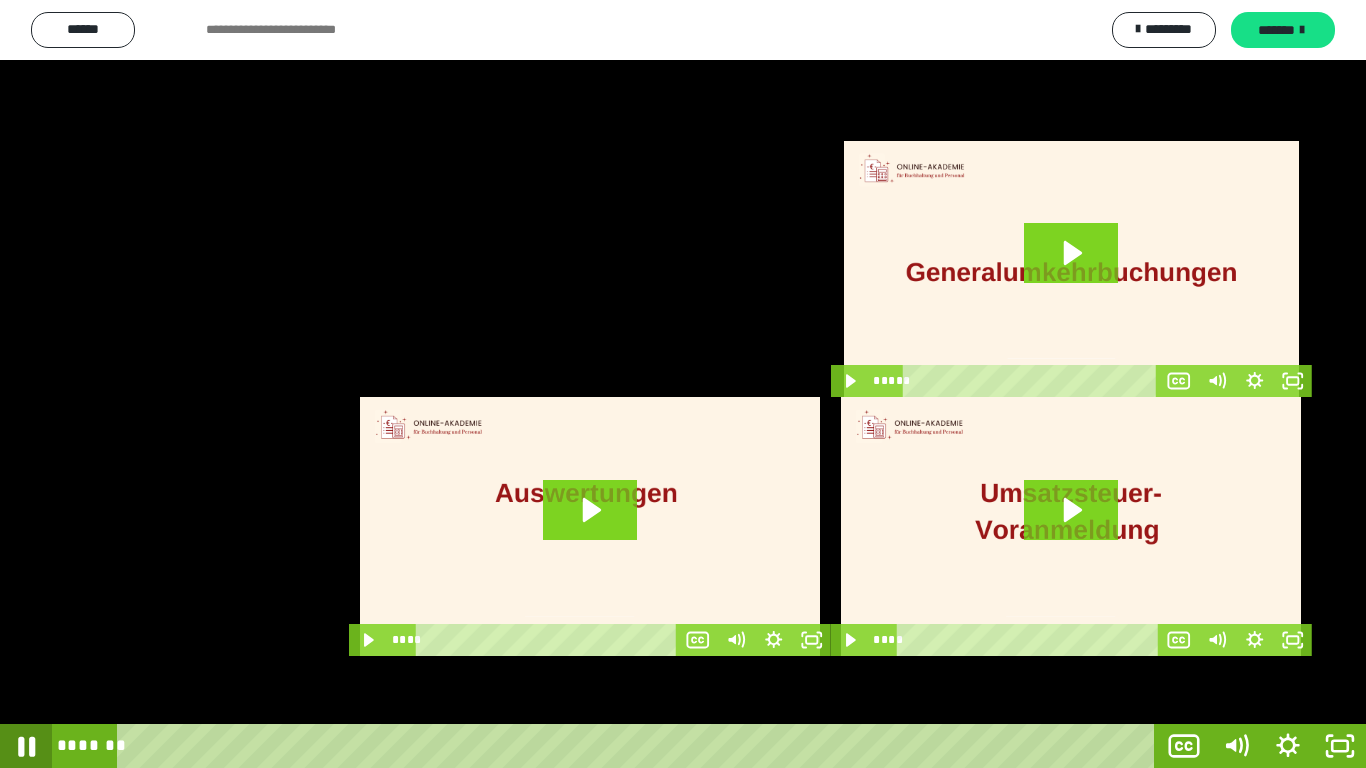 click 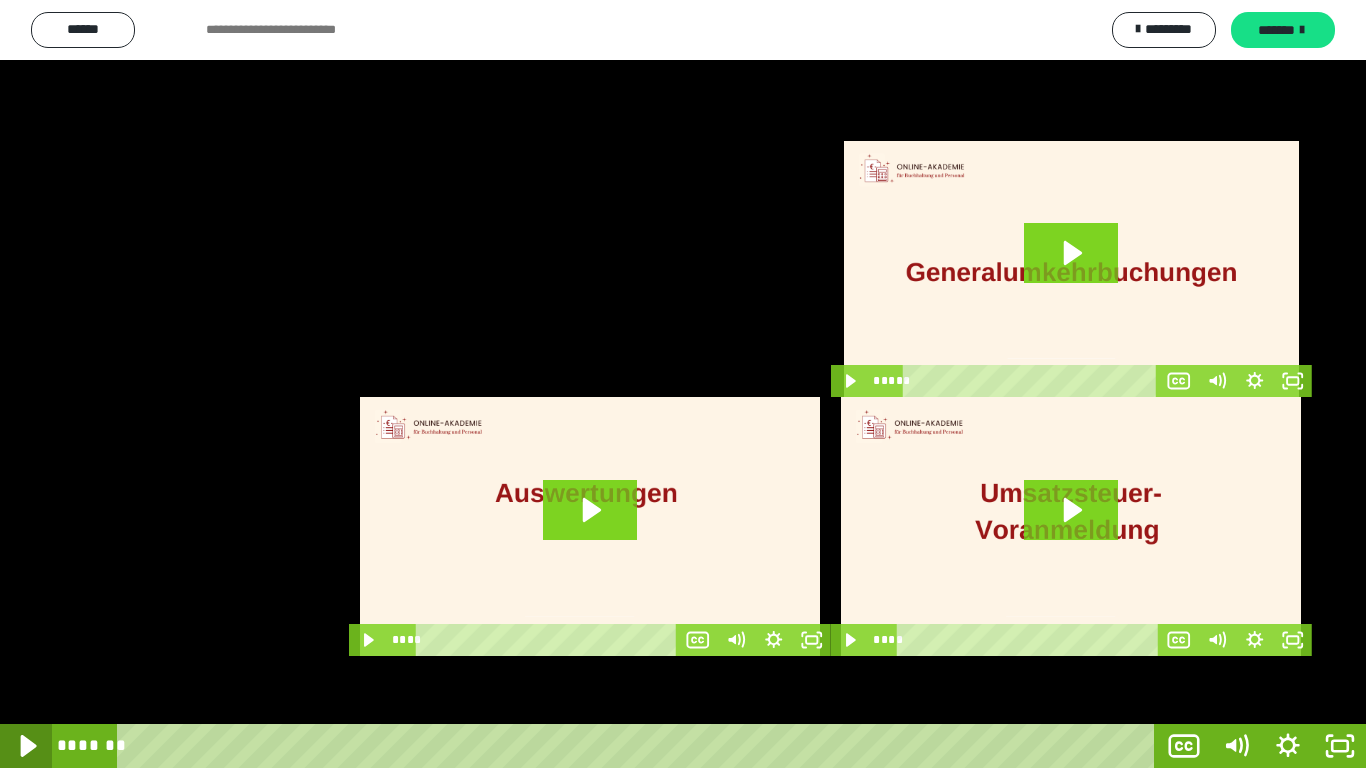 click 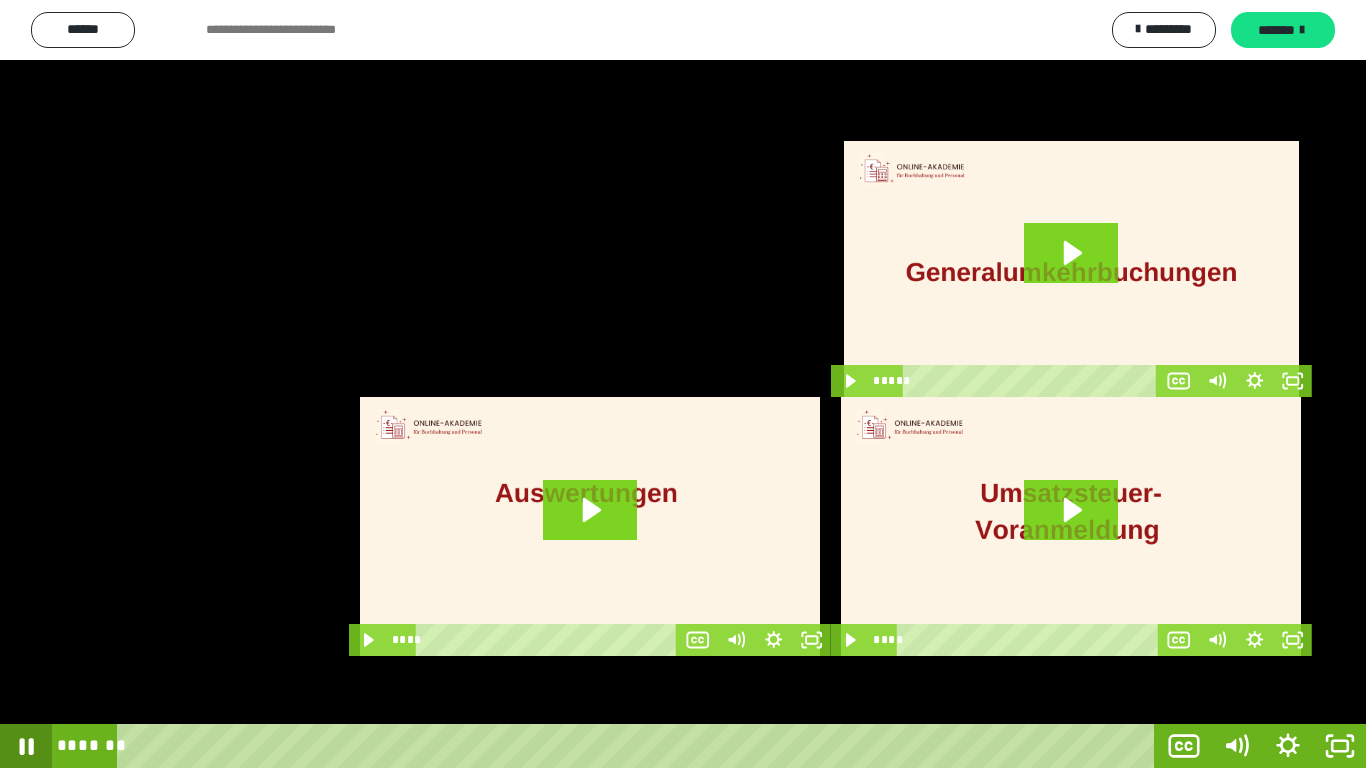 click 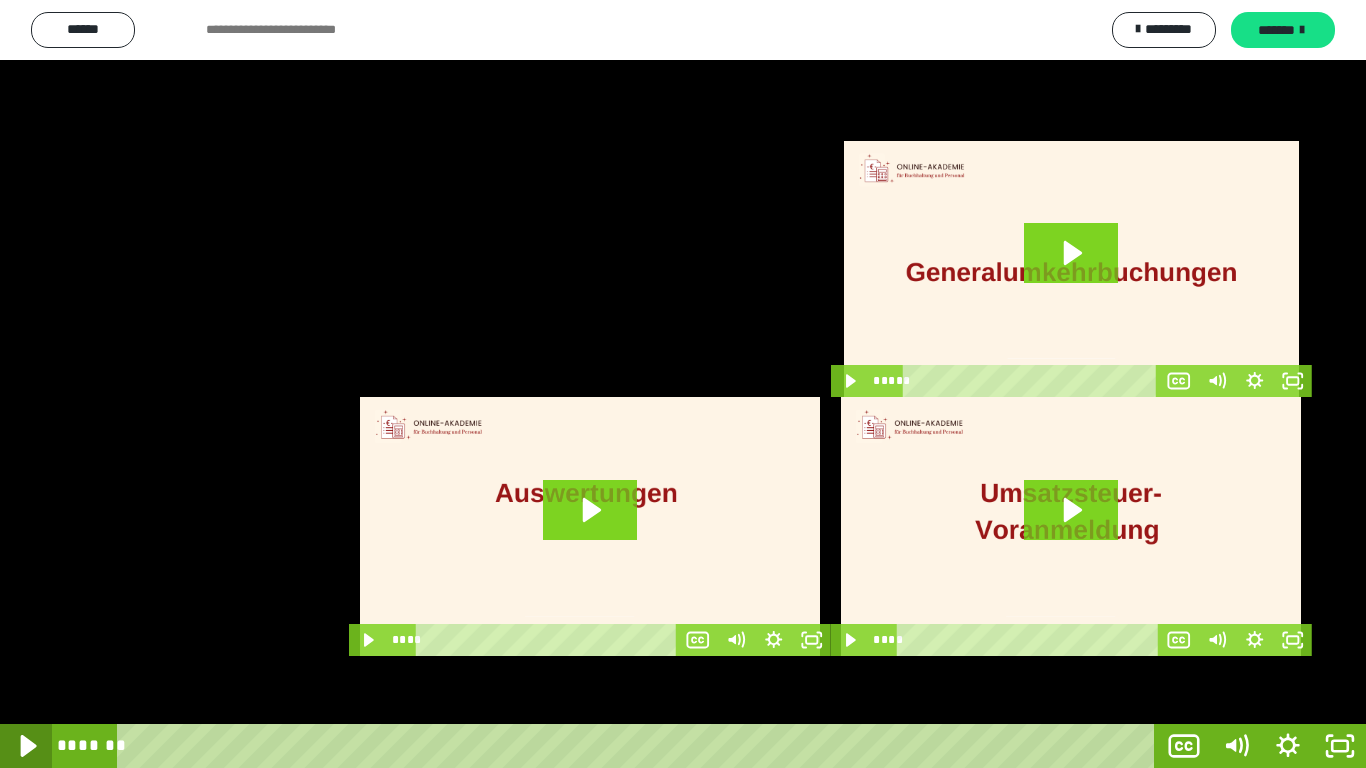 click 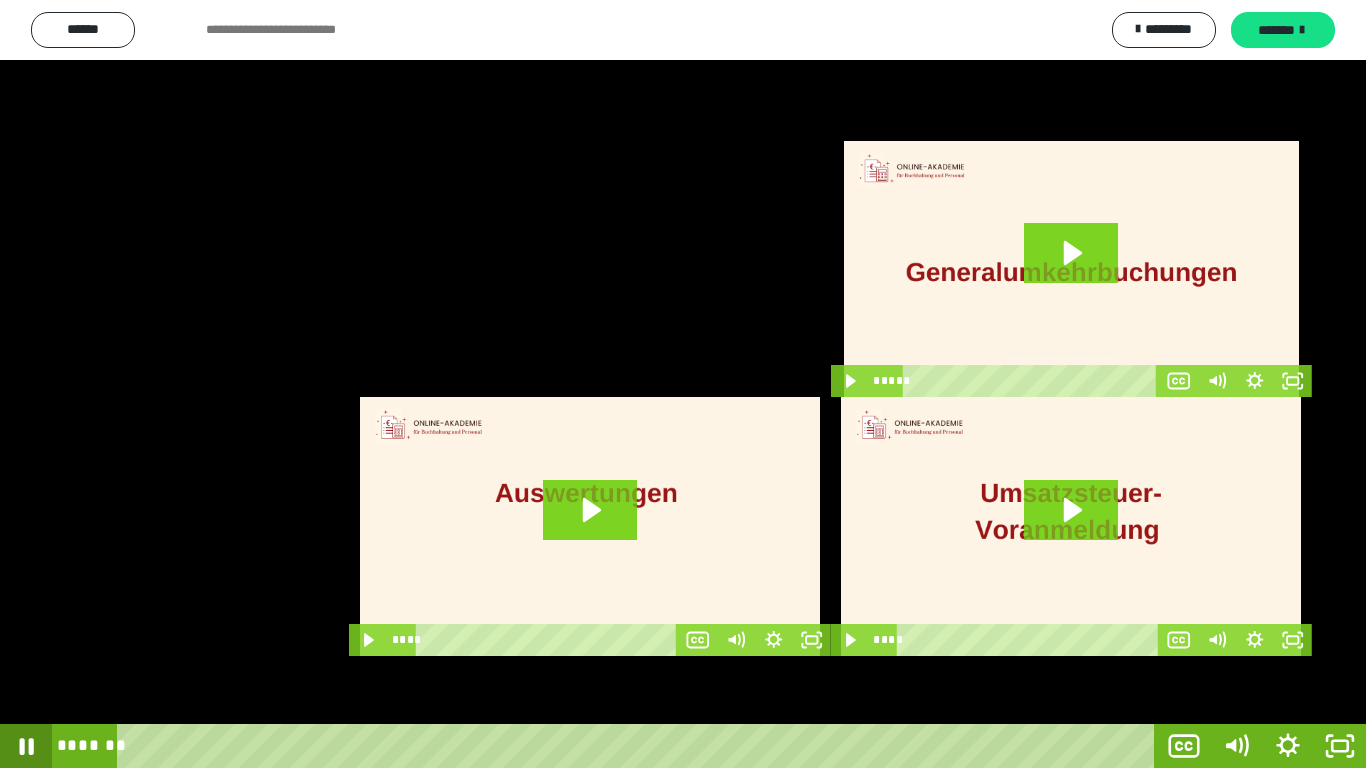 click 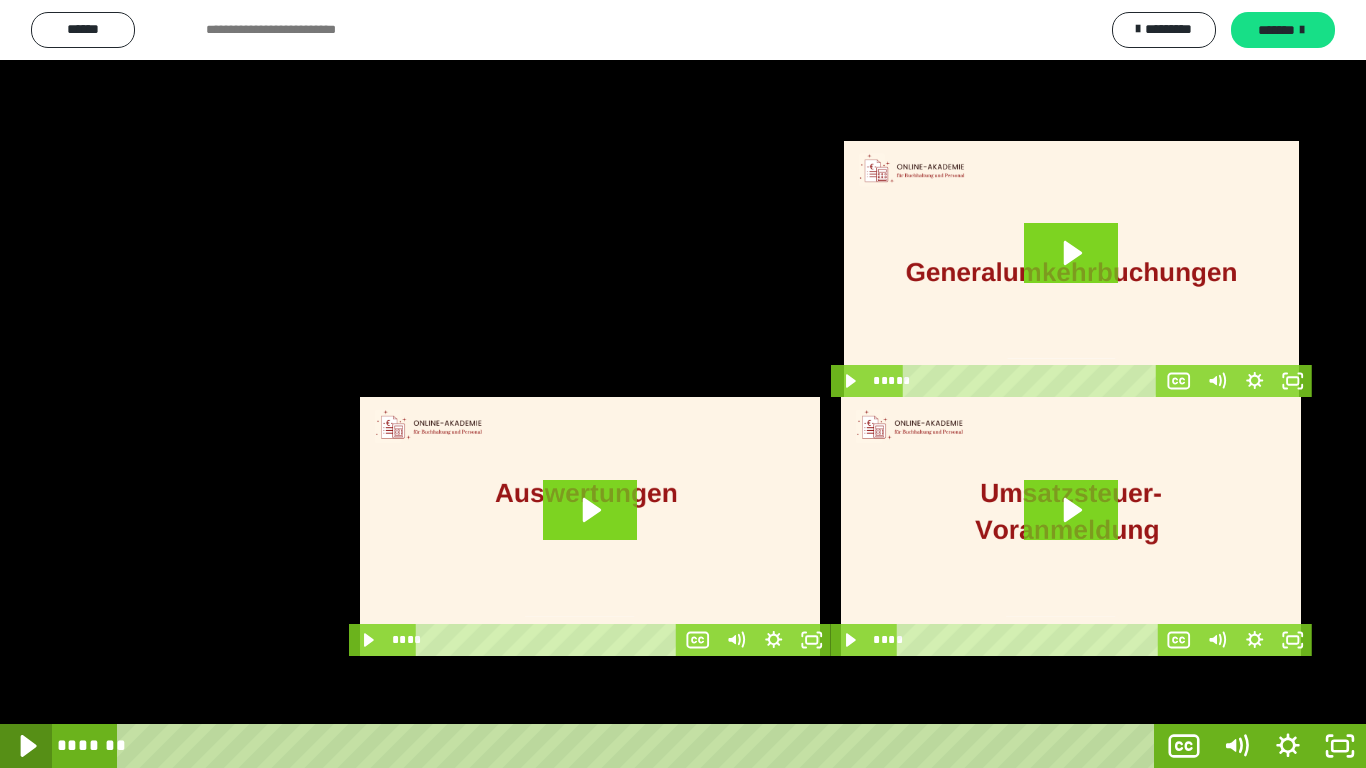 click 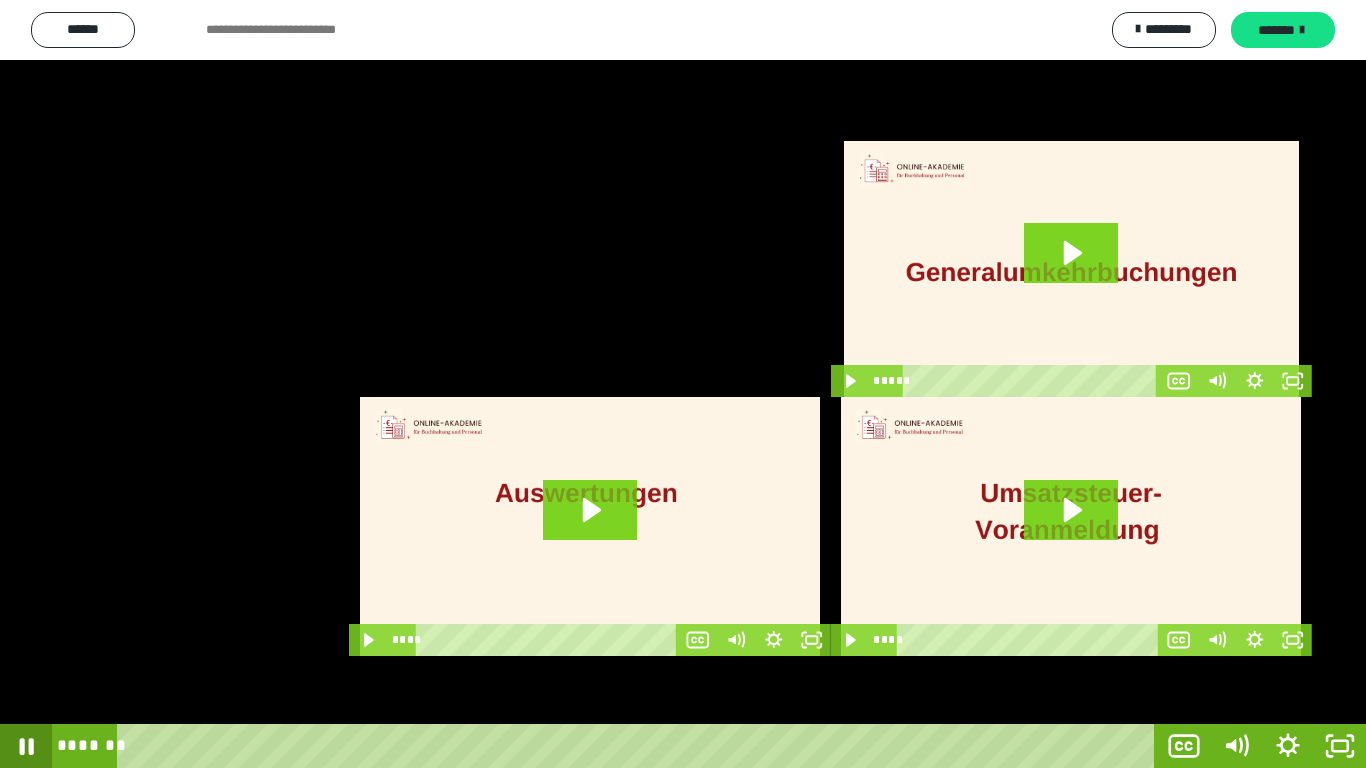 click 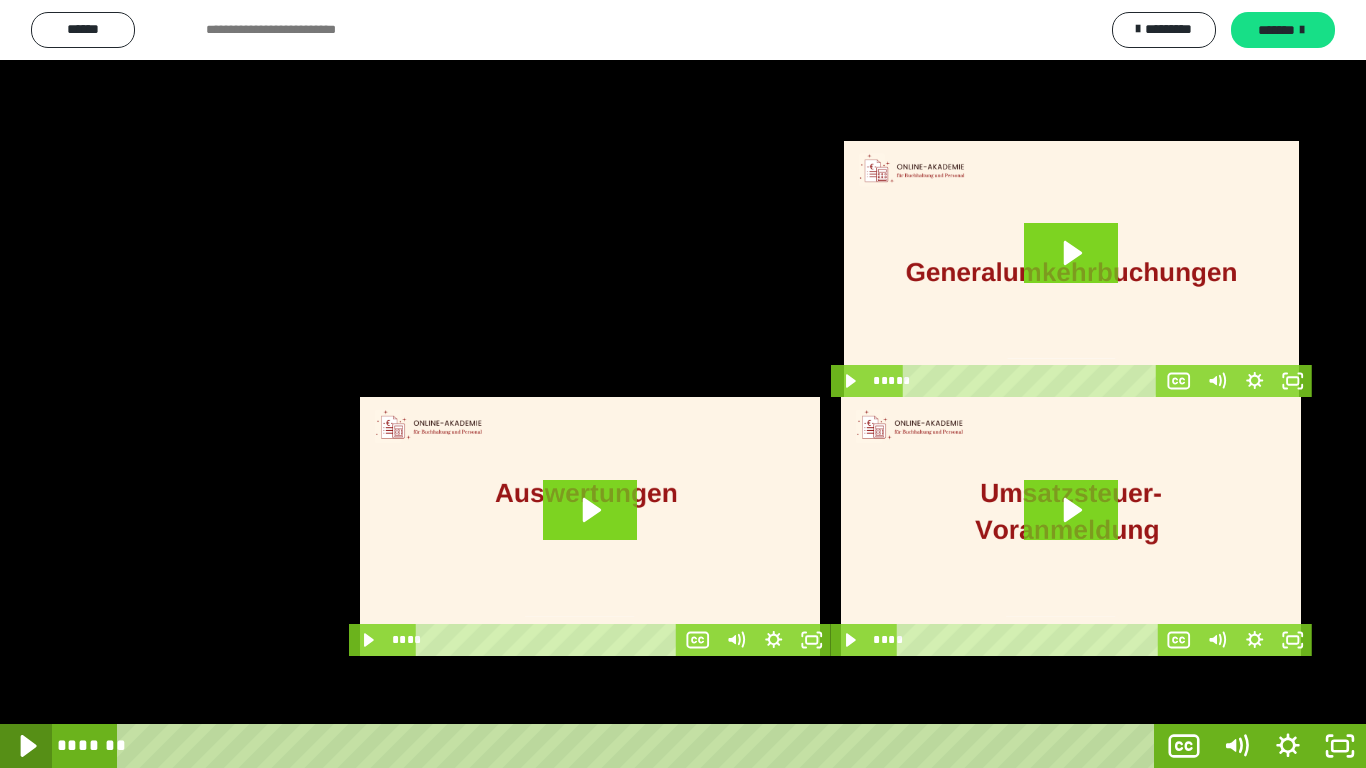 click 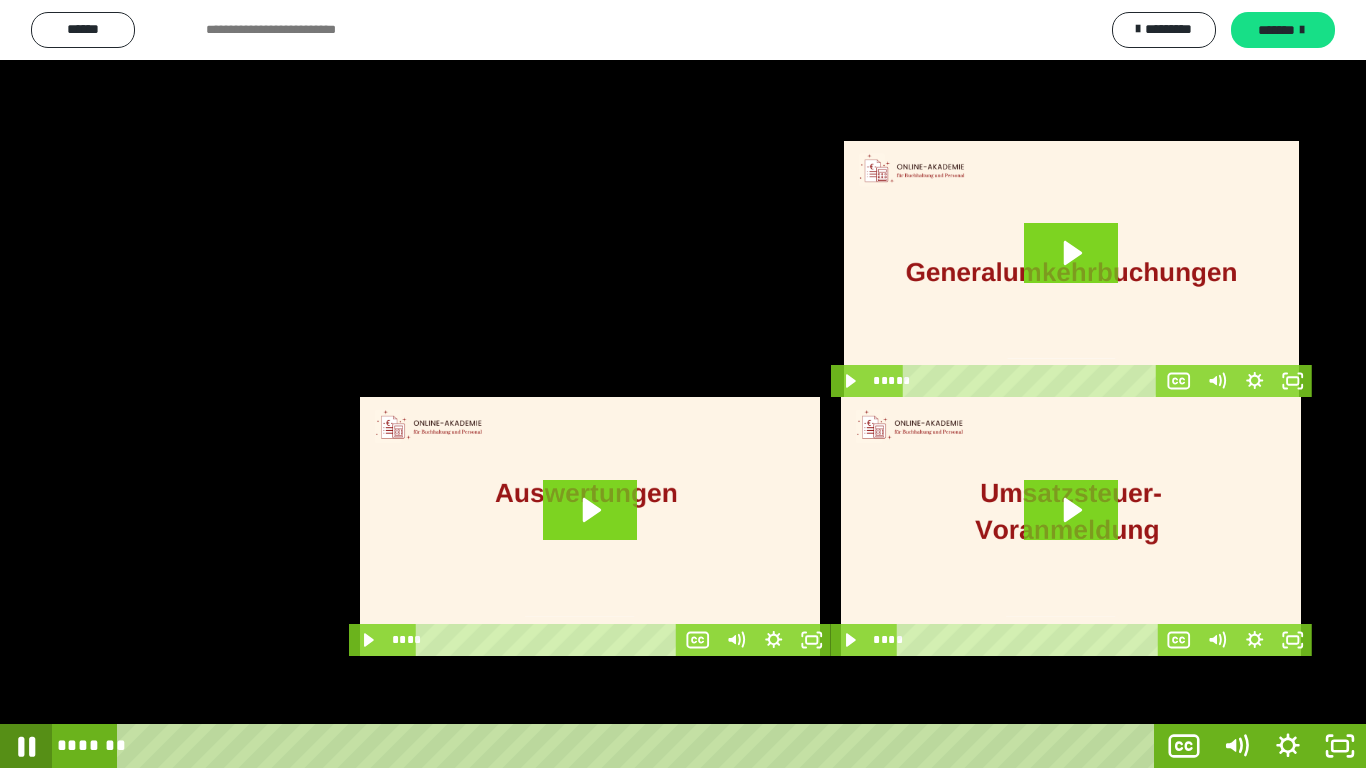 click 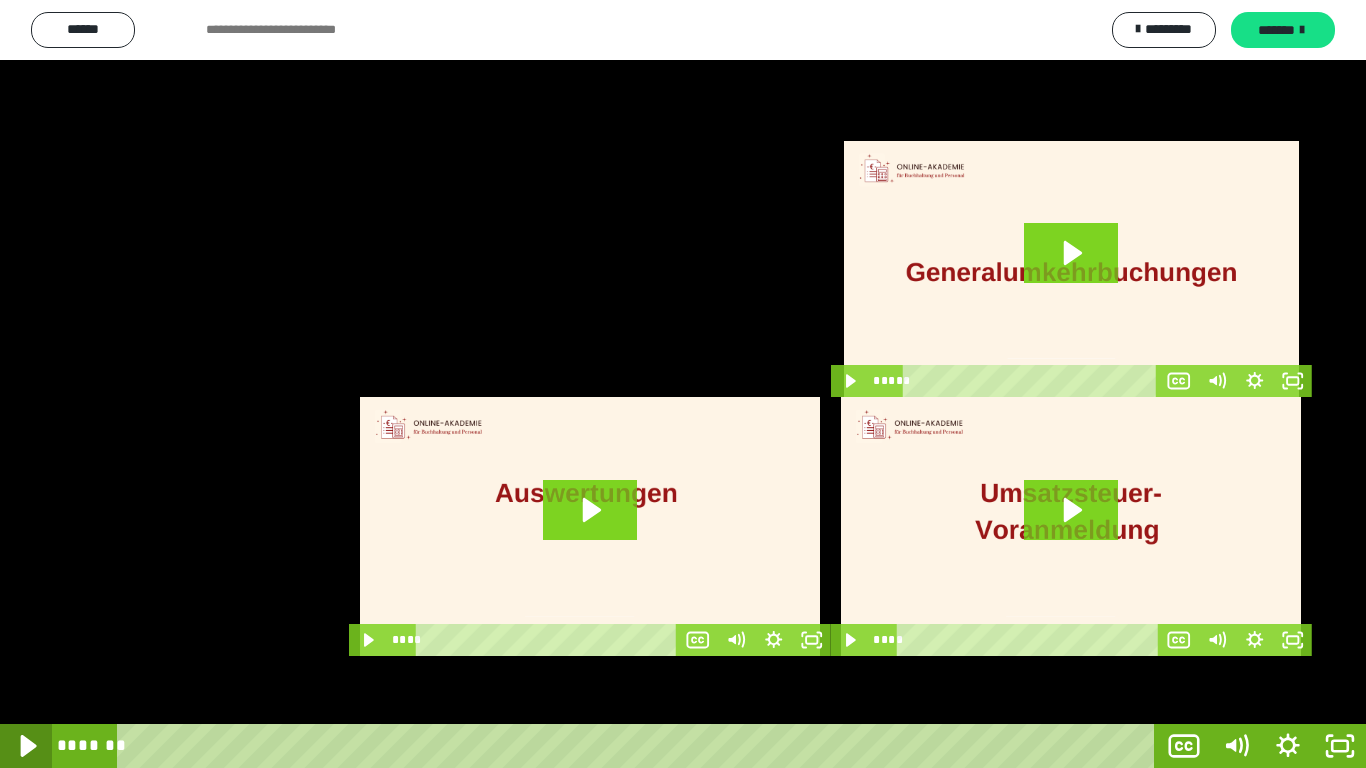 click 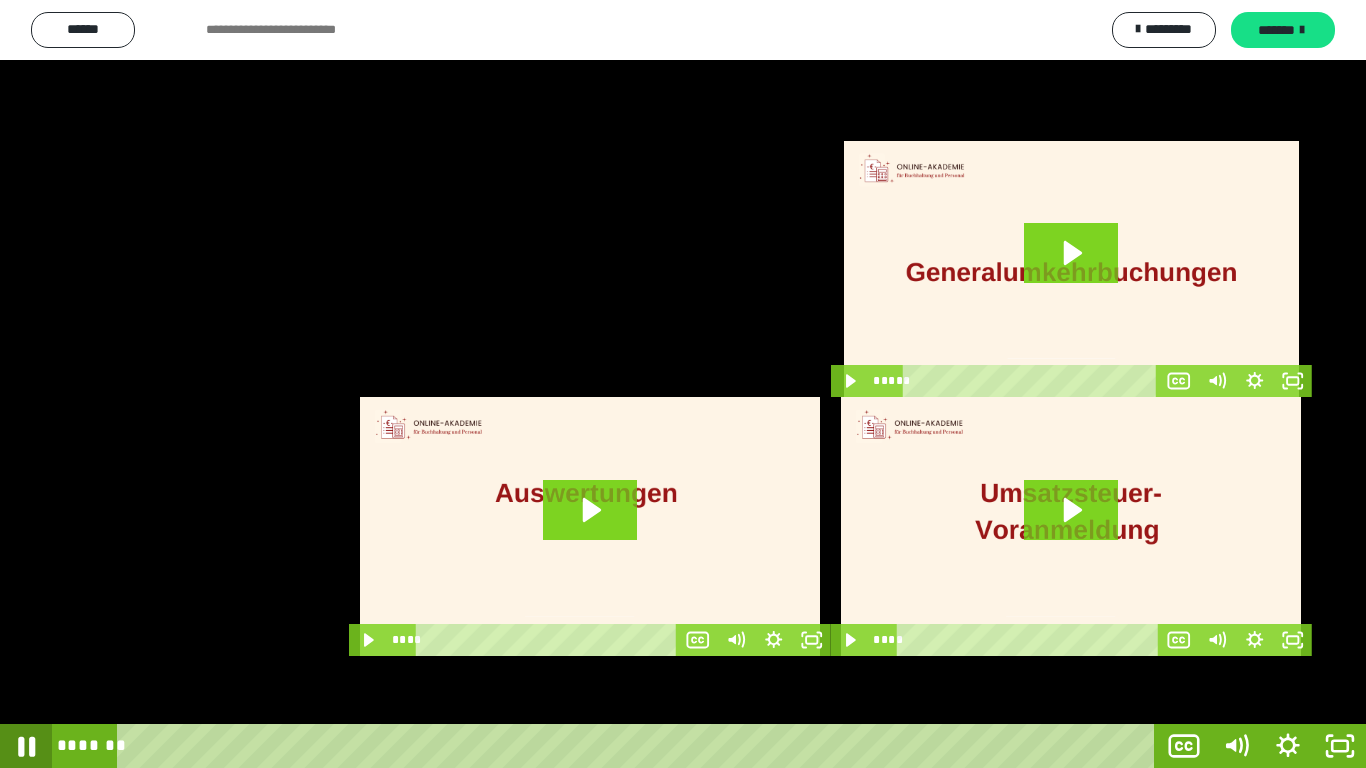 click 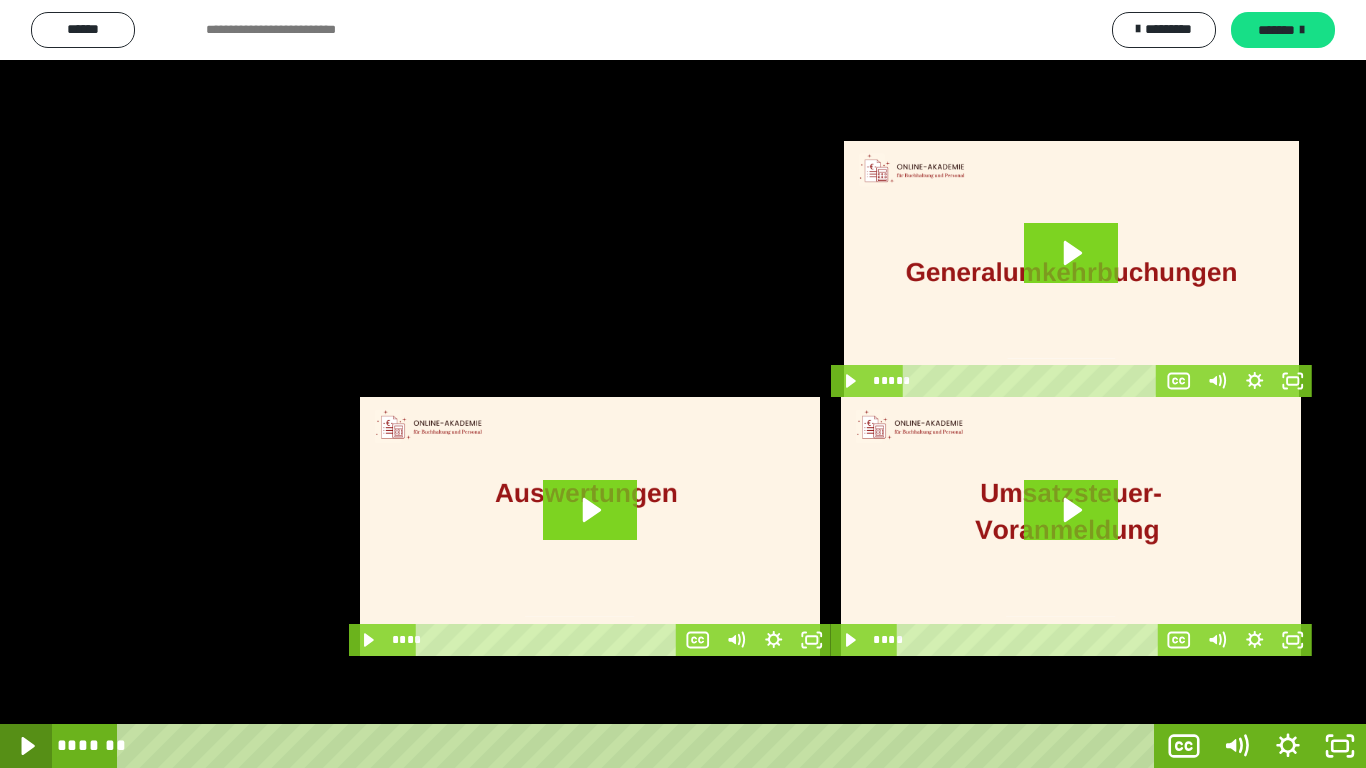 click 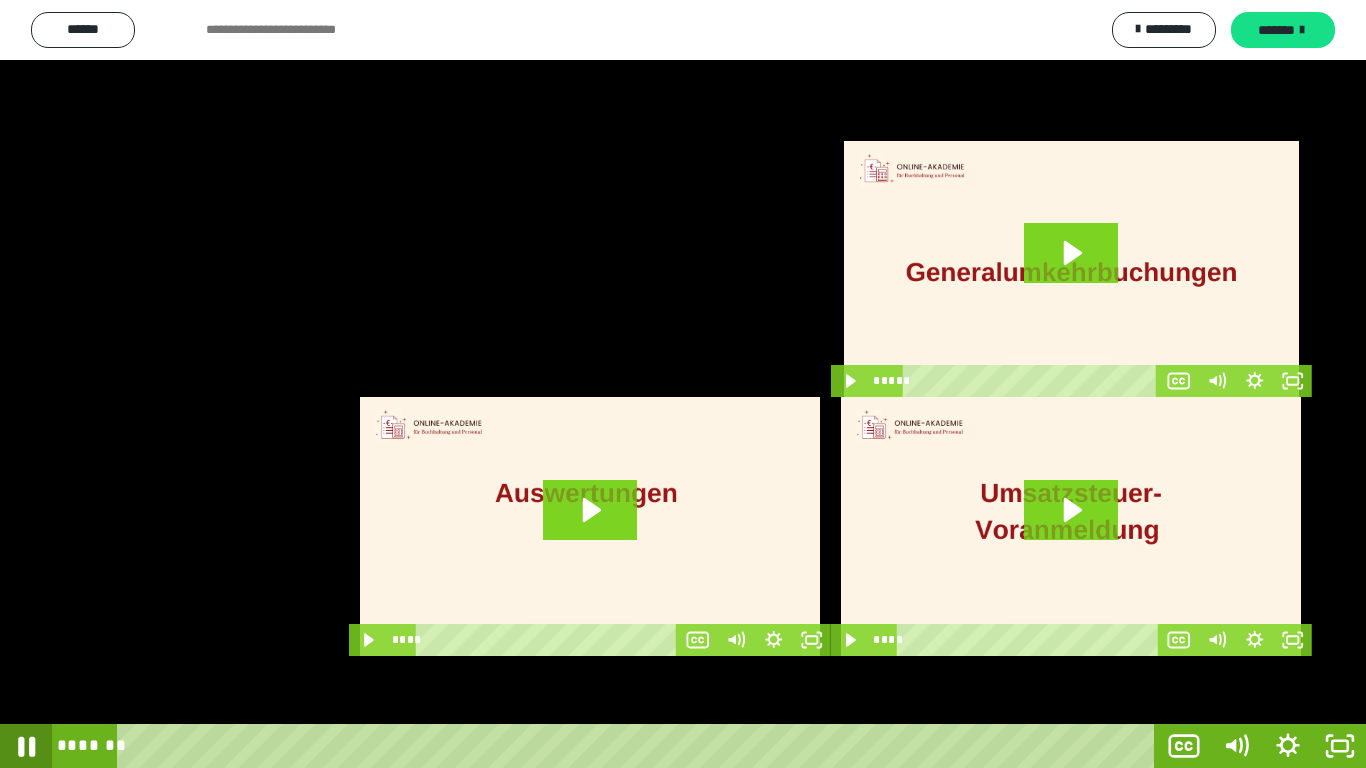 click 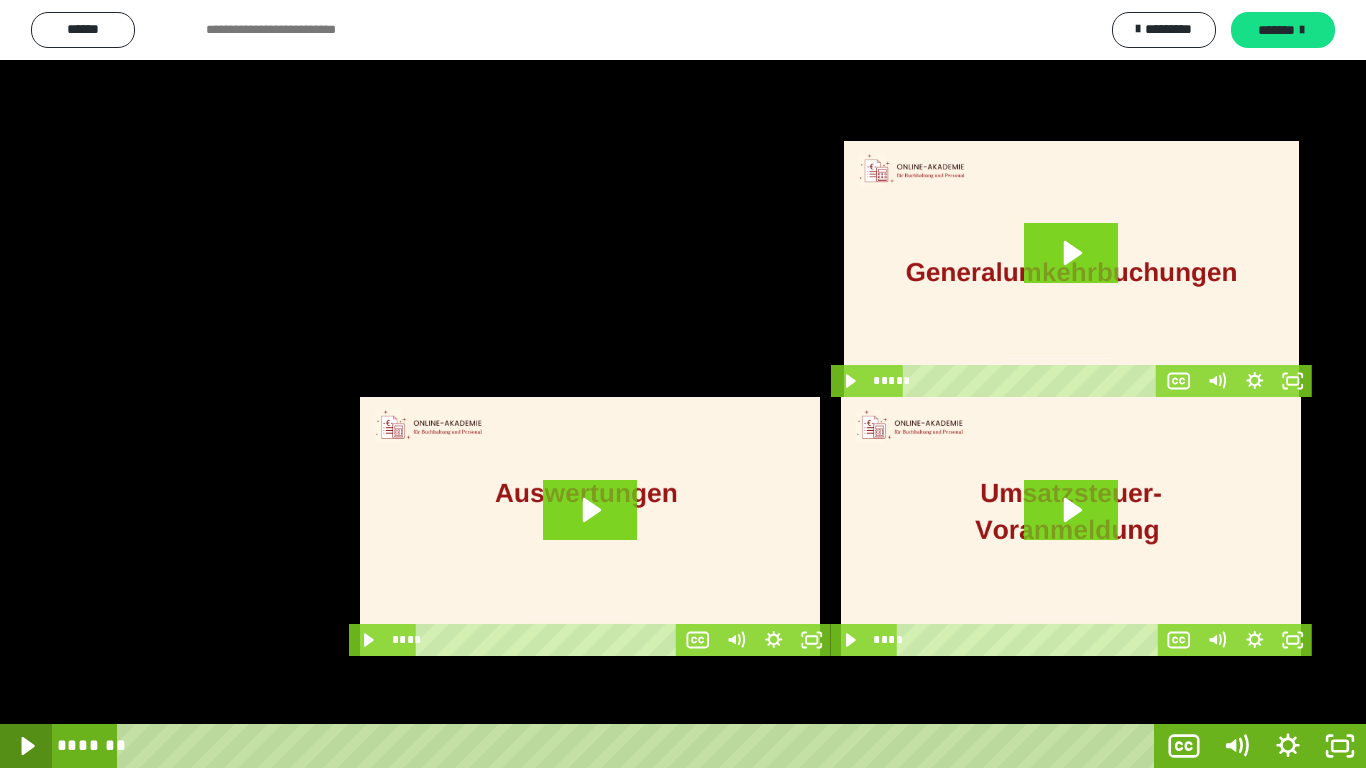 click 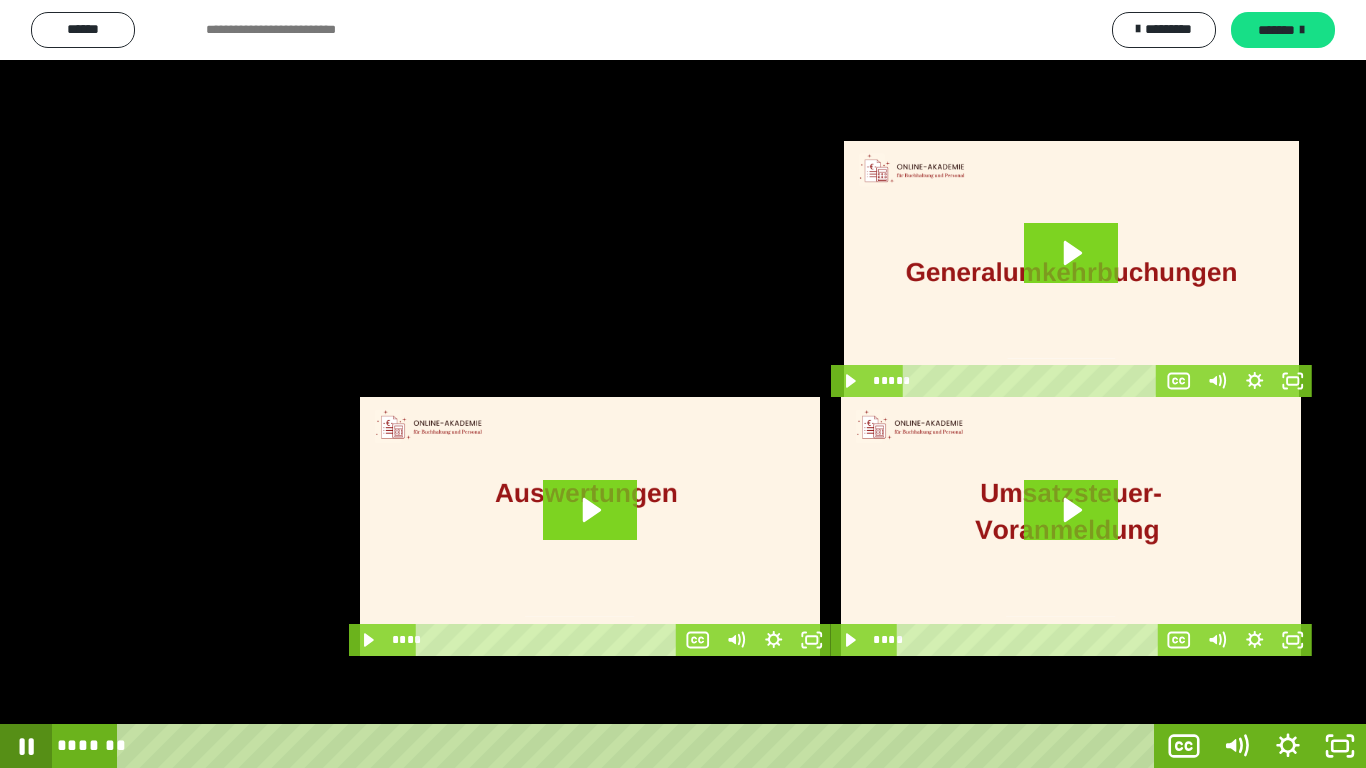 click 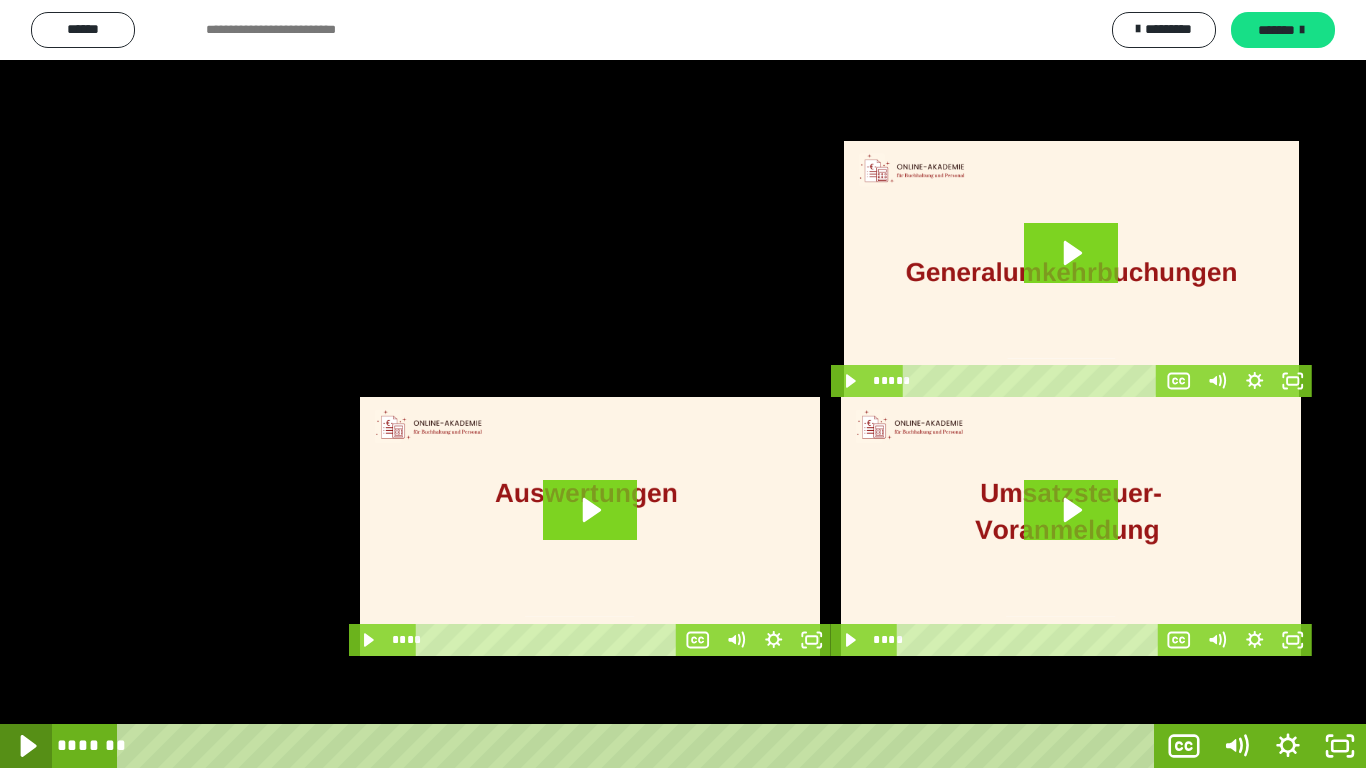 click 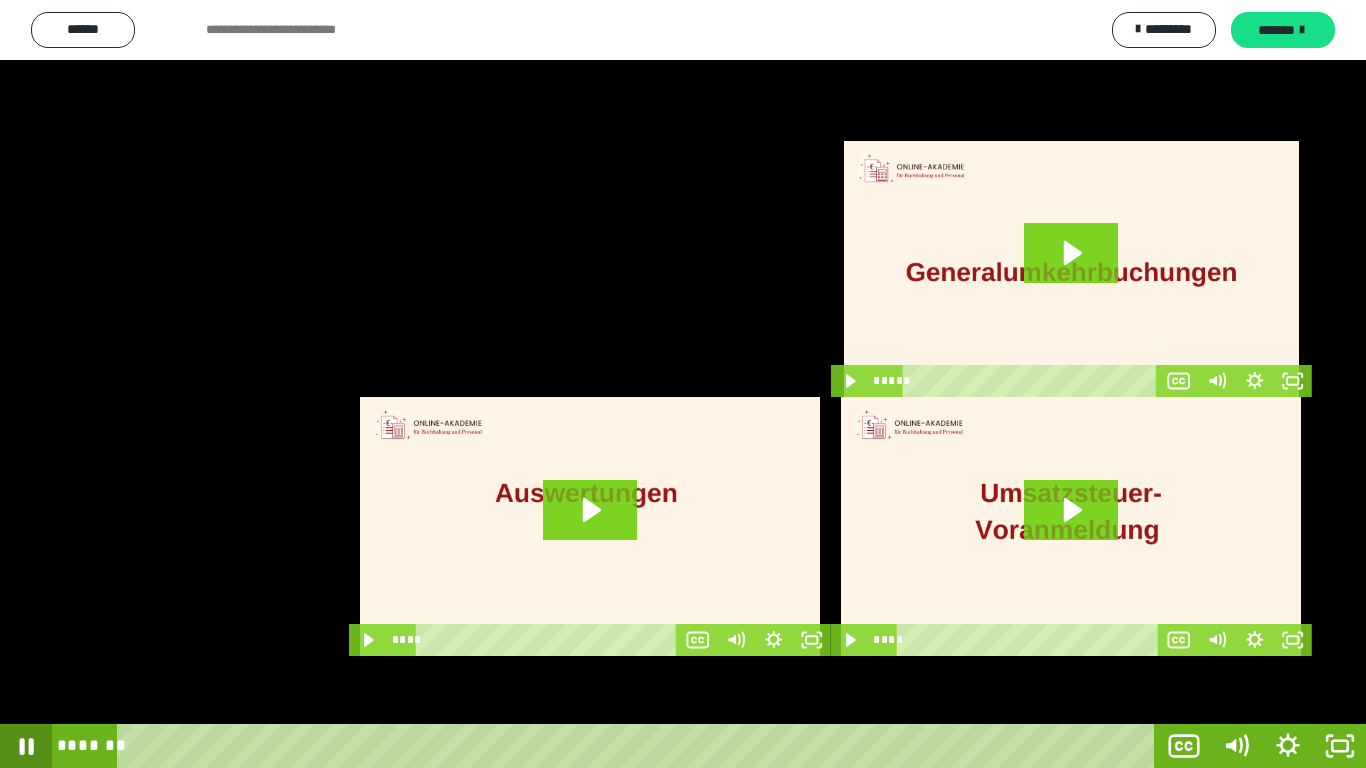 click 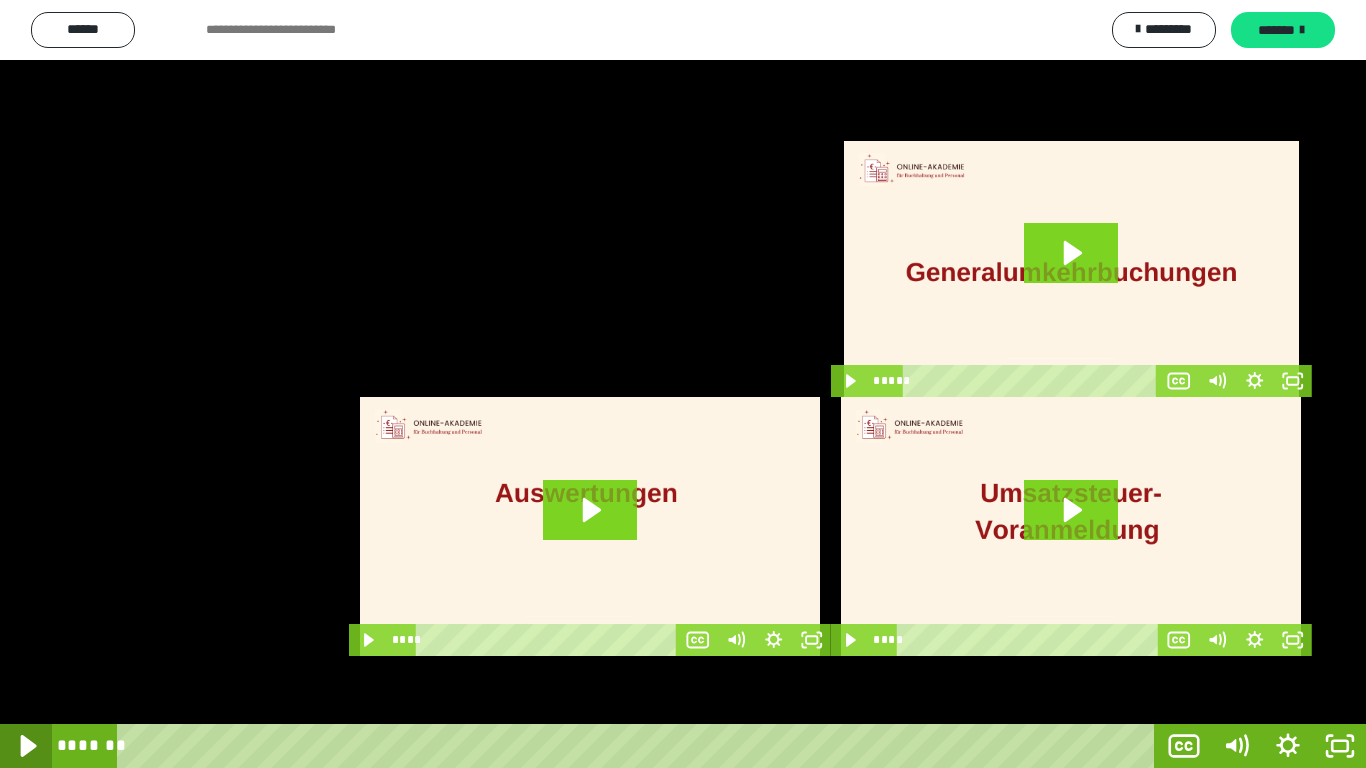 click 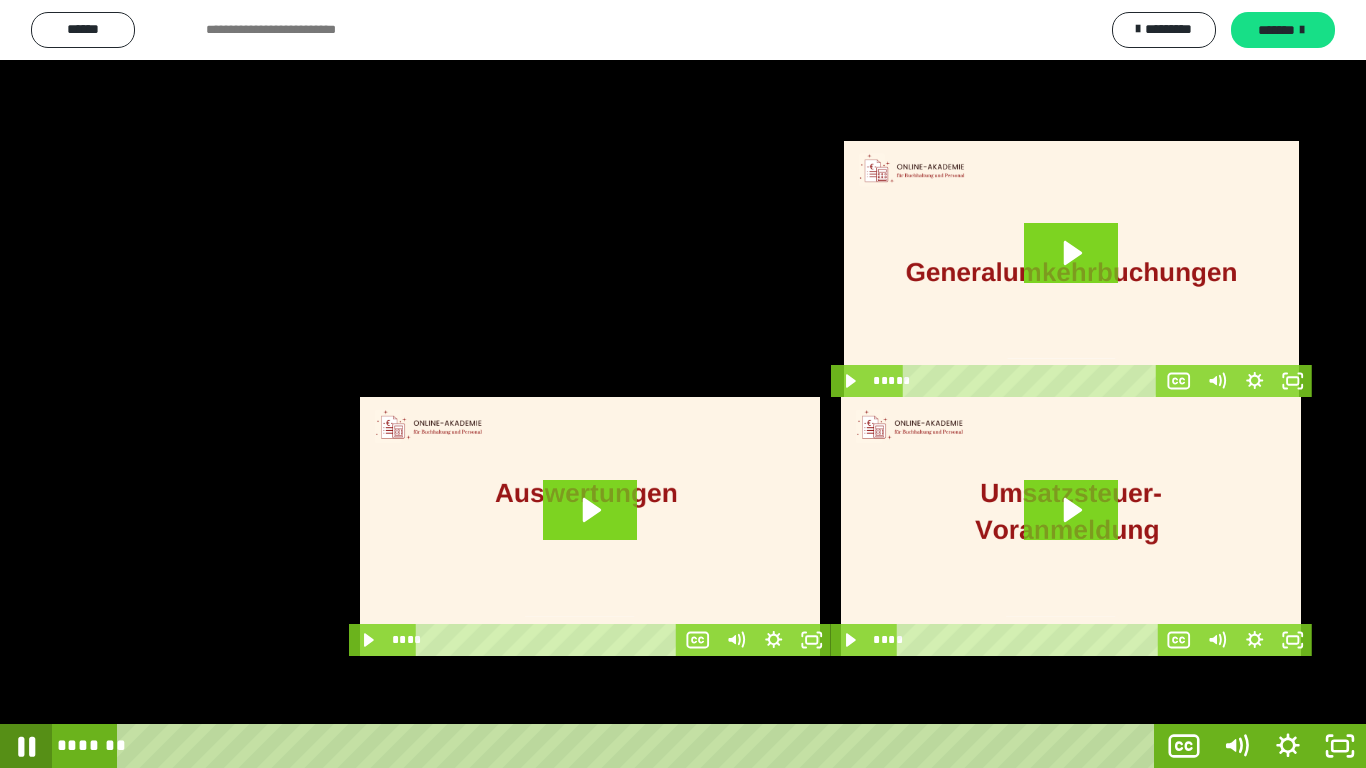 click 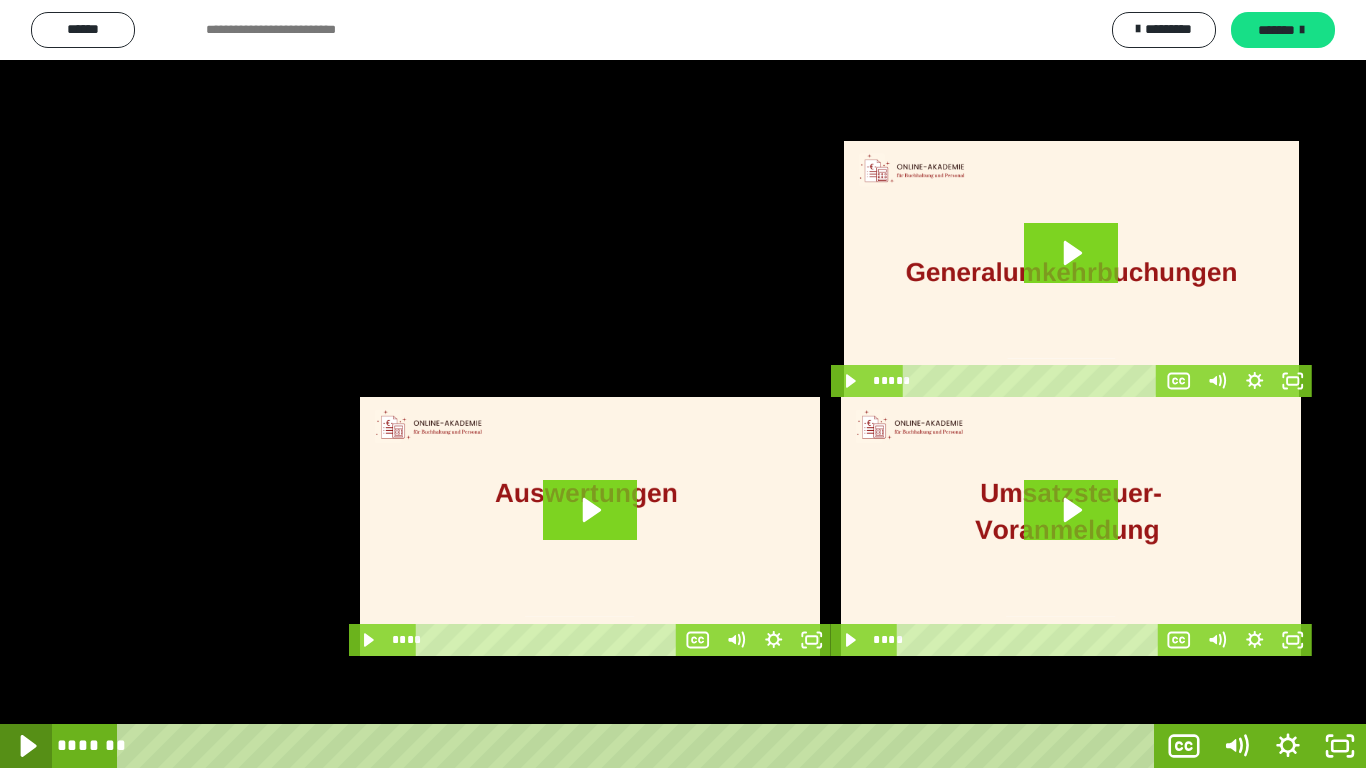 click 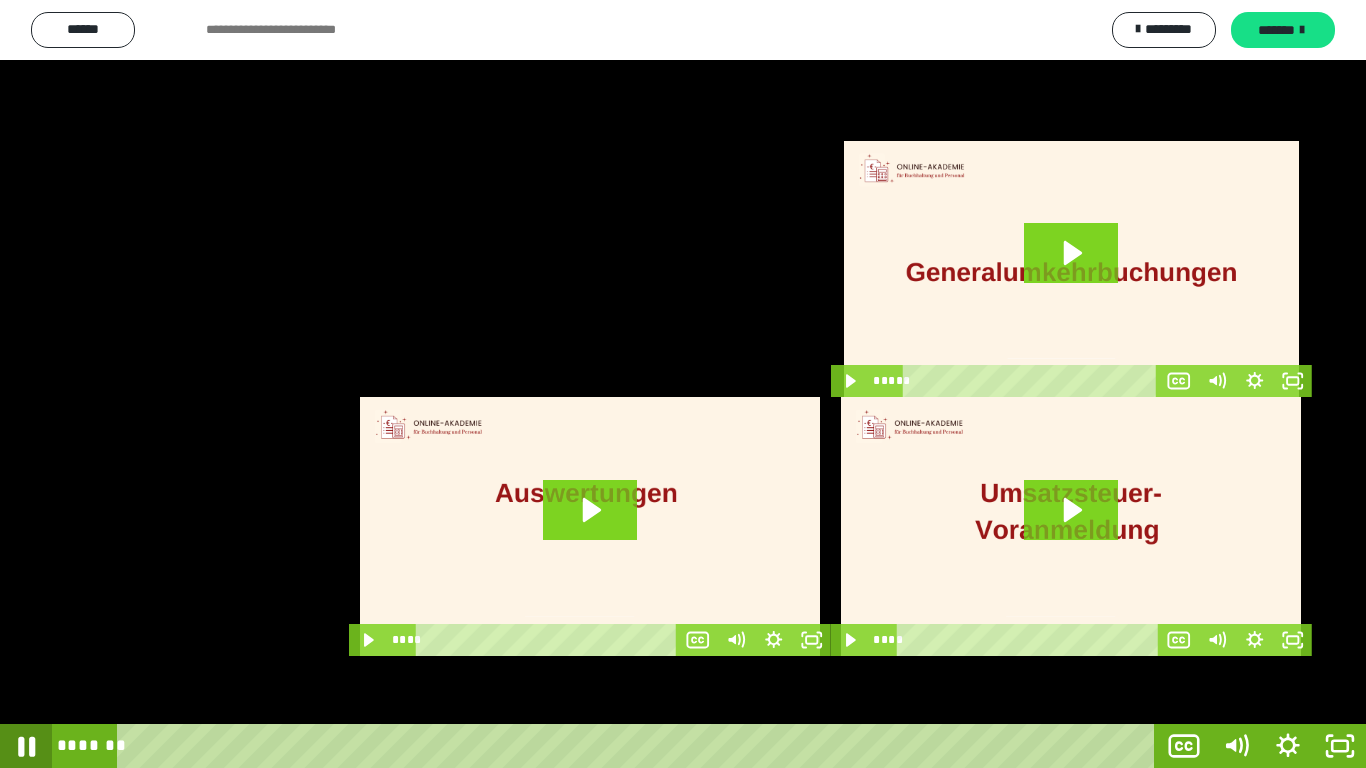click 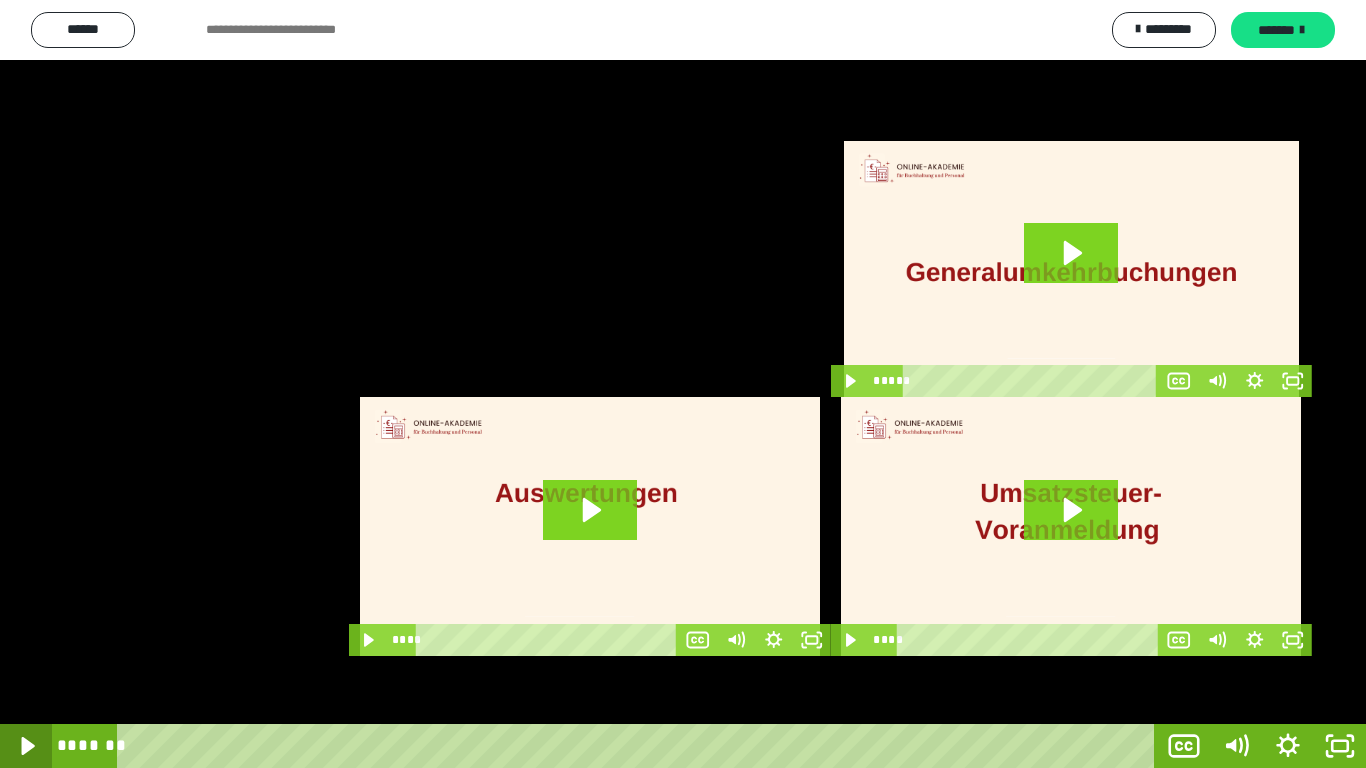 click 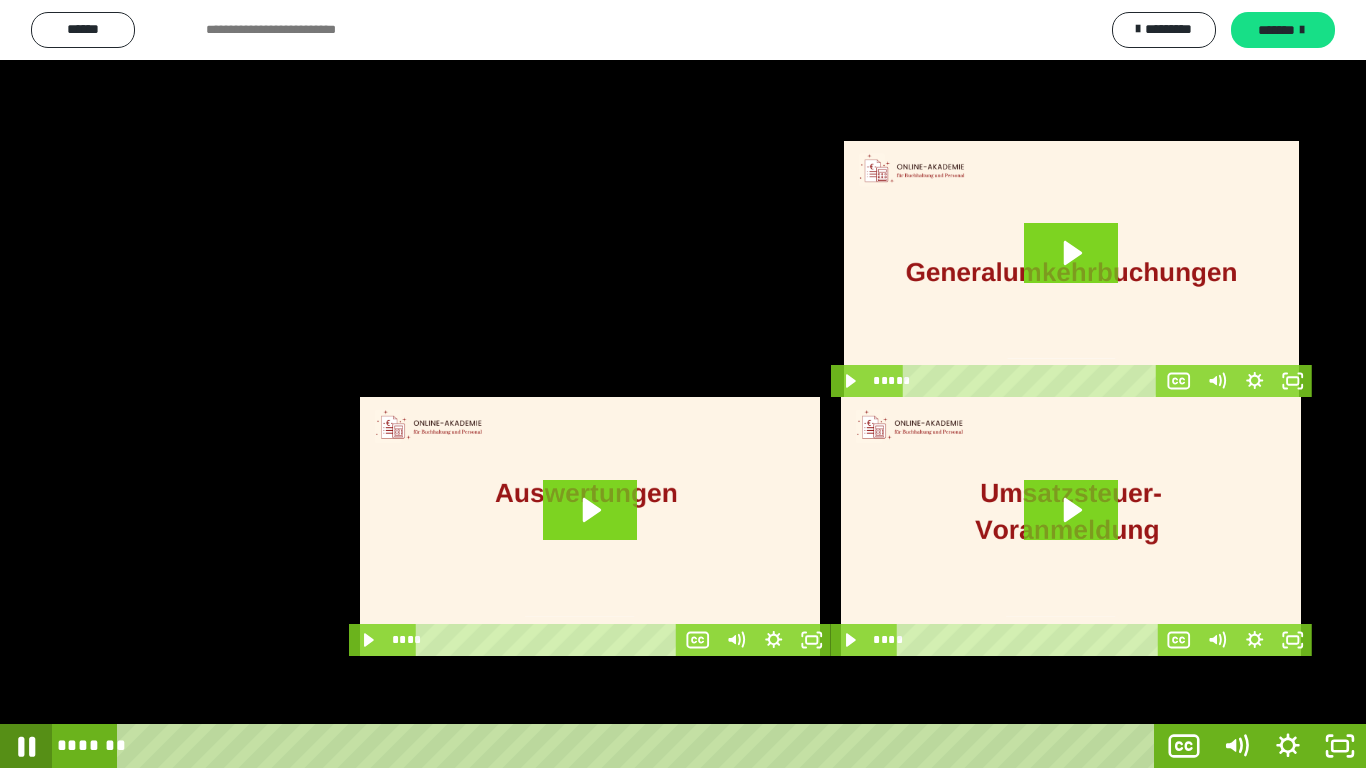 click 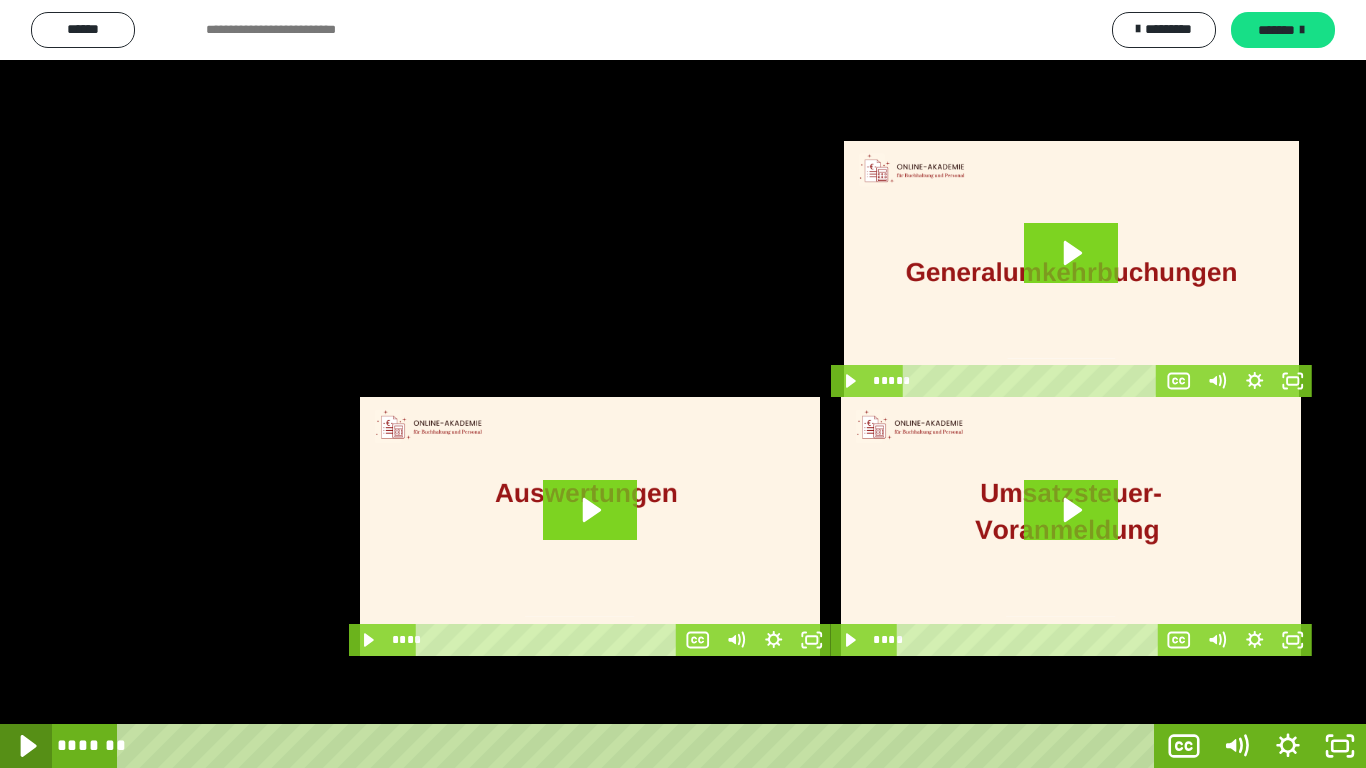 click 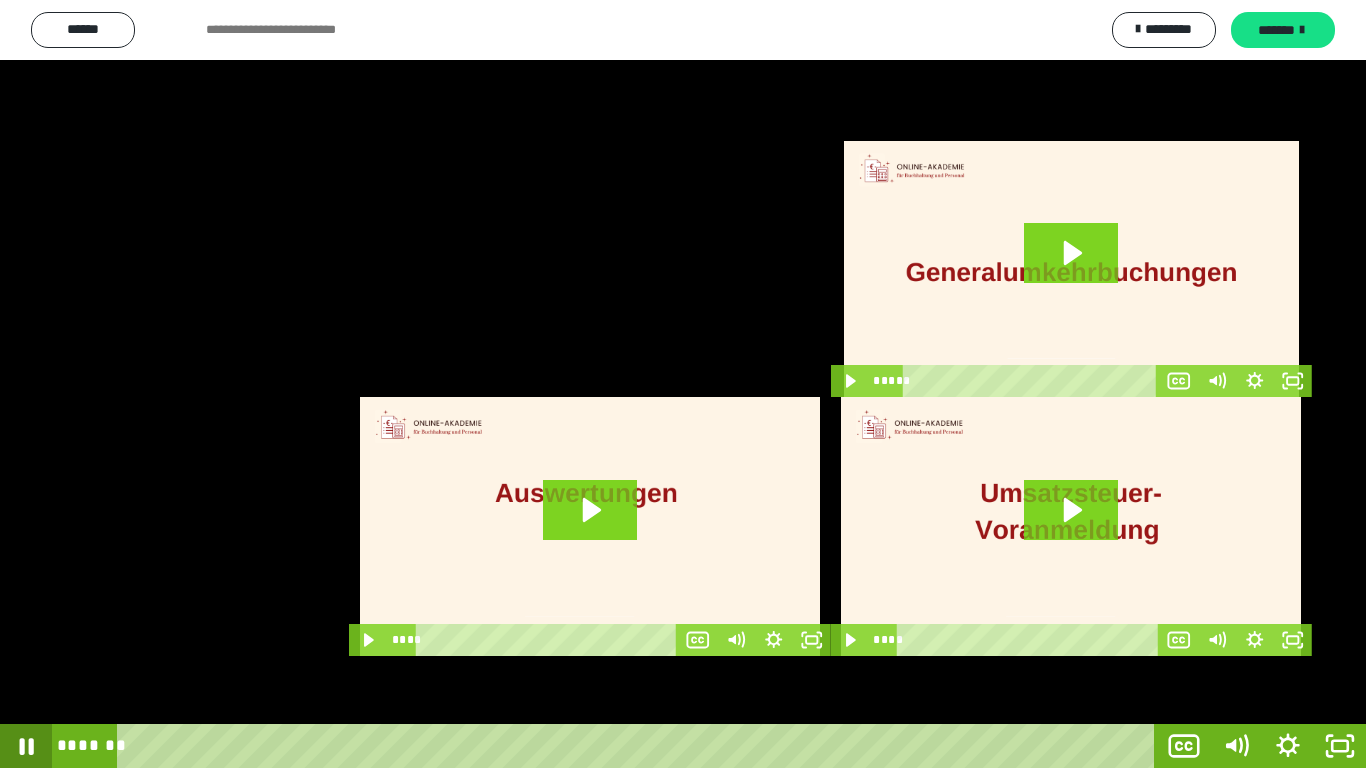 click 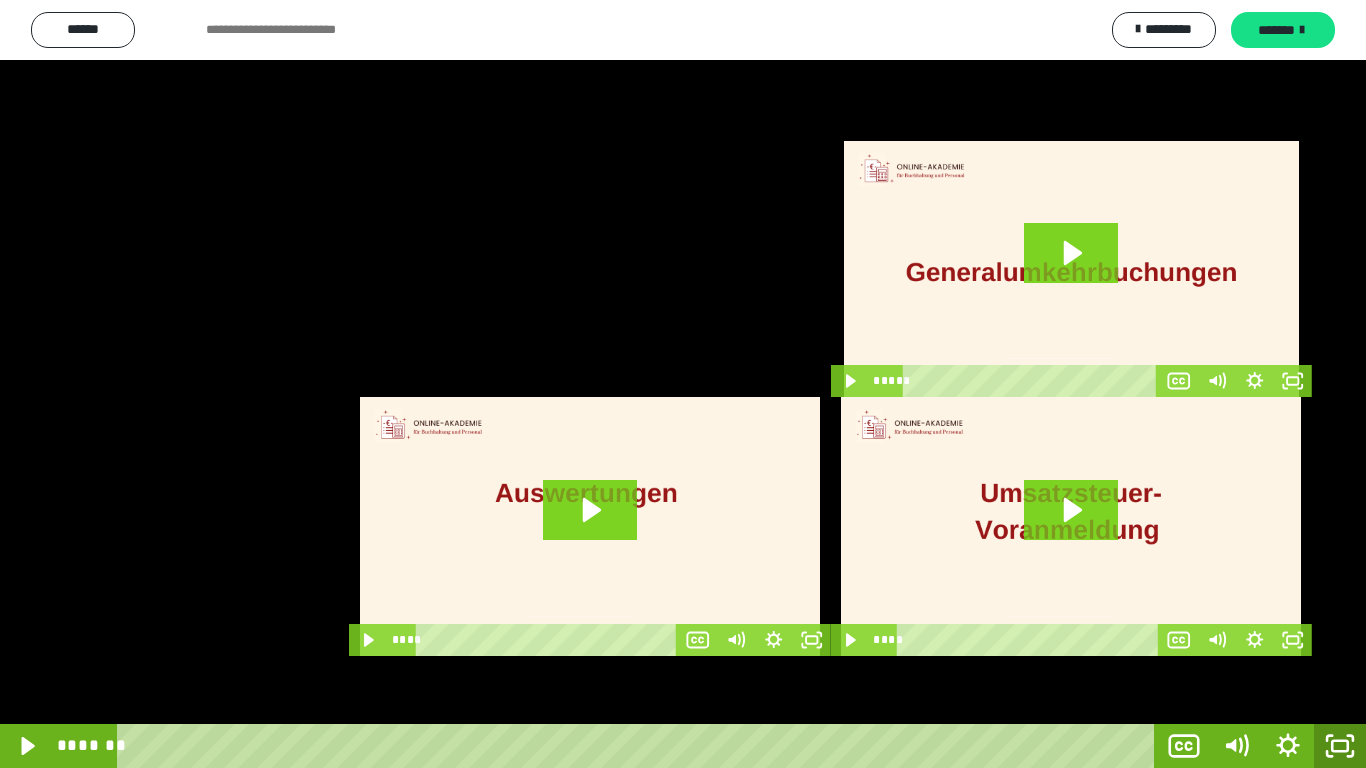 drag, startPoint x: 1346, startPoint y: 740, endPoint x: 1305, endPoint y: 577, distance: 168.07736 